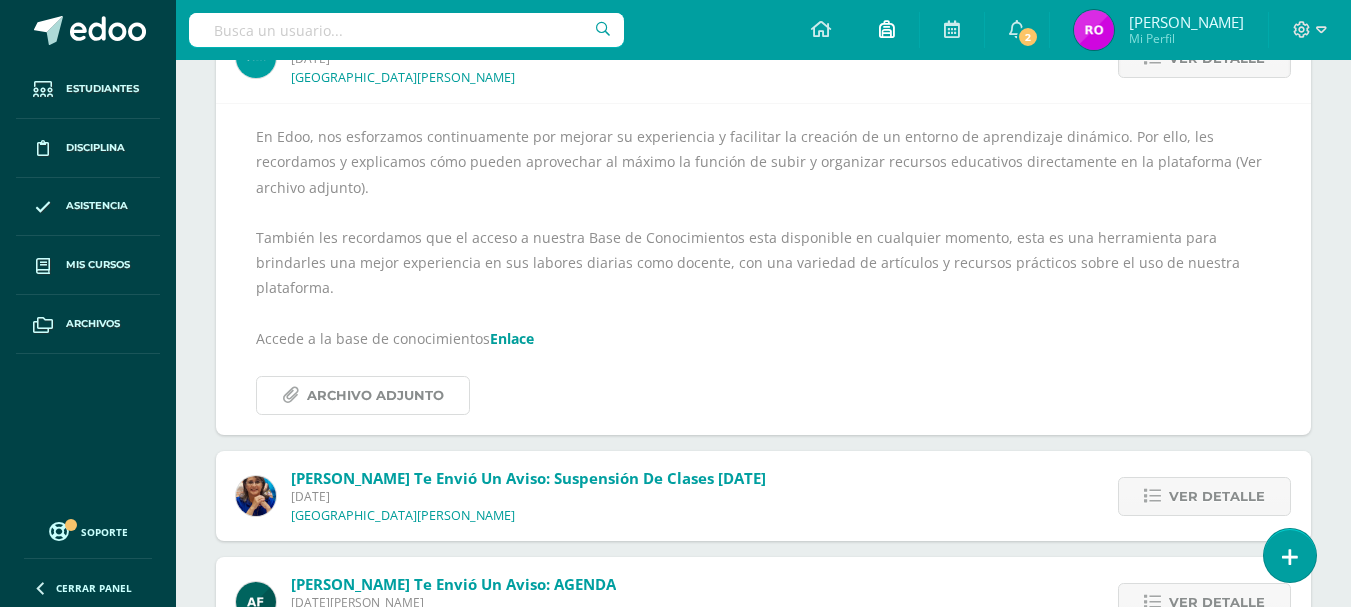 scroll, scrollTop: 100, scrollLeft: 0, axis: vertical 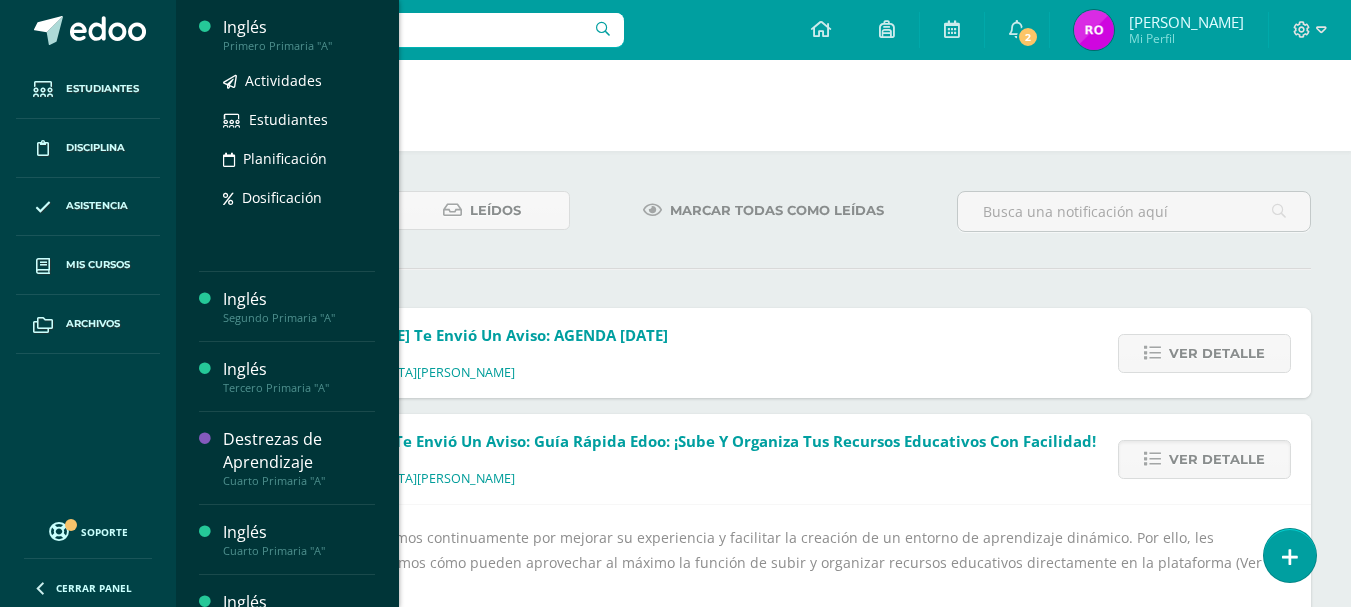click on "Primero
Primaria
"A"" at bounding box center [299, 46] 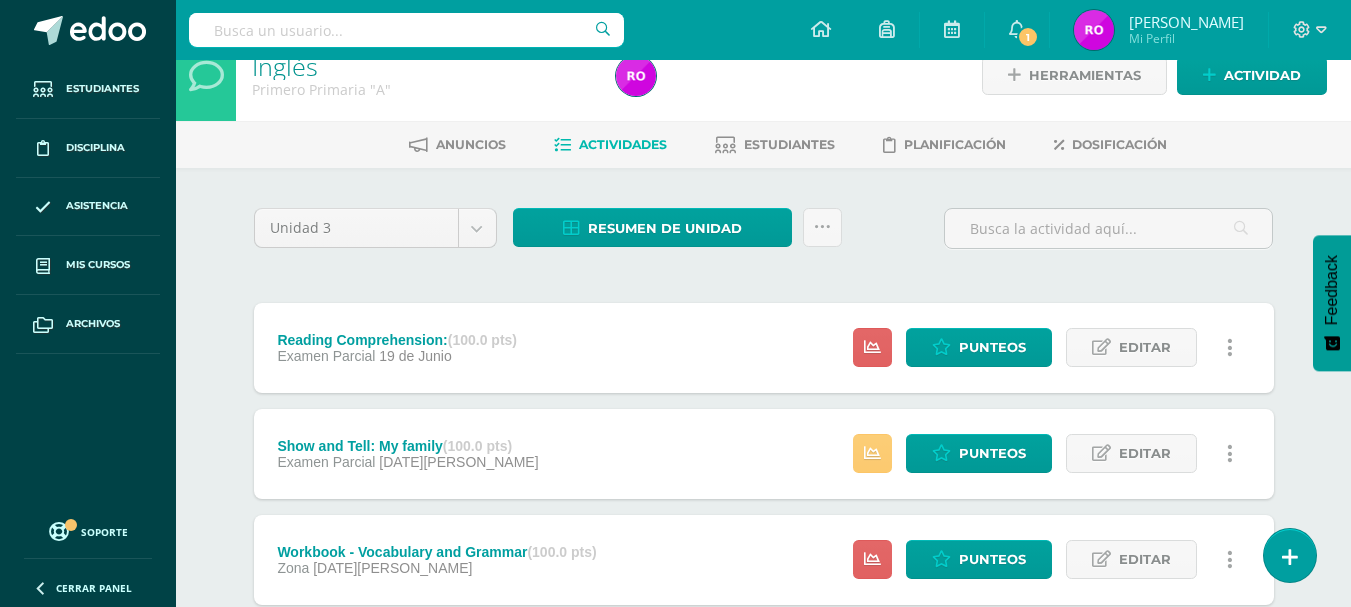 scroll, scrollTop: 0, scrollLeft: 0, axis: both 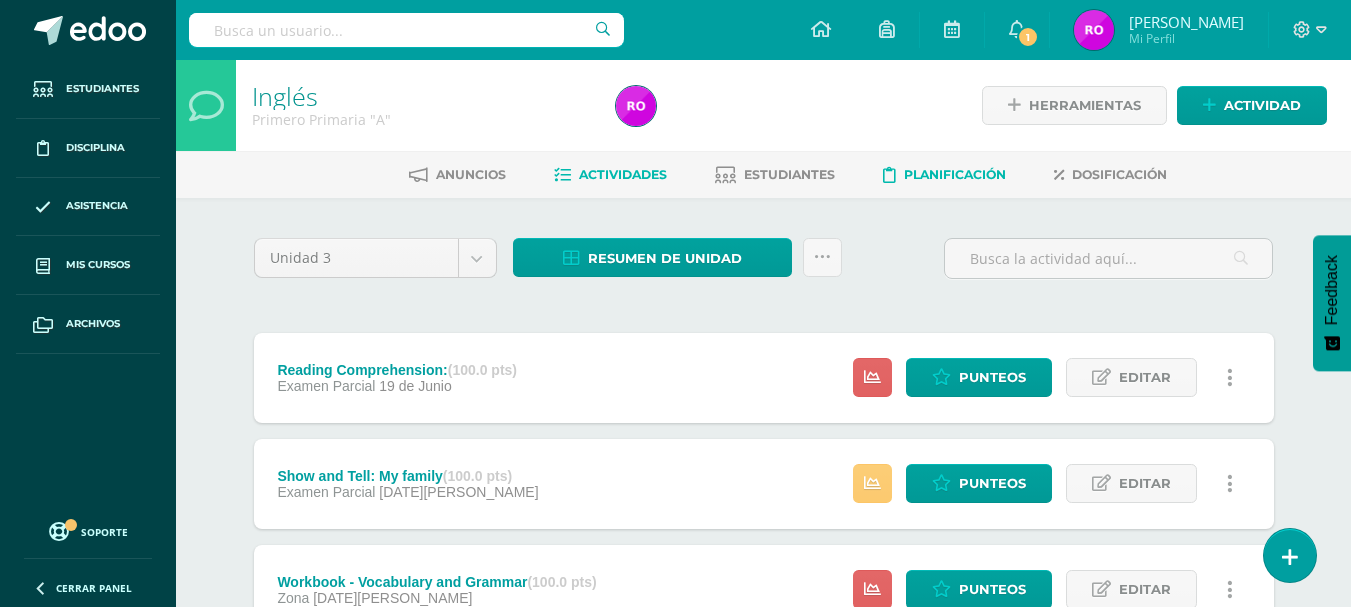 click on "Planificación" at bounding box center [955, 174] 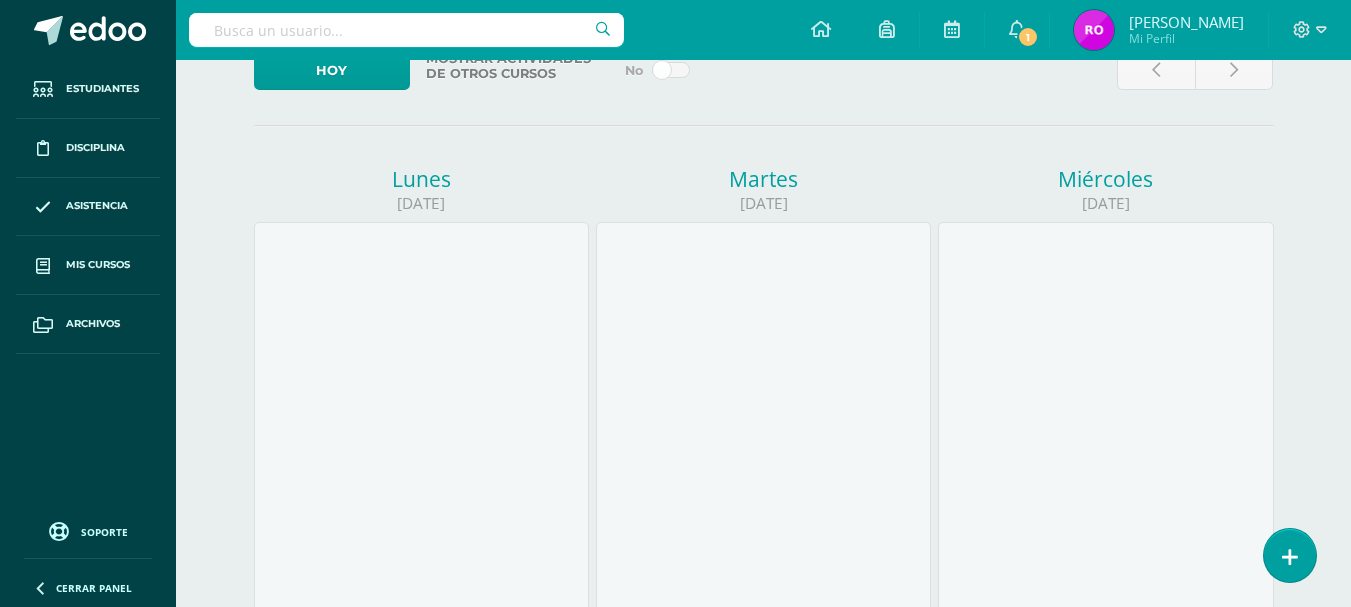 scroll, scrollTop: 0, scrollLeft: 0, axis: both 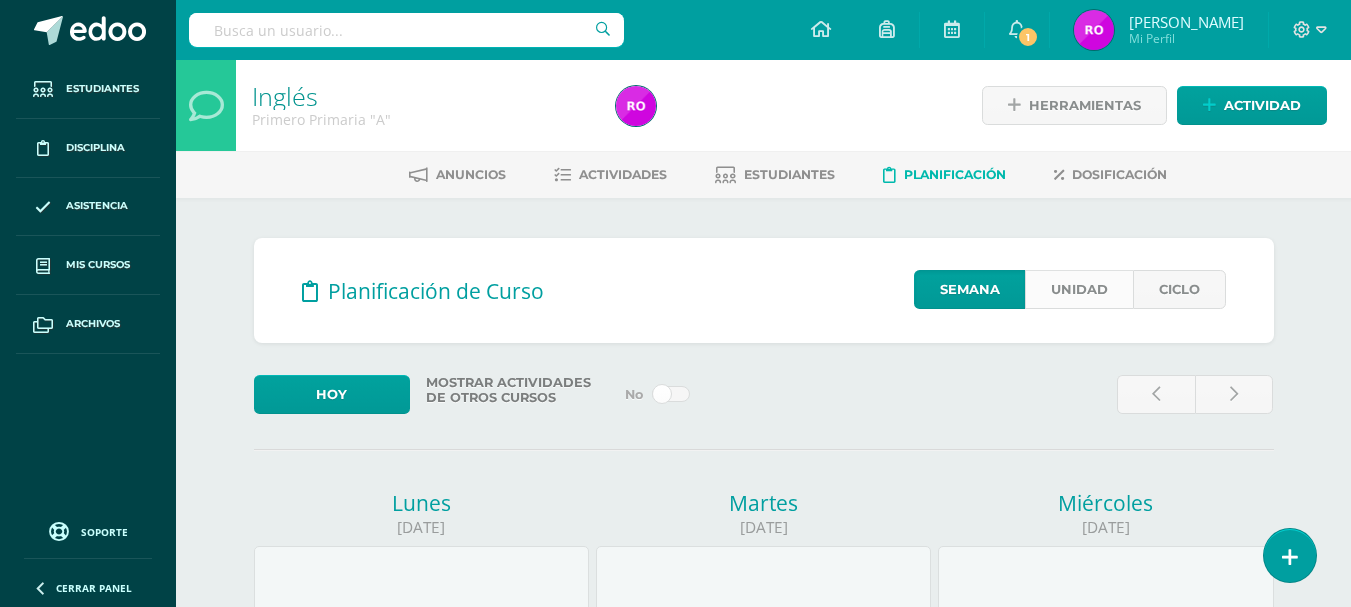 click on "Unidad" at bounding box center [1079, 289] 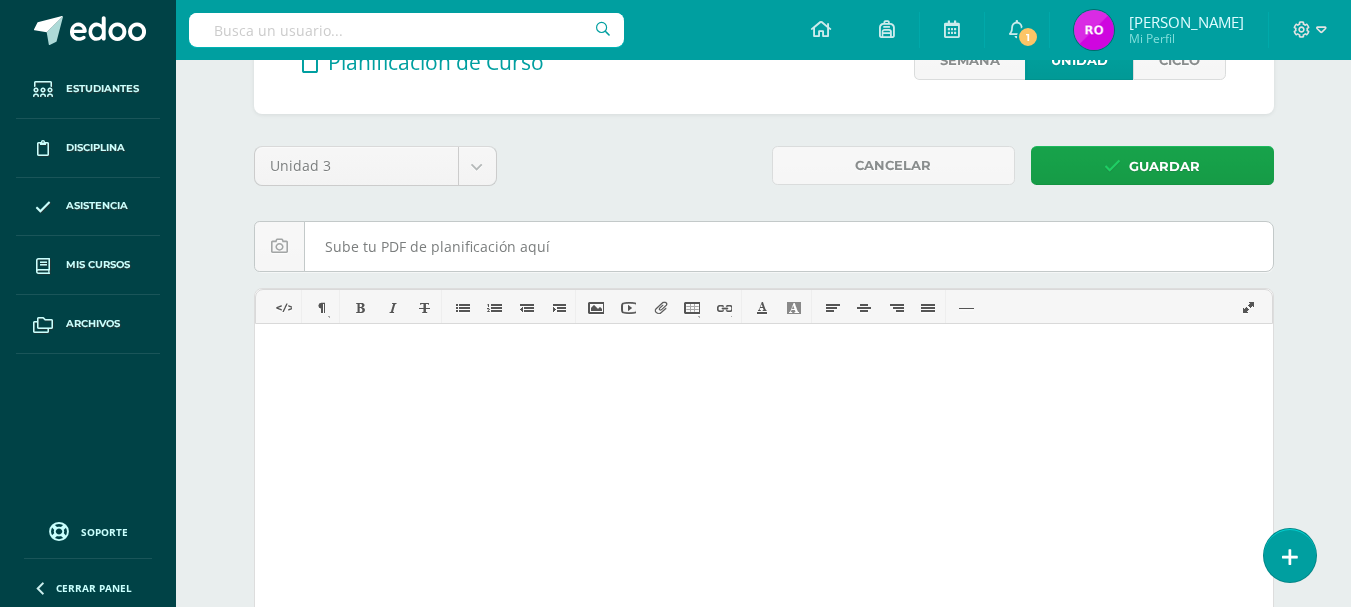 scroll, scrollTop: 200, scrollLeft: 0, axis: vertical 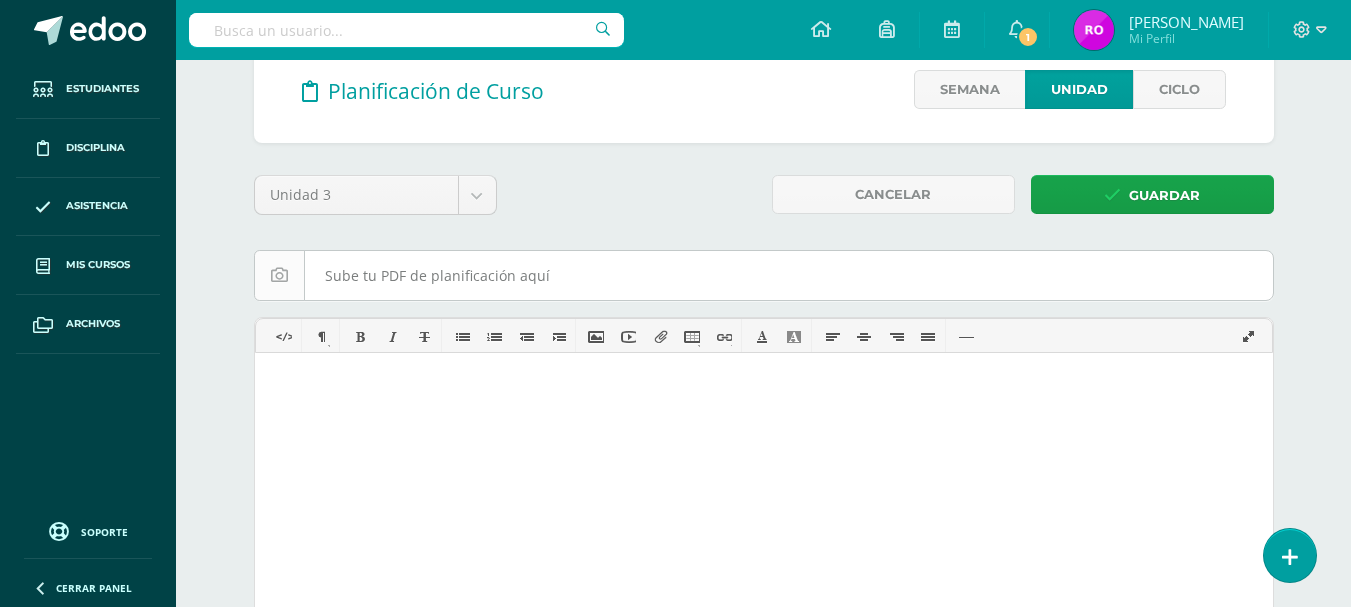 click at bounding box center (764, 275) 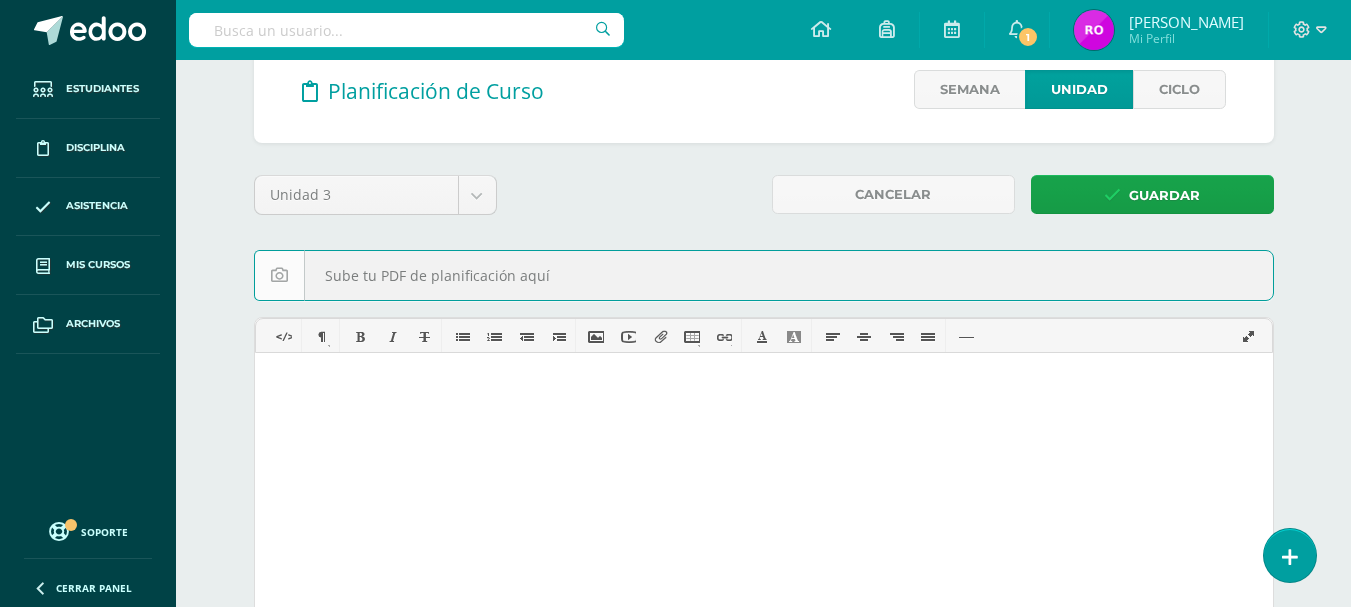 type on "C:\fakepath\Plan Dalton Inglés - Primero- bloque 3.pdf" 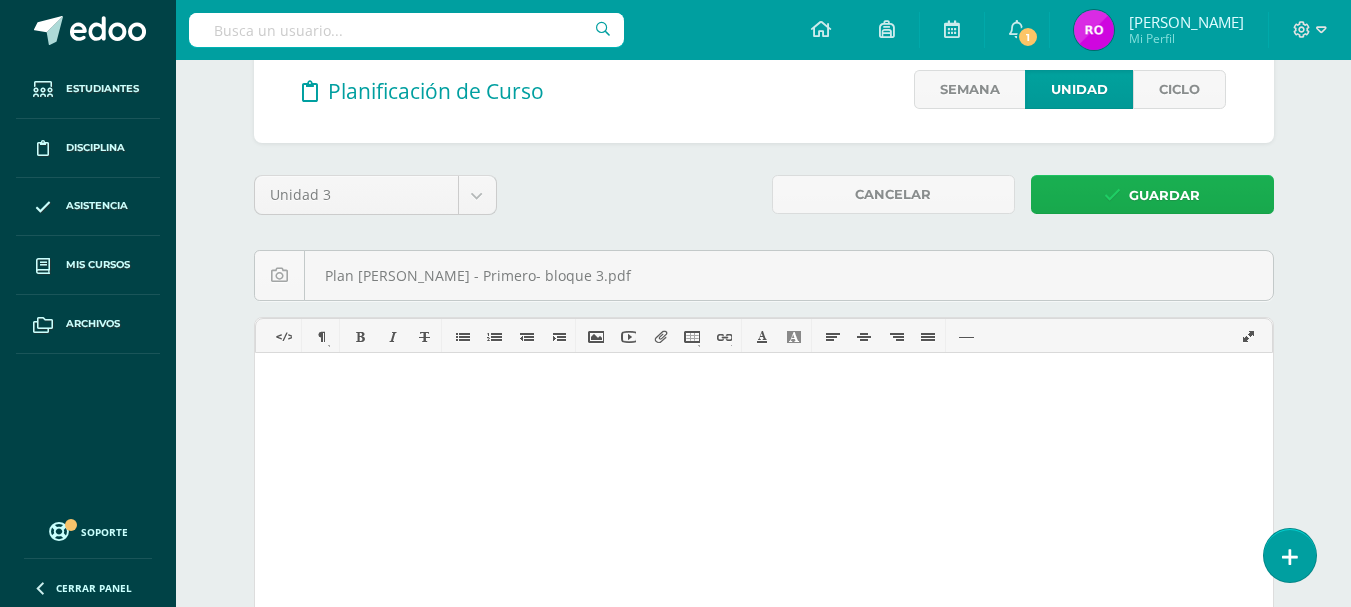 click on "Guardar" at bounding box center (1152, 194) 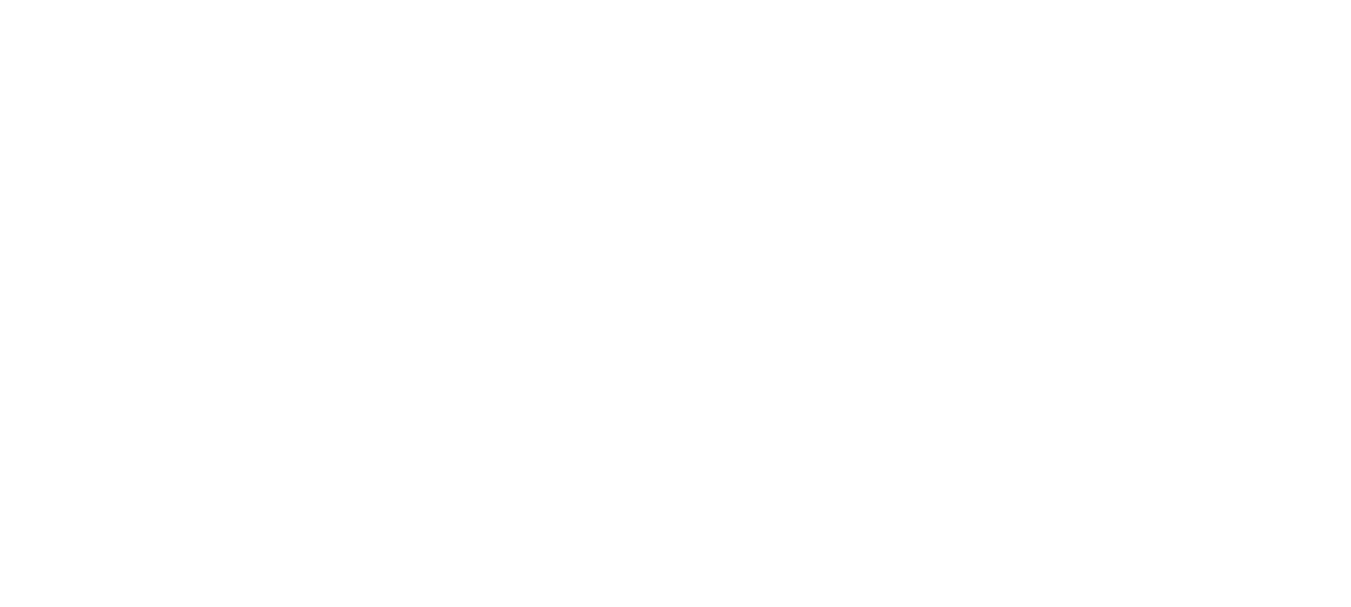 scroll, scrollTop: 0, scrollLeft: 0, axis: both 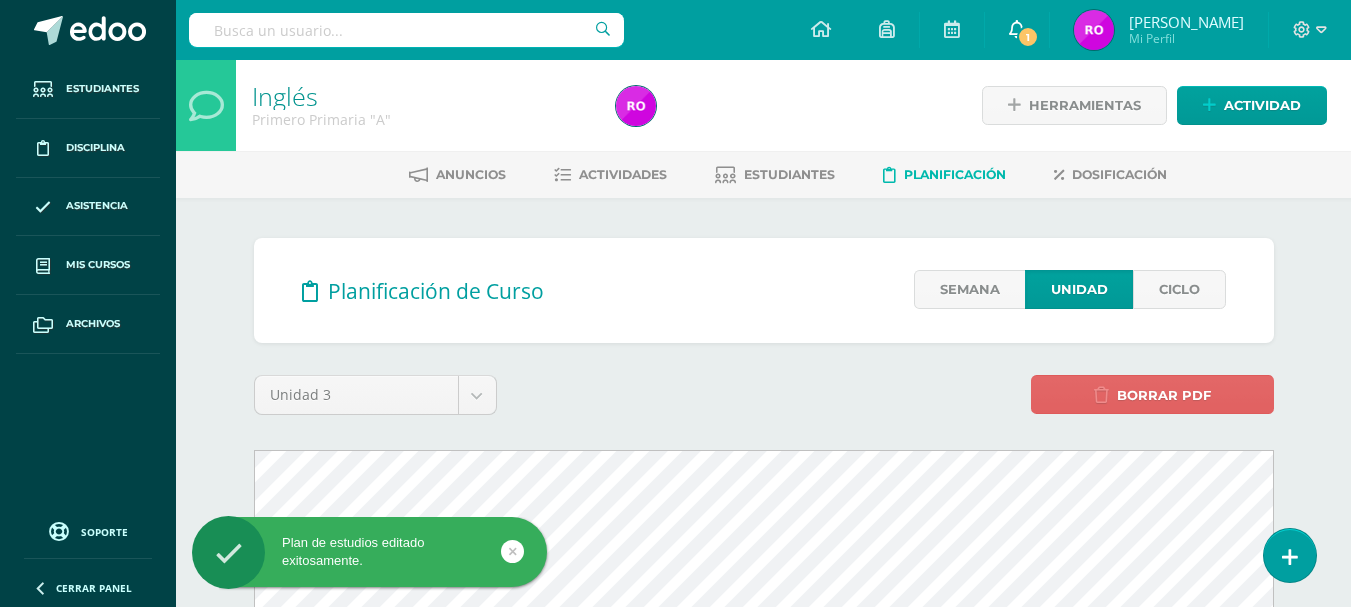 click on "1" at bounding box center [1028, 37] 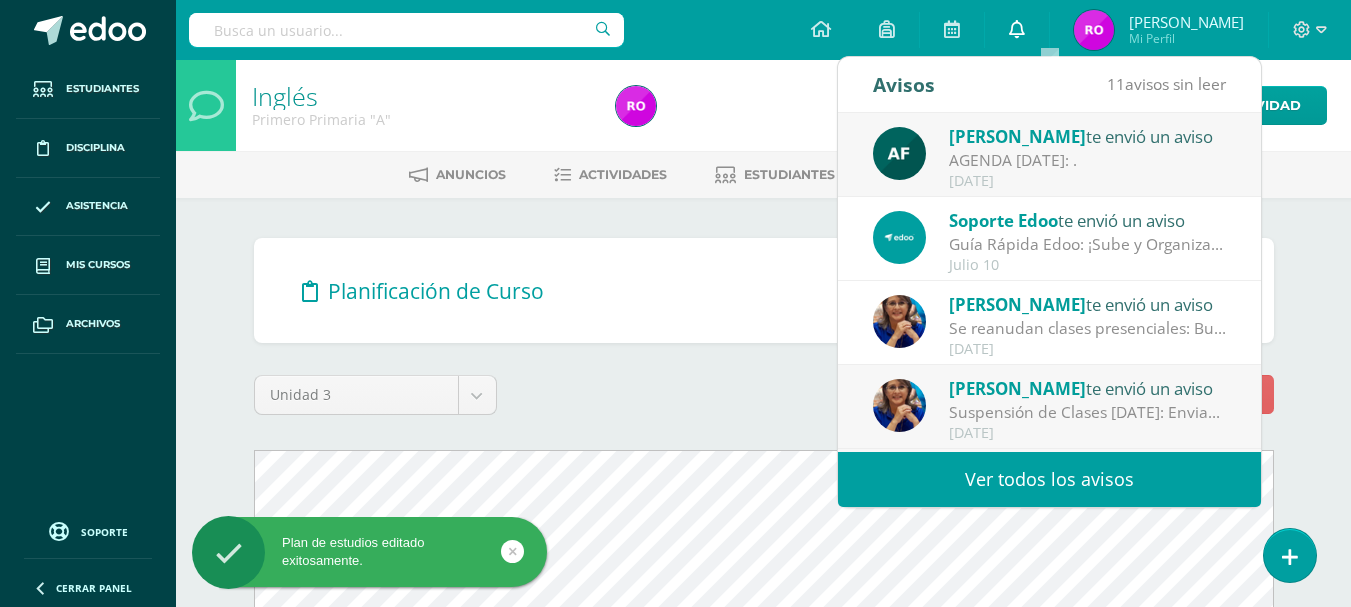 scroll, scrollTop: 0, scrollLeft: 0, axis: both 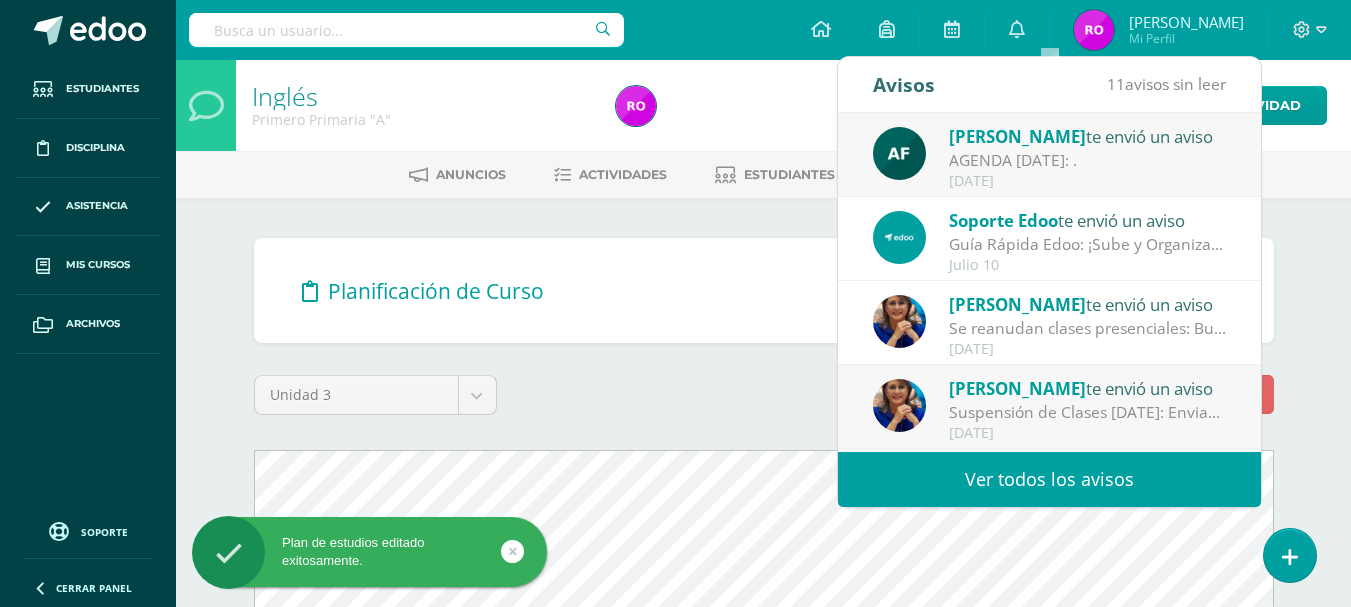 click on "Inglés
Primero Primaria "A"
Herramientas
Detalle de asistencias
Actividad
Anuncios
Actividades
Estudiantes
Planificación
Dosificación
Planificación de Curso Semana Unidad Ciclo     Unidad 3                             Unidad 1 Unidad 2 Unidad 3 Unidad 4
Borrar PDF
Comentarios
0 comentarios
Comentar Cancelar
Generar
Descargar como HTML
Descargar como PDF
Descargar como XLS" at bounding box center [763, 752] 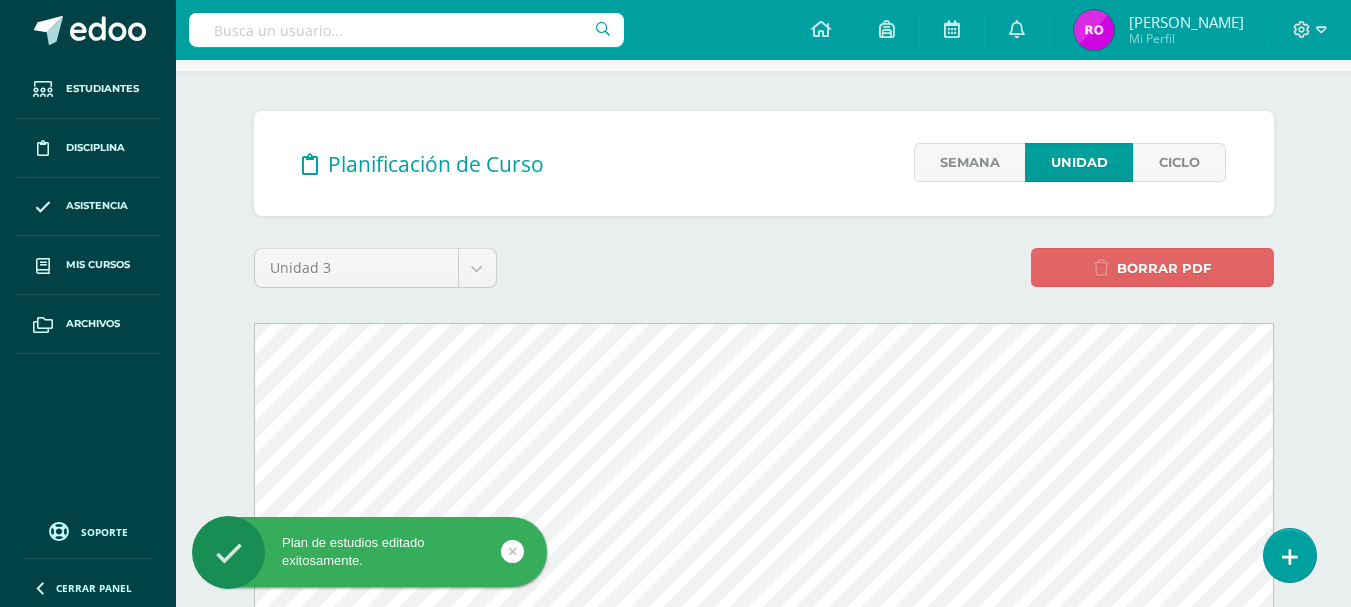scroll, scrollTop: 500, scrollLeft: 0, axis: vertical 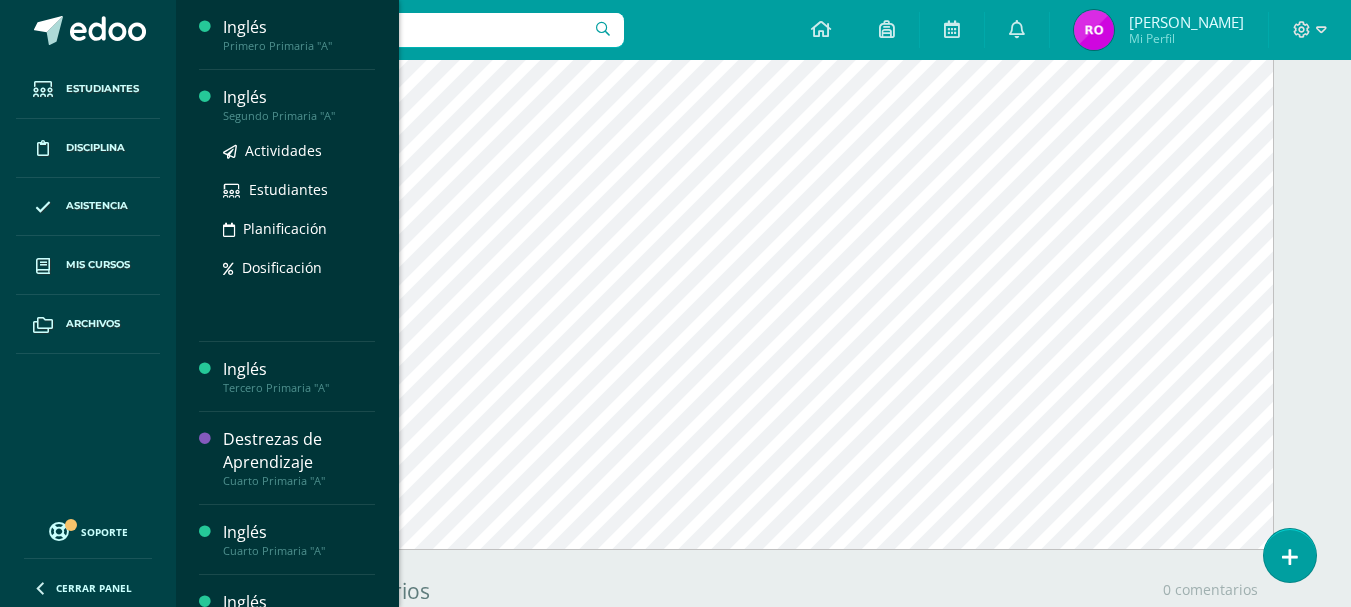 click on "Inglés" at bounding box center (299, 97) 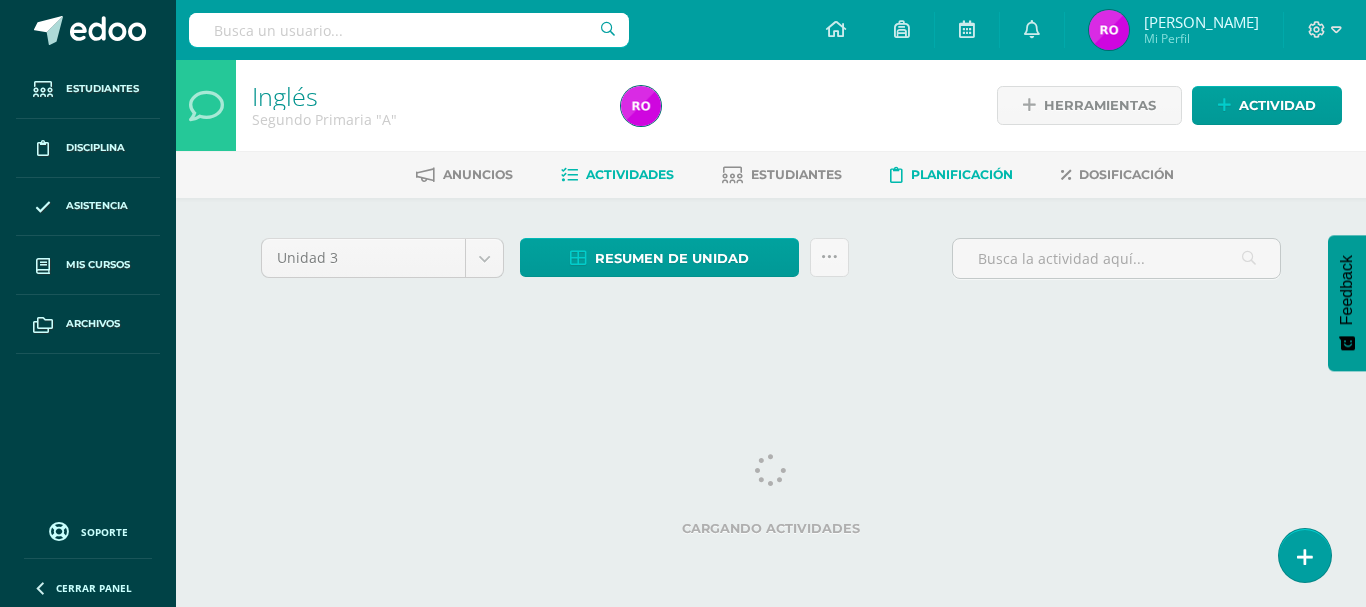 scroll, scrollTop: 0, scrollLeft: 0, axis: both 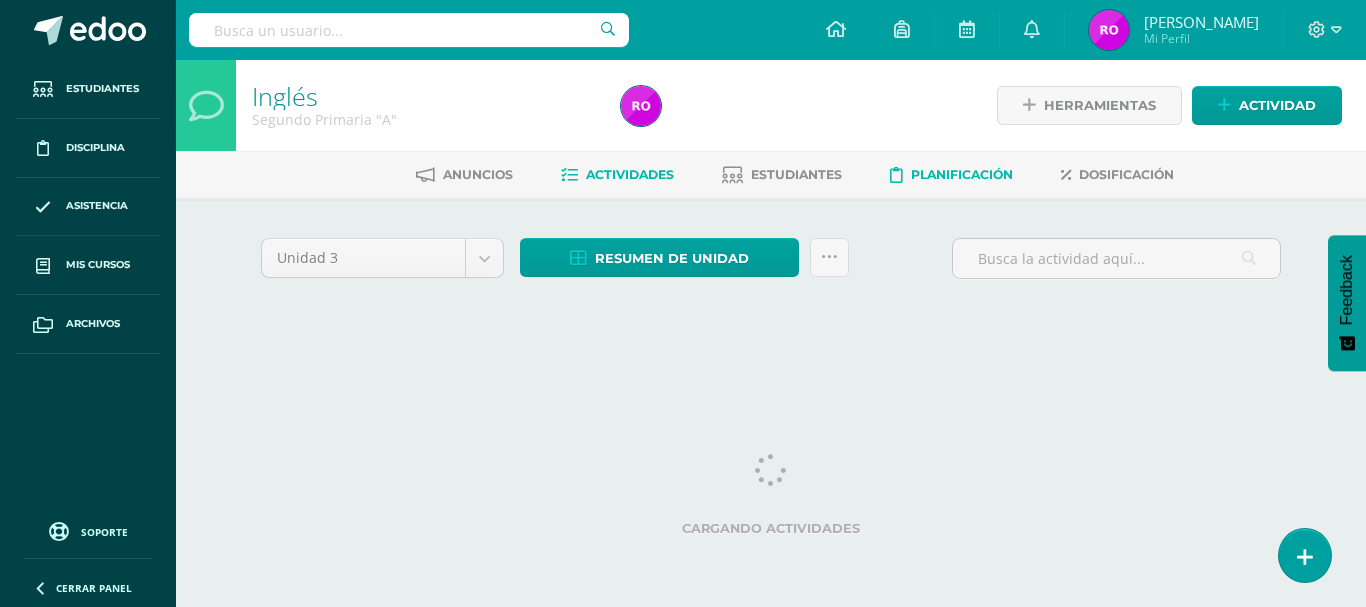 click on "Planificación" at bounding box center (962, 174) 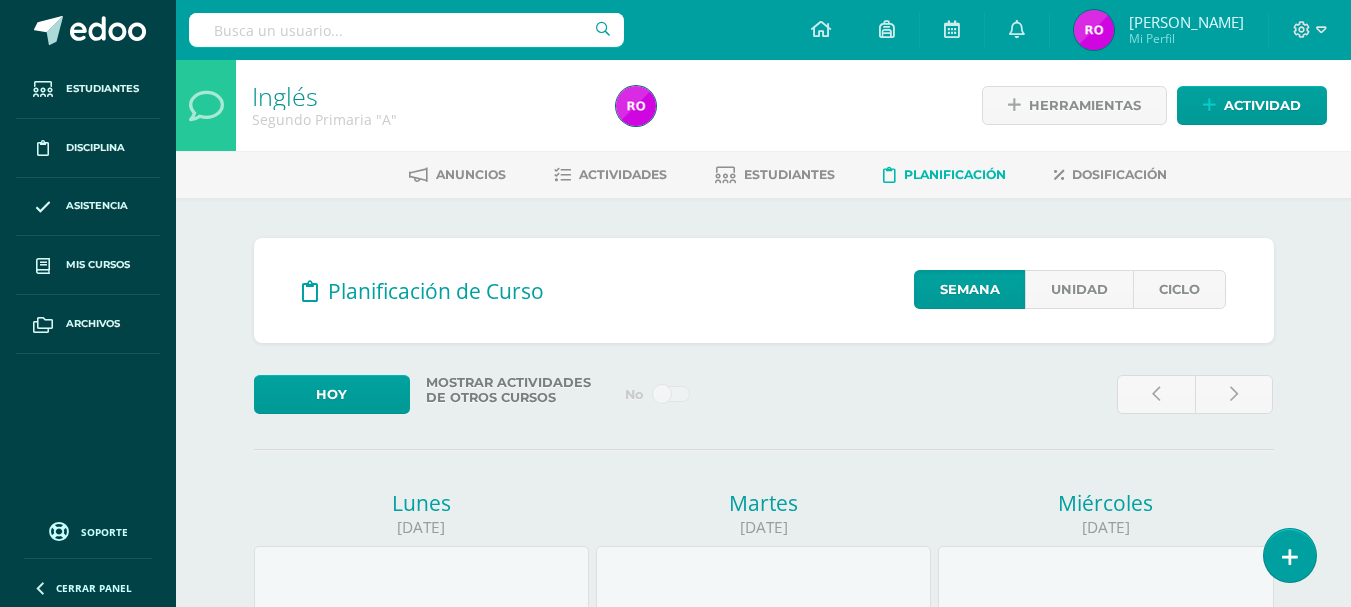 scroll, scrollTop: 0, scrollLeft: 0, axis: both 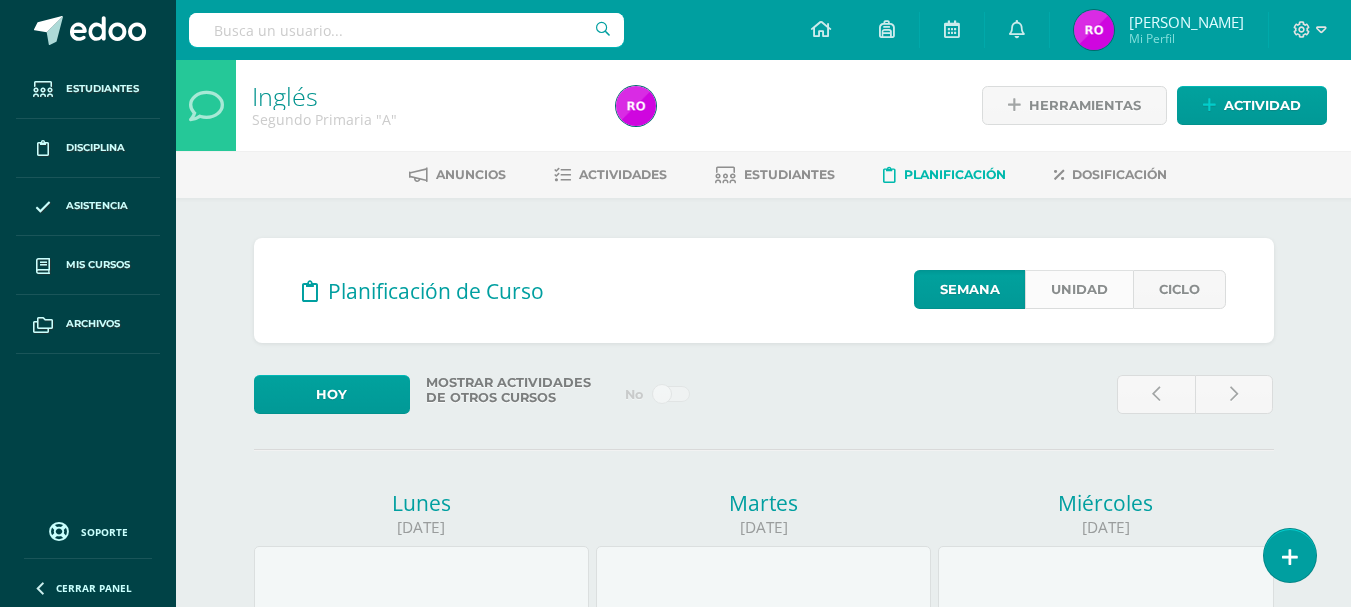 click on "Unidad" at bounding box center [1079, 289] 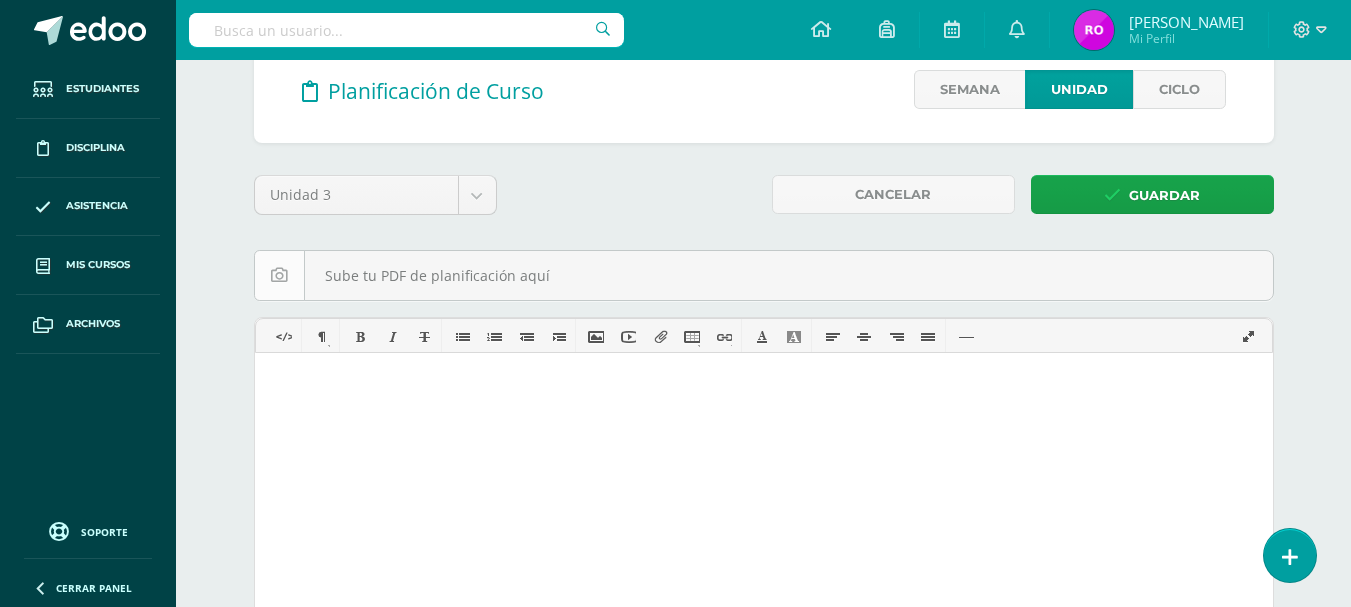 scroll, scrollTop: 0, scrollLeft: 0, axis: both 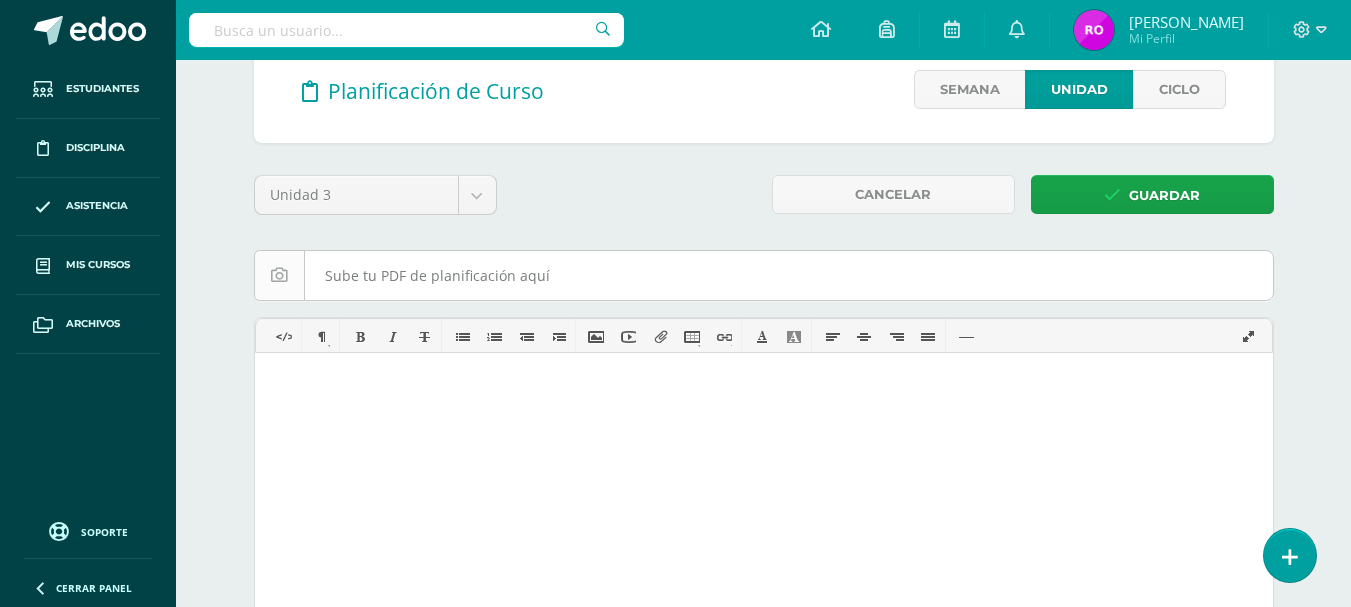 click at bounding box center (764, 275) 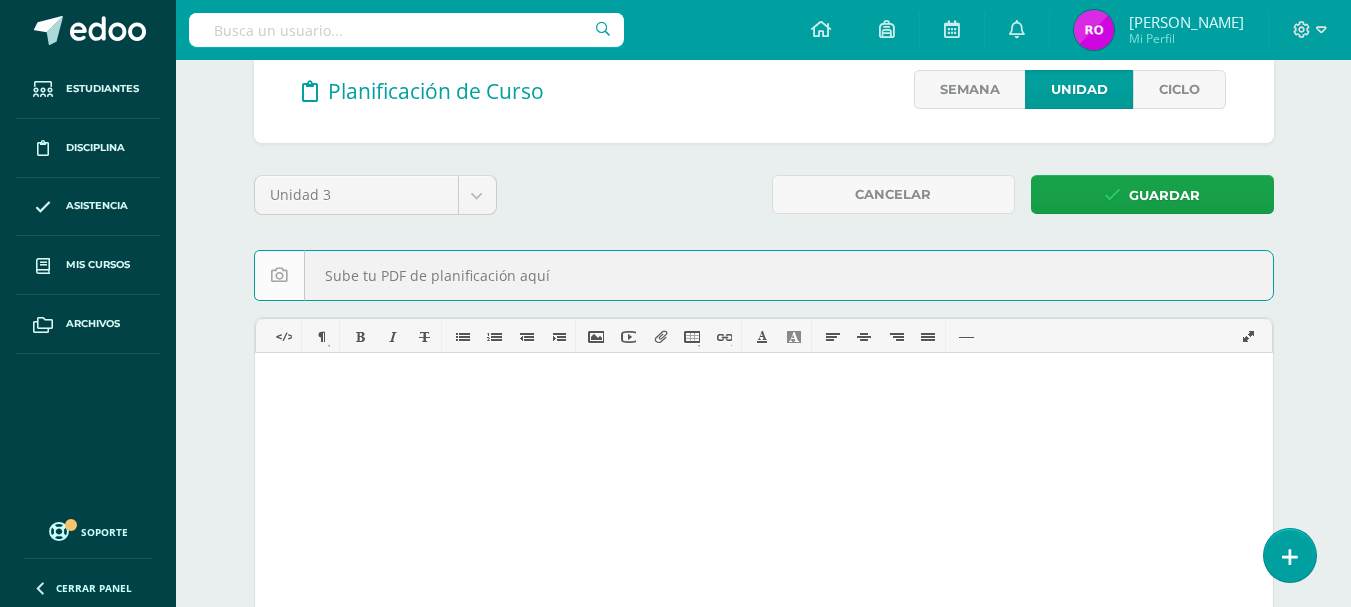 type on "C:\fakepath\Plan Dalton Inglés - Segundo - bloque 3.pdf" 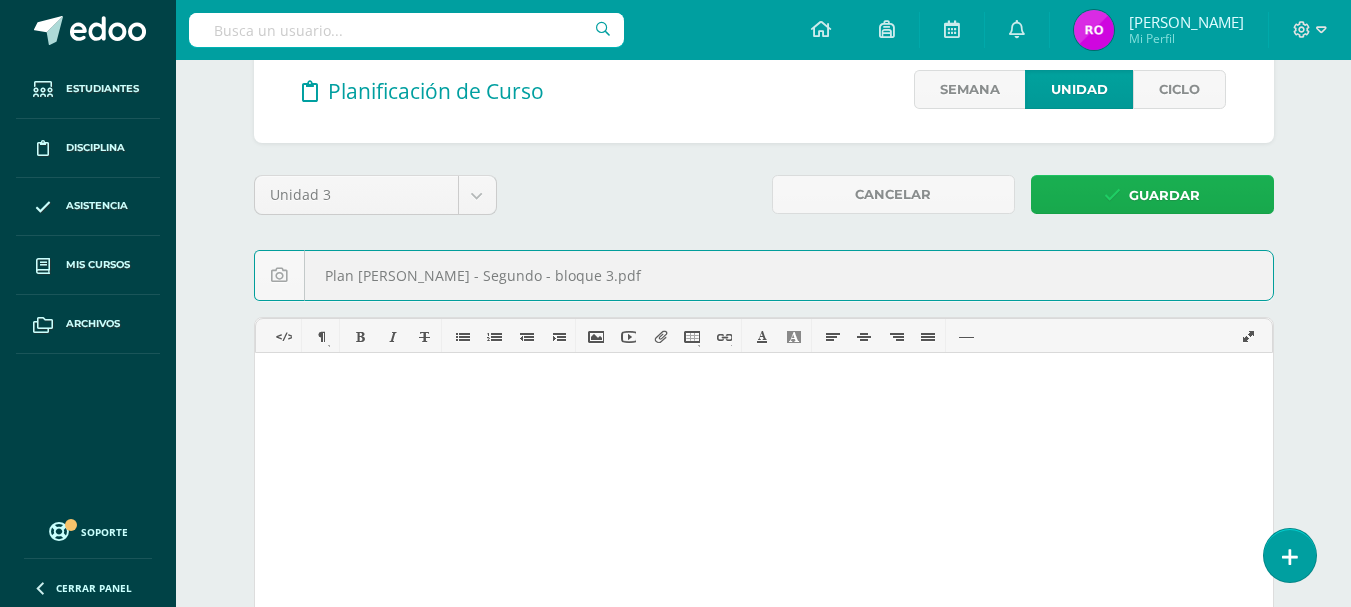 click on "Guardar" at bounding box center [1164, 195] 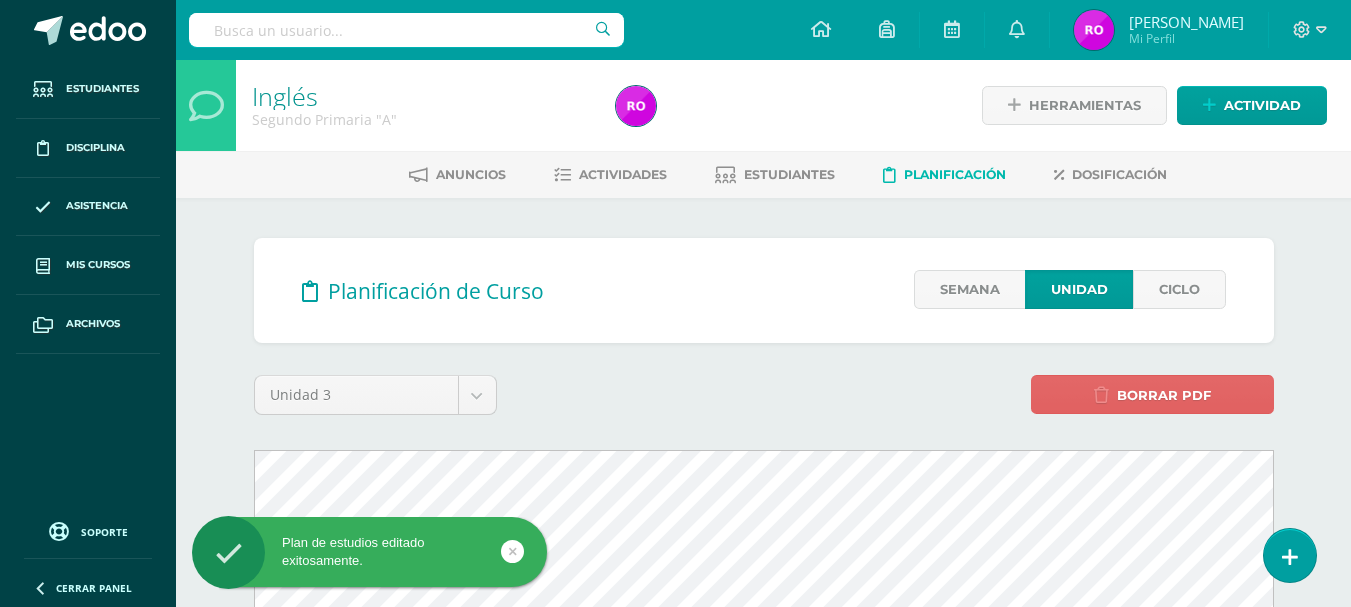scroll, scrollTop: 300, scrollLeft: 0, axis: vertical 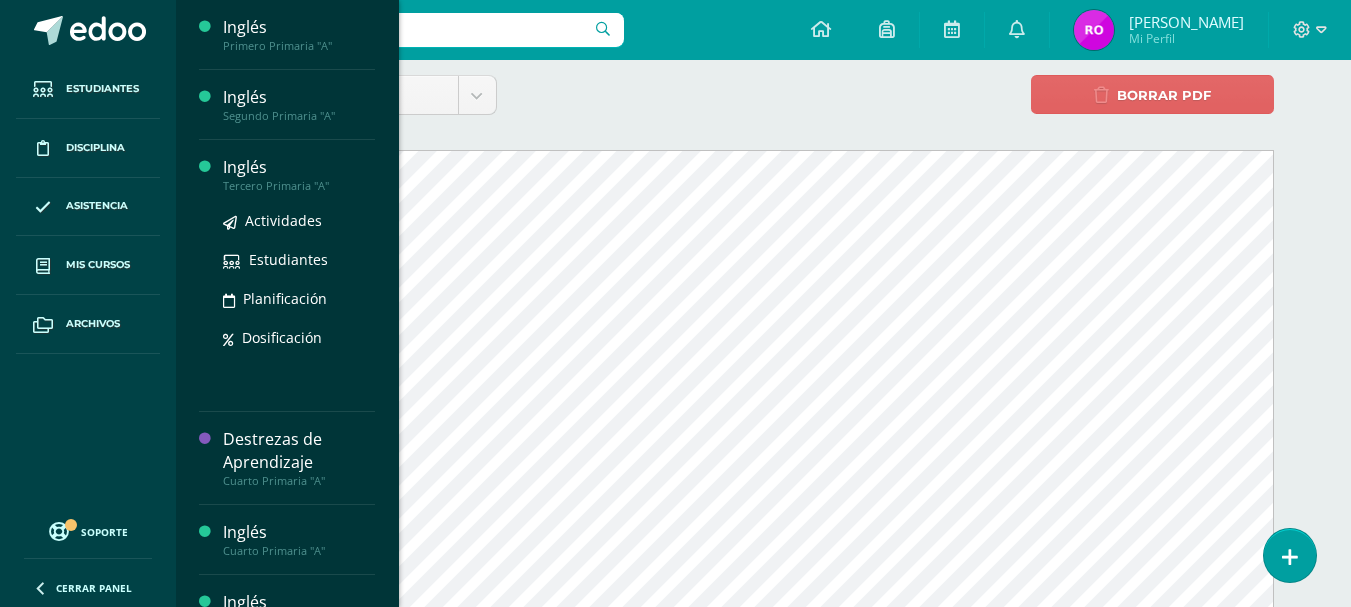 click on "Tercero
Primaria
"A"" at bounding box center (299, 186) 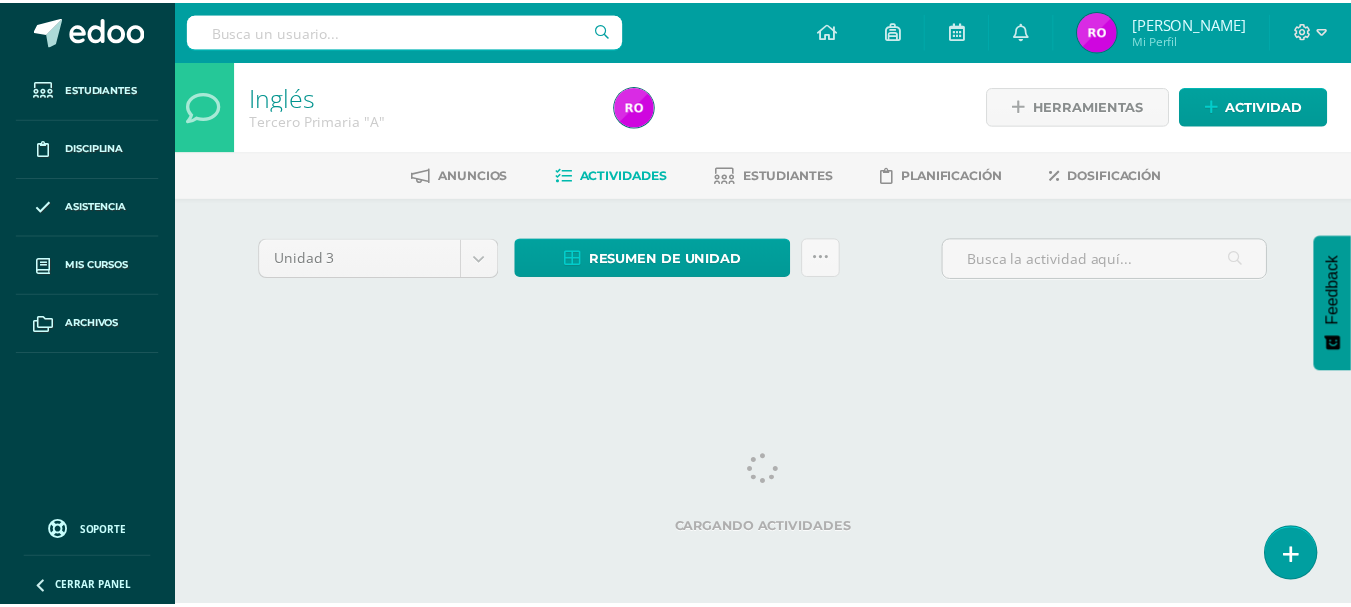 scroll, scrollTop: 0, scrollLeft: 0, axis: both 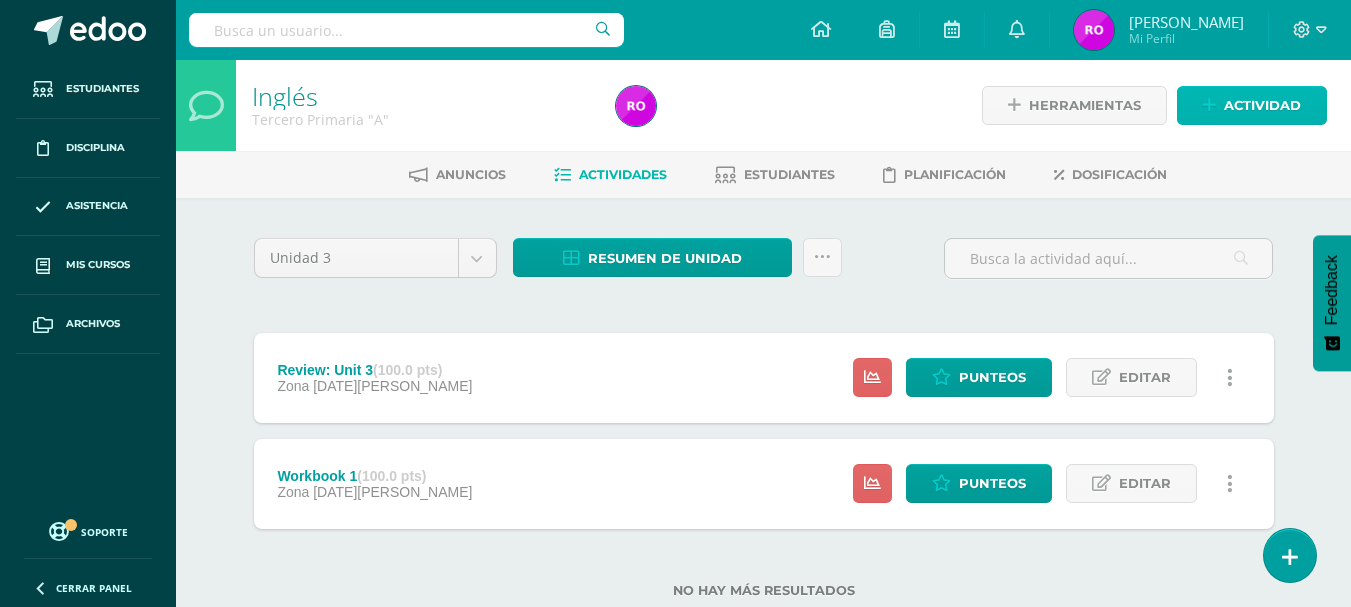 click on "Actividad" at bounding box center [1262, 105] 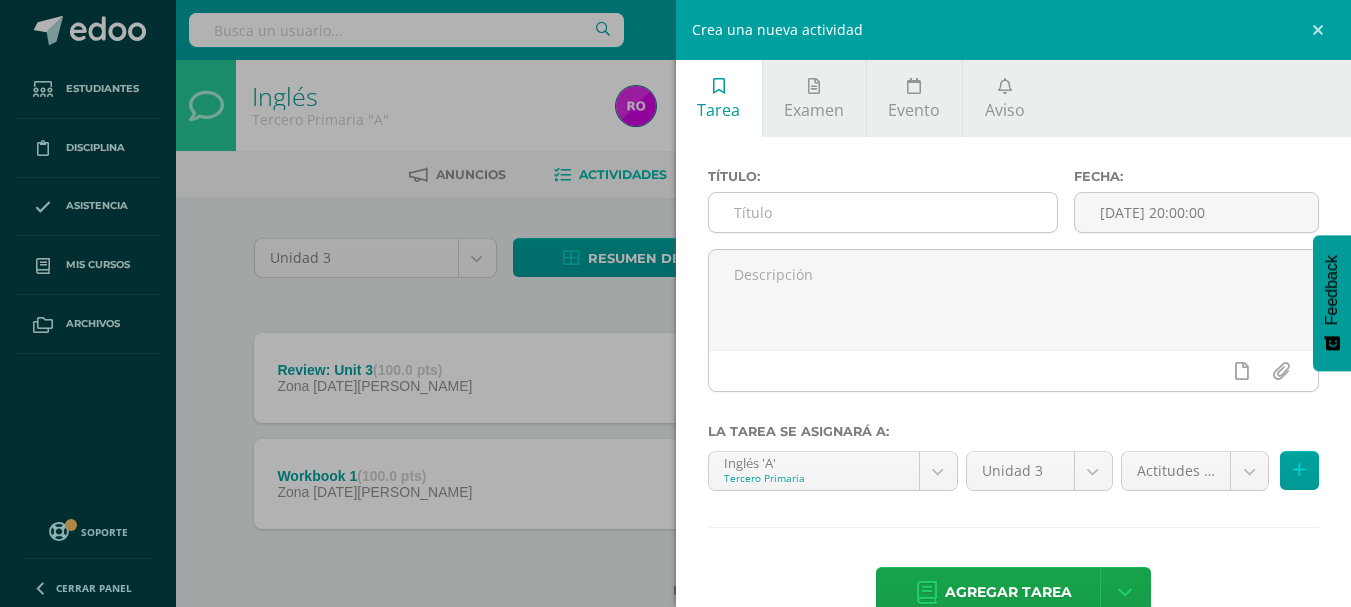 click at bounding box center (883, 212) 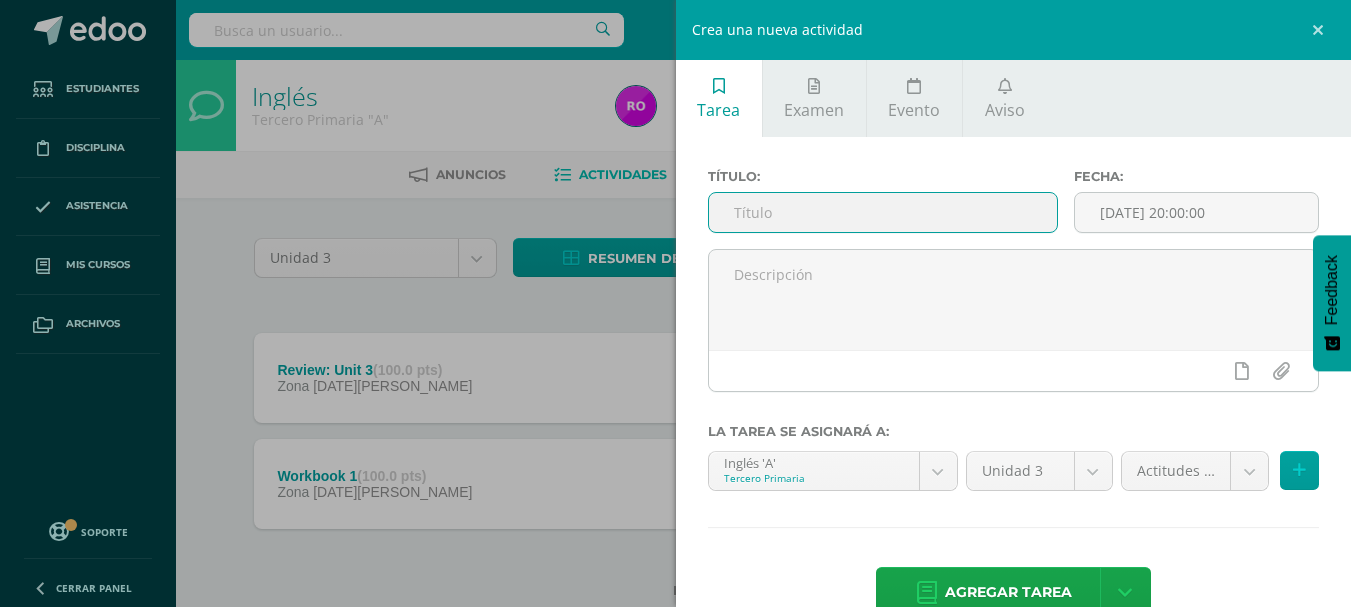 click on "Crea una nueva actividad
Tarea Examen Evento Aviso Título: Fecha: 2025-07-13 20:00:00 La tarea se asignará a:
Inglés 'A'
Tercero Primaria
Inglés 'A'
Inglés 'A'
Inglés 'A'
Destrezas de Aprendizaje 'A'
Inglés 'A'
Inglés 'A'
Matemáticas 'A'
Unidad 3
Unidad 1
Unidad 2
Unidad 3
Unidad 4
Actitudes (10.0%)
Actitudes (10.0%)
Agregar tarea Título: Fecha: 2025-07-14 Mo Tu" at bounding box center (675, 303) 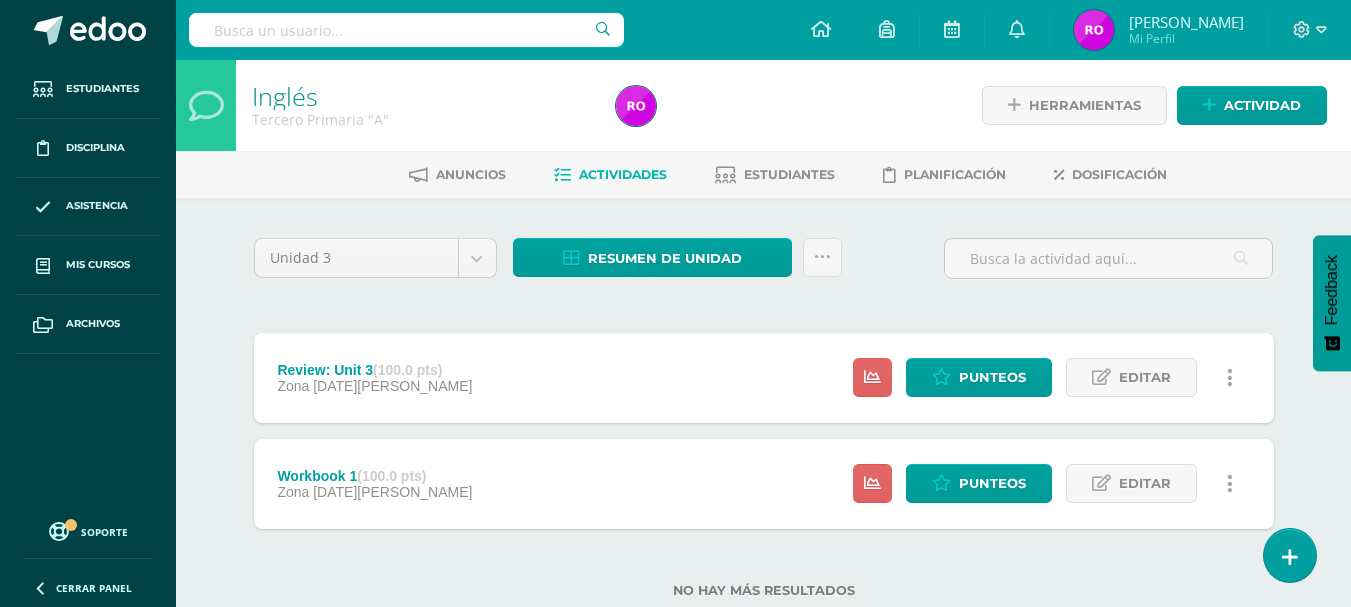 click on "Anuncios
Actividades
Estudiantes
Planificación
Dosificación" at bounding box center (787, 174) 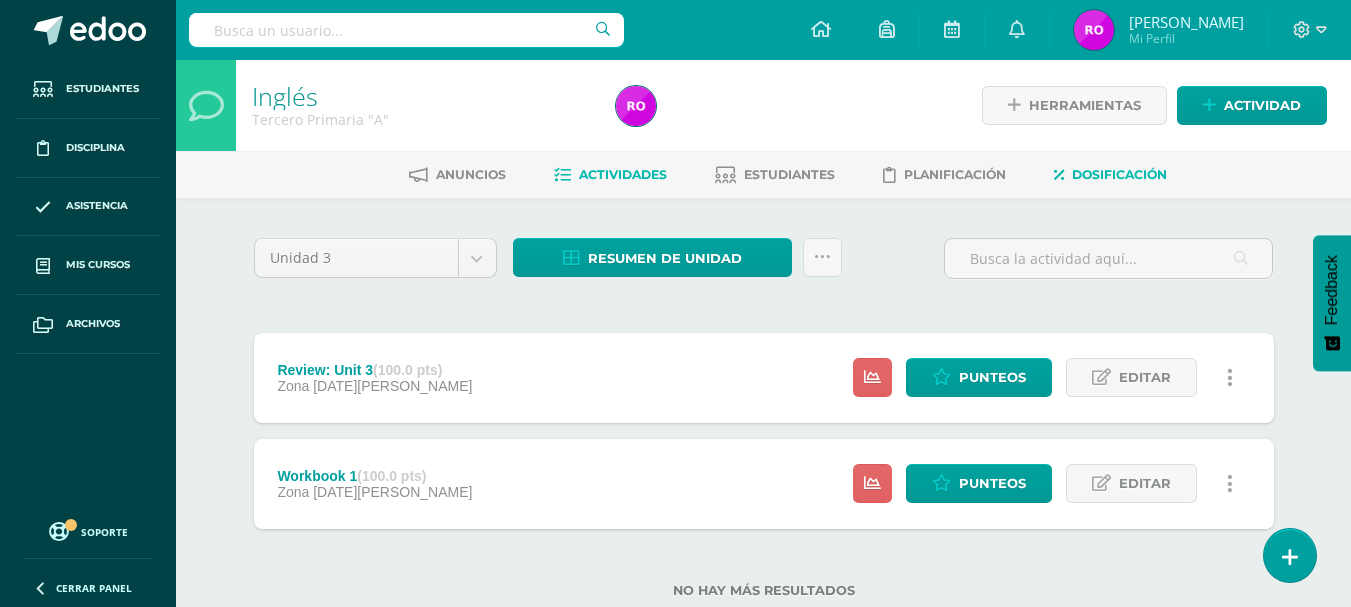 click on "Dosificación" at bounding box center (1119, 174) 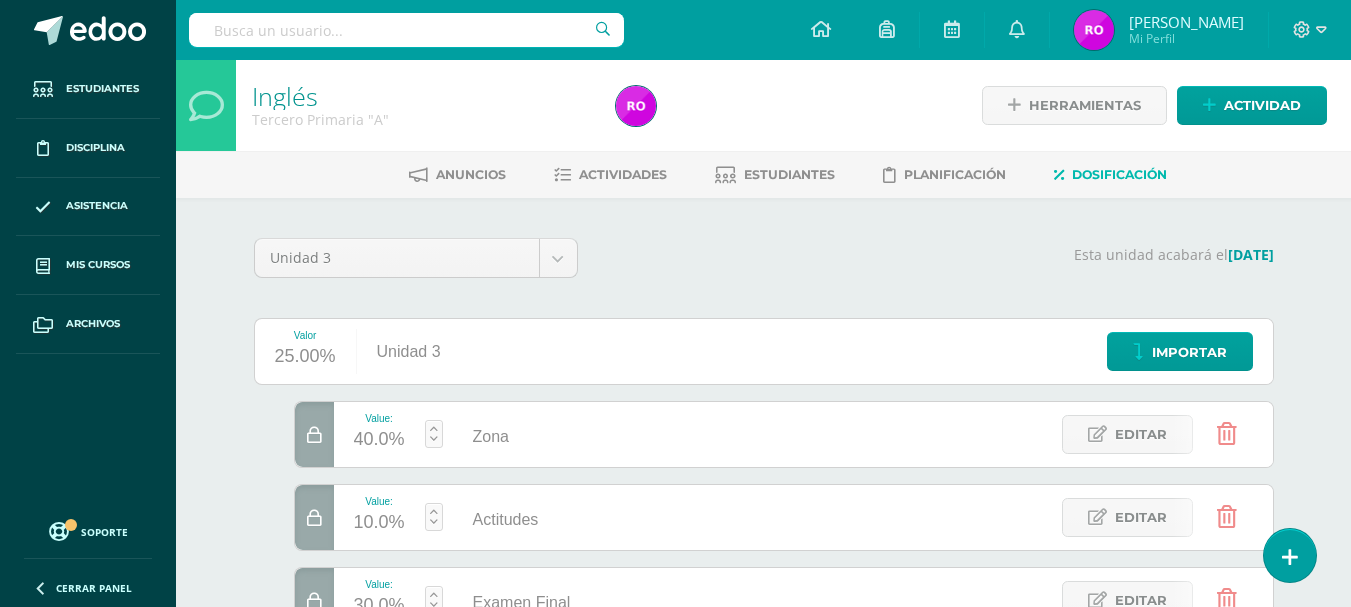 scroll, scrollTop: 0, scrollLeft: 0, axis: both 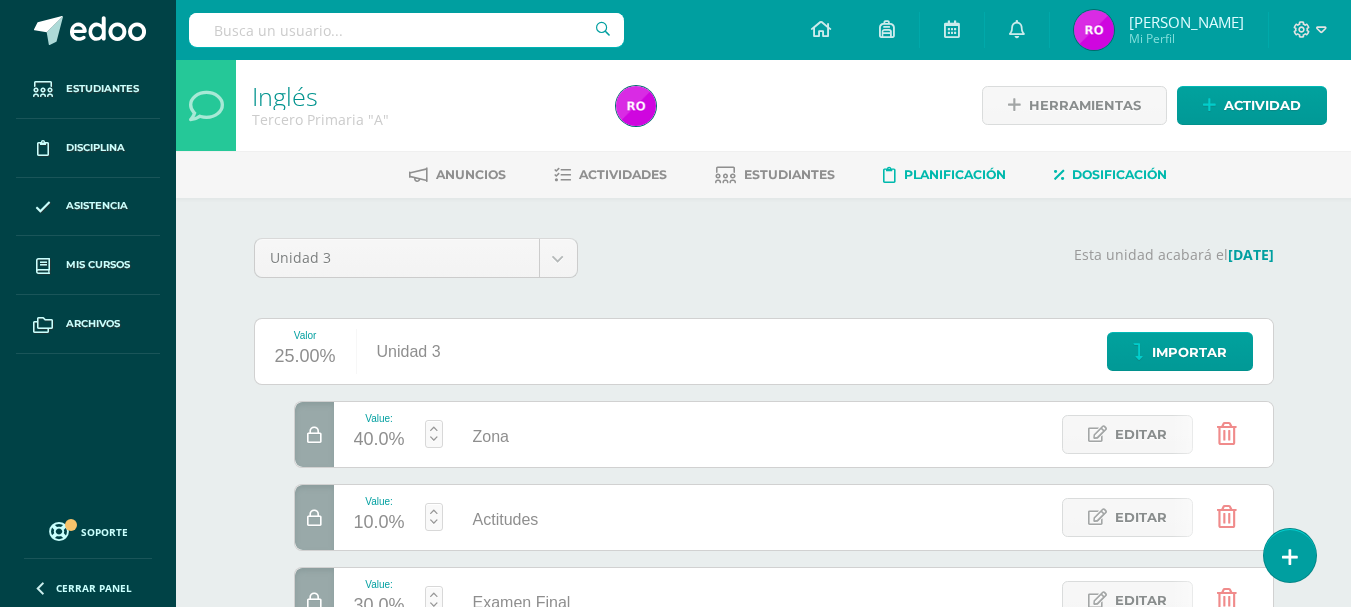 click on "Planificación" at bounding box center (955, 174) 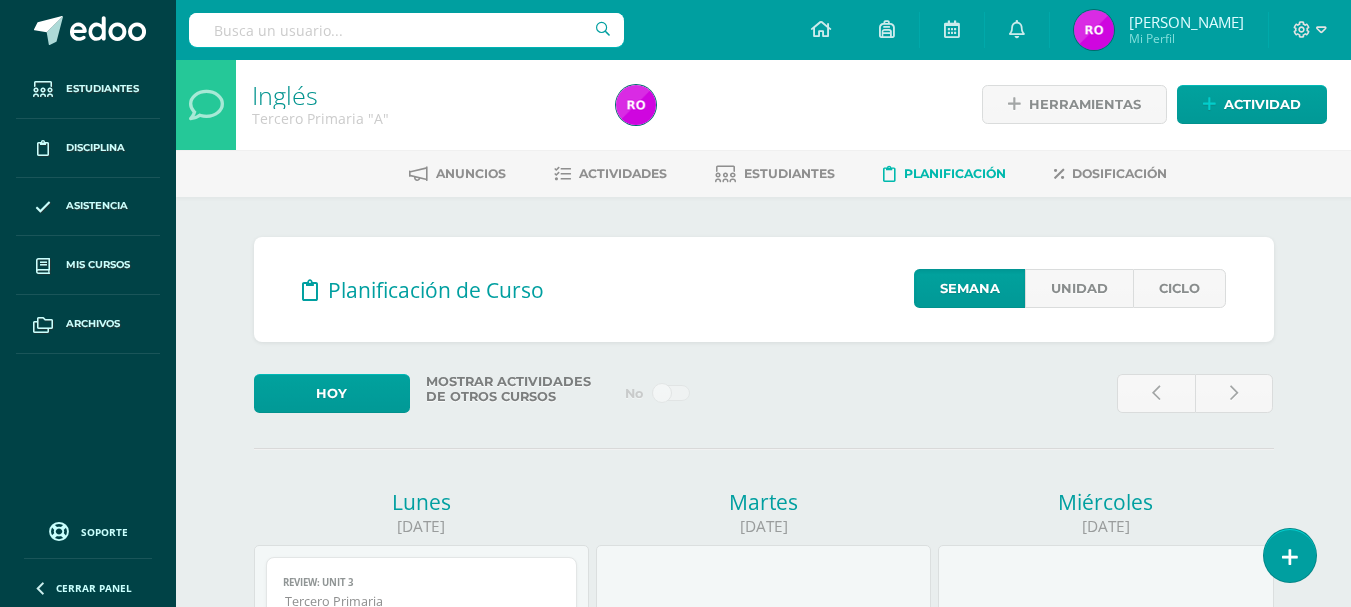 scroll, scrollTop: 100, scrollLeft: 0, axis: vertical 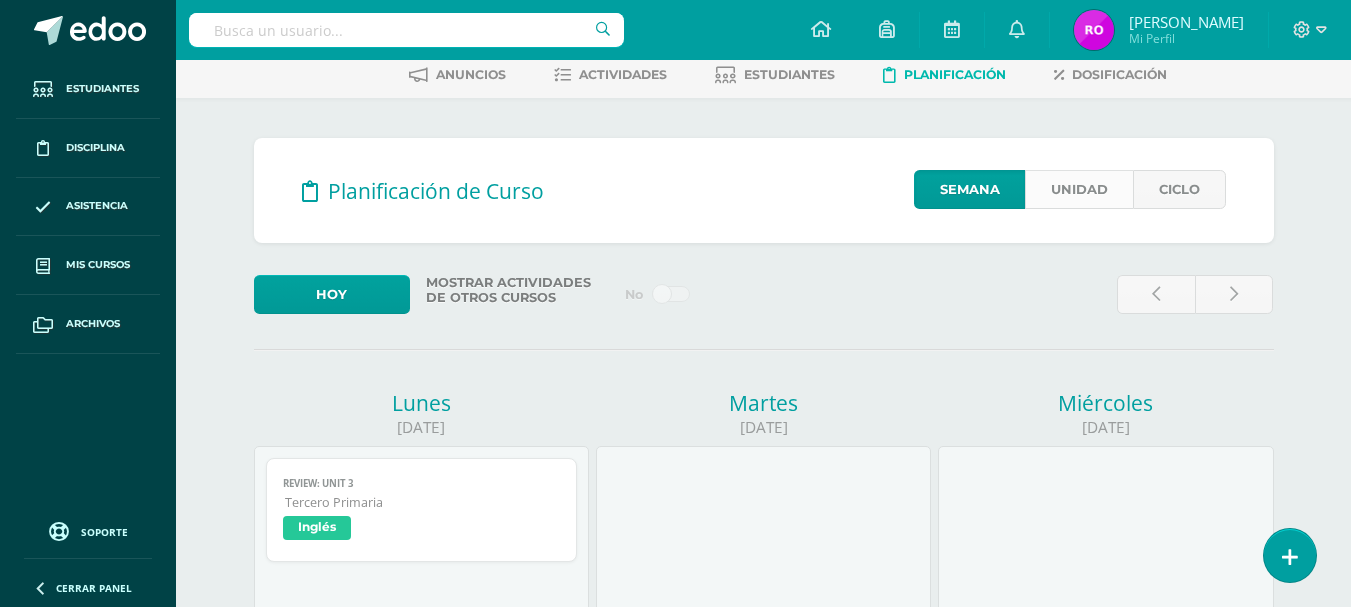 click on "Unidad" at bounding box center (1079, 189) 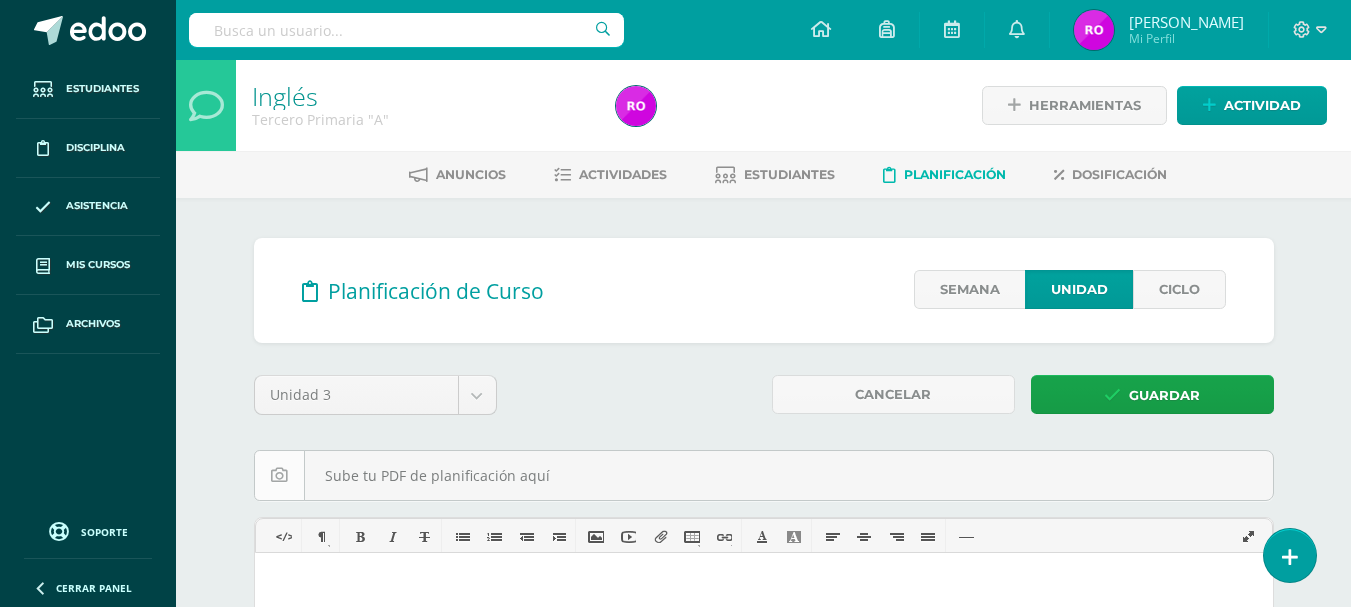 scroll, scrollTop: 200, scrollLeft: 0, axis: vertical 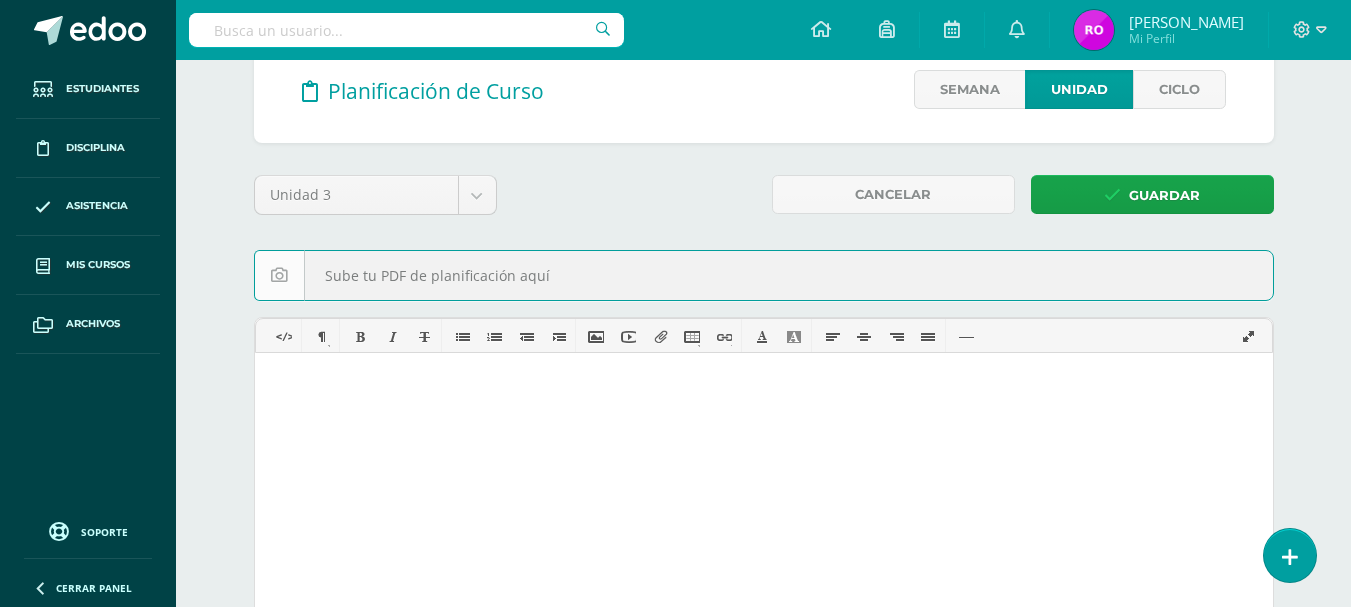 click at bounding box center (764, 275) 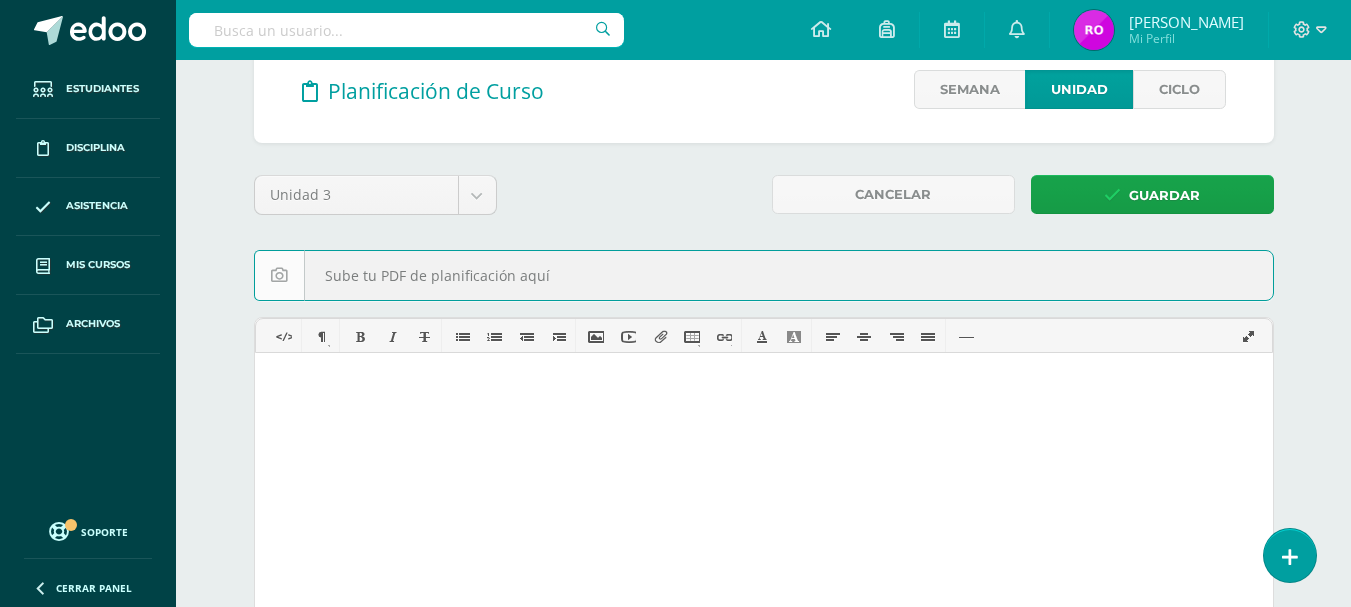 type on "C:\fakepath\Plan Dalton Inglés - Tercero - bloque 3.pdf" 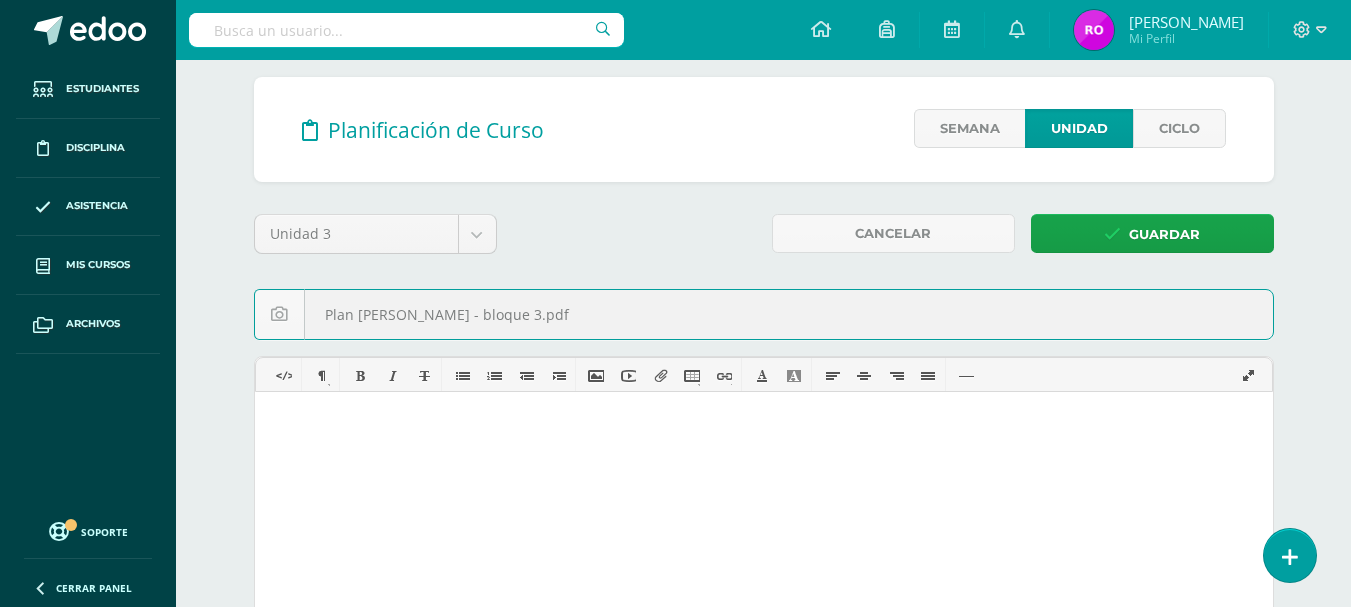 scroll, scrollTop: 200, scrollLeft: 0, axis: vertical 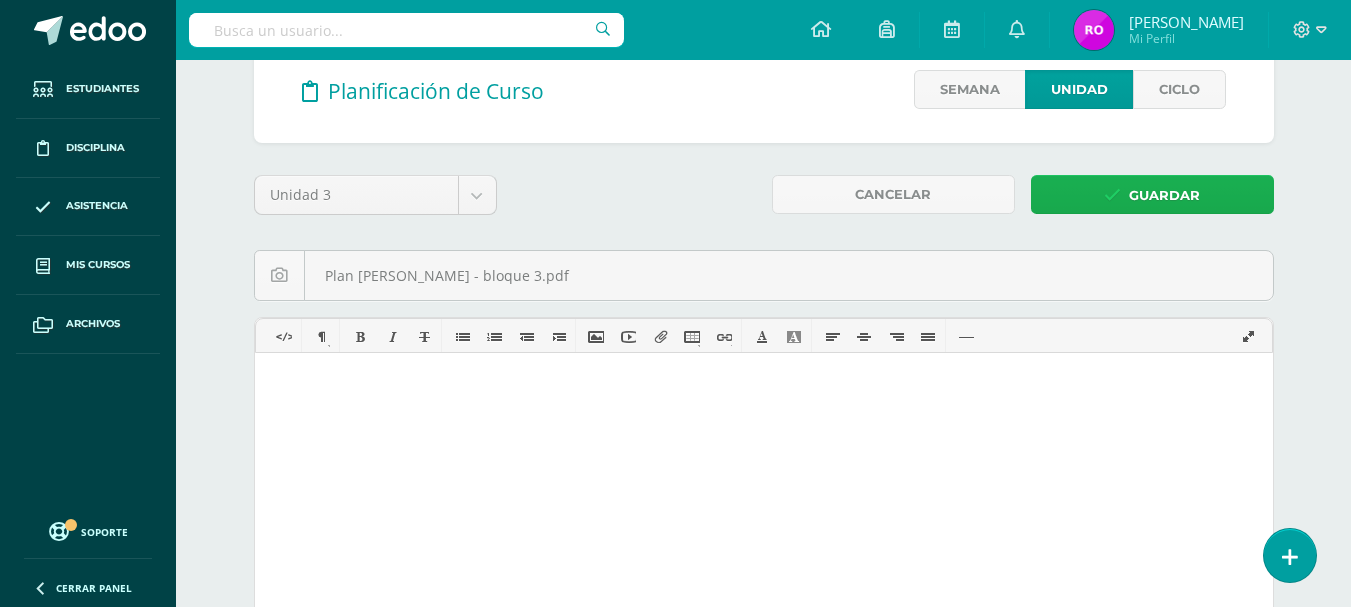 click on "Guardar" at bounding box center [1164, 195] 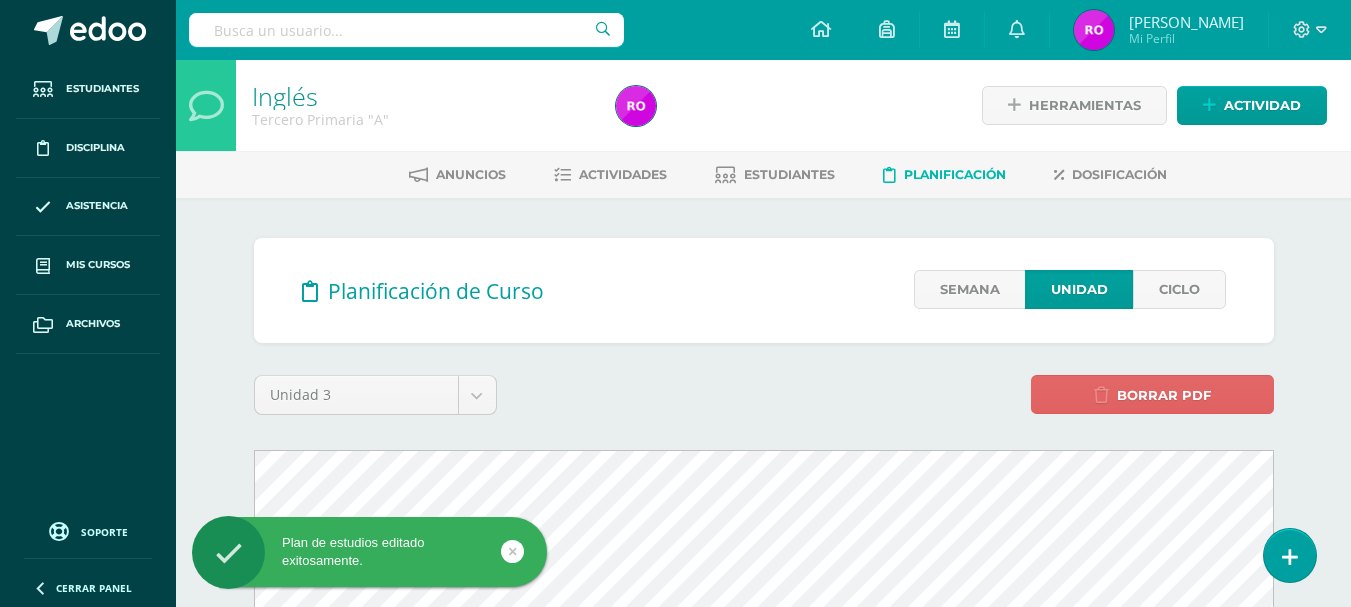 scroll, scrollTop: 0, scrollLeft: 0, axis: both 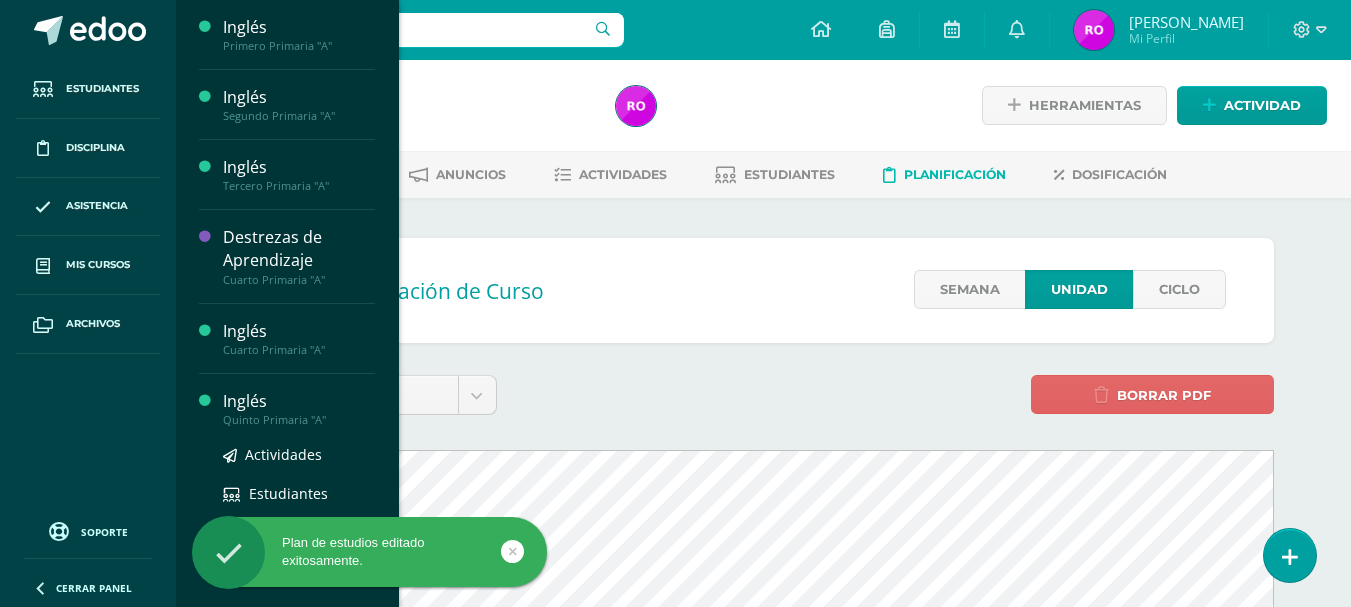click on "Quinto
Primaria
"A"" at bounding box center [299, 420] 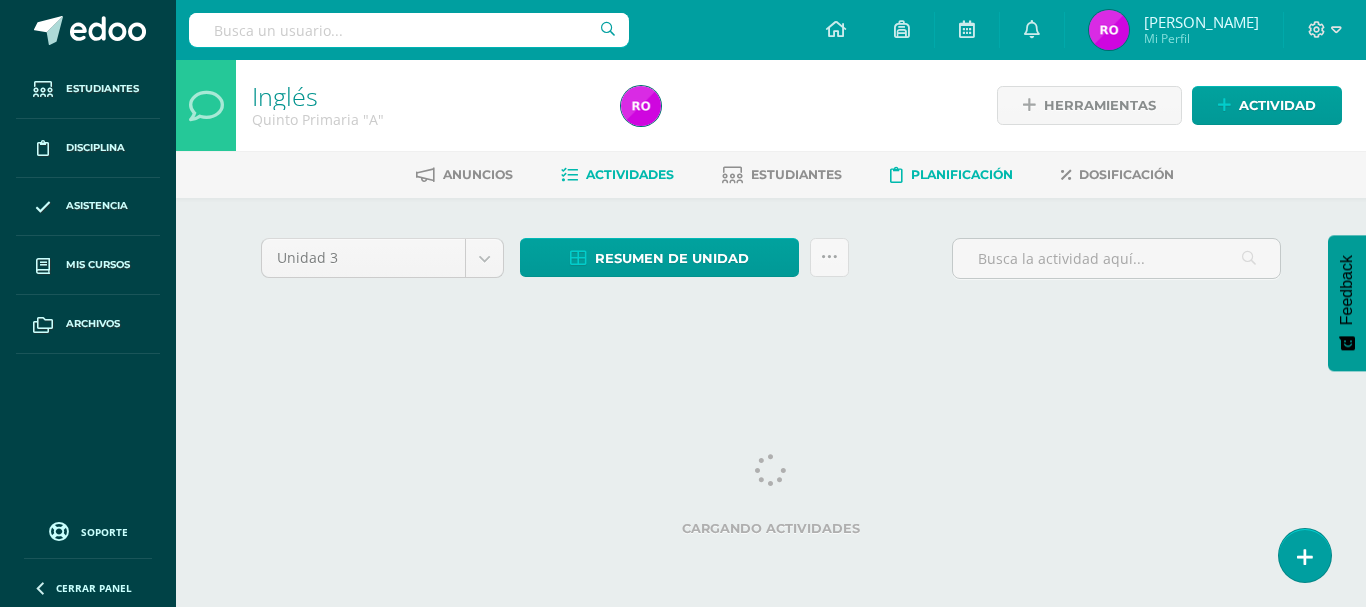 scroll, scrollTop: 0, scrollLeft: 0, axis: both 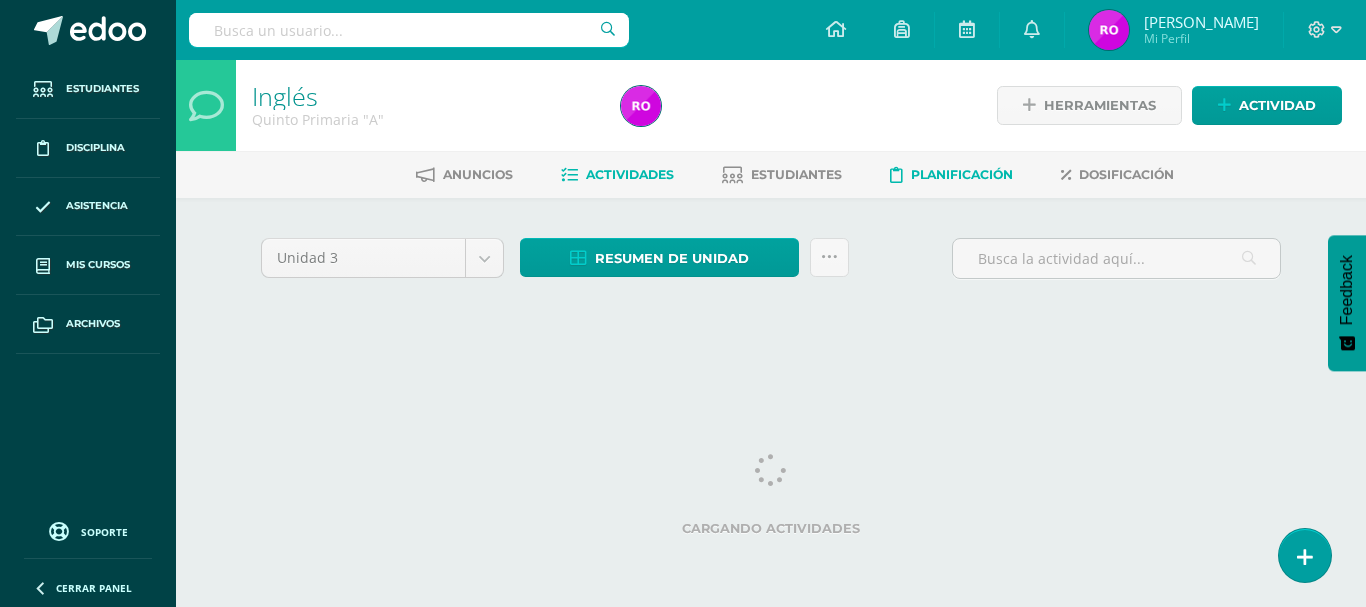 click on "Planificación" at bounding box center [951, 175] 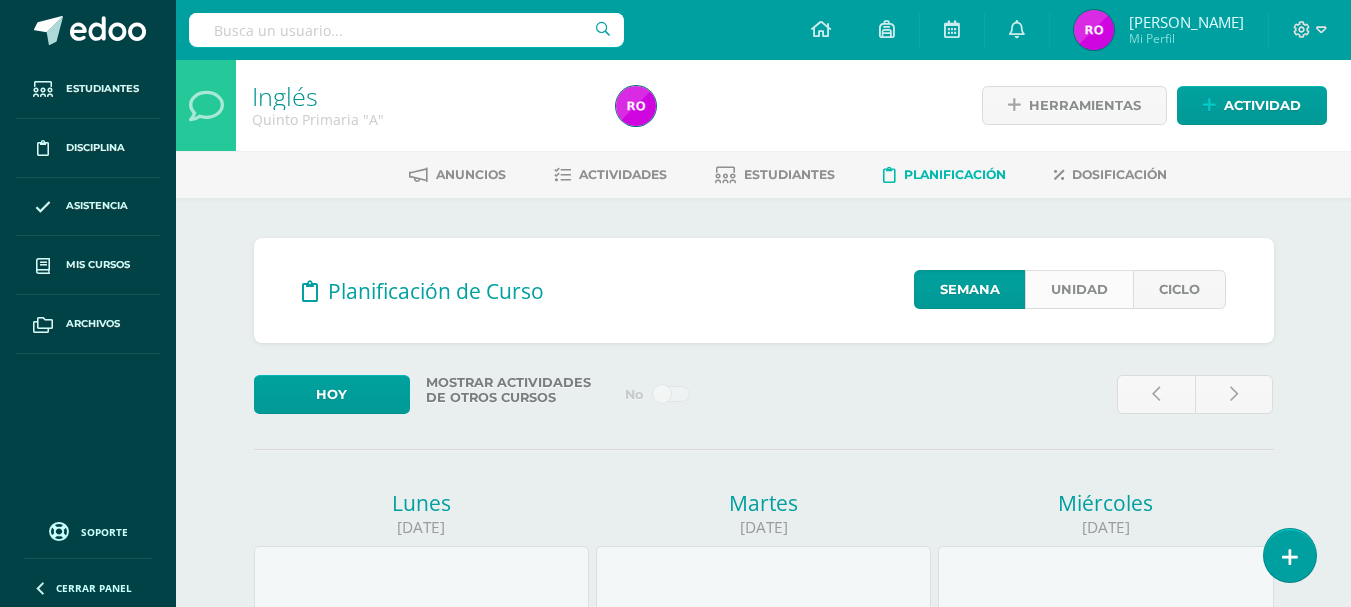 scroll, scrollTop: 0, scrollLeft: 0, axis: both 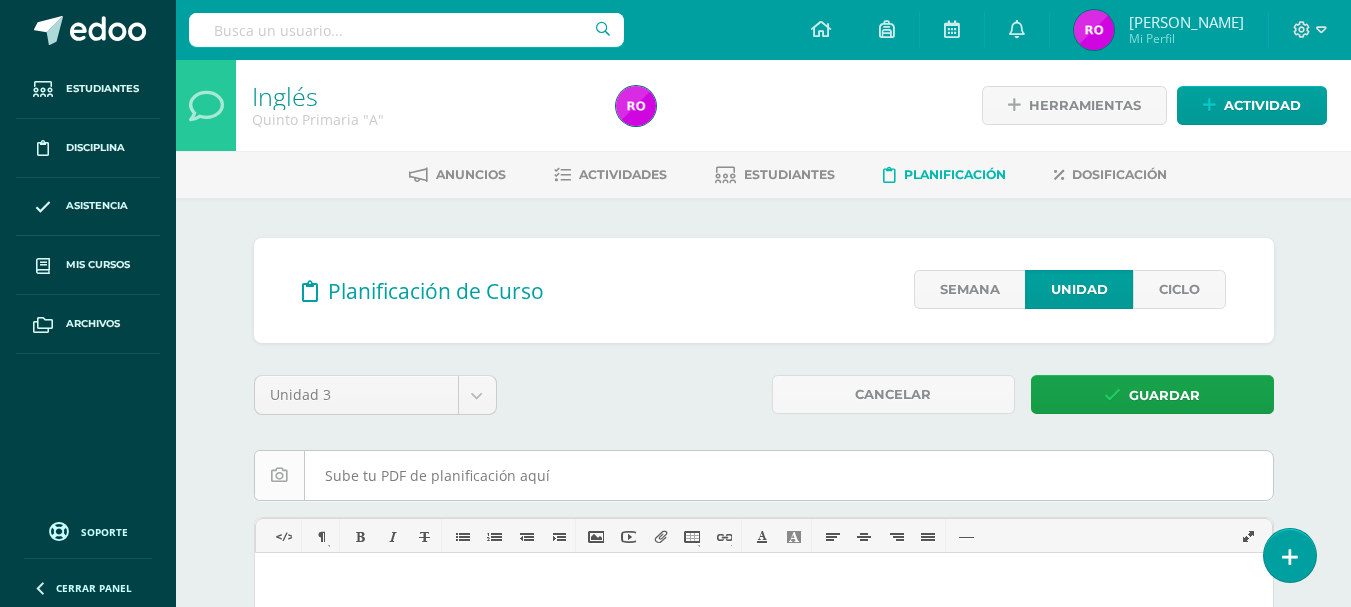click at bounding box center [764, 475] 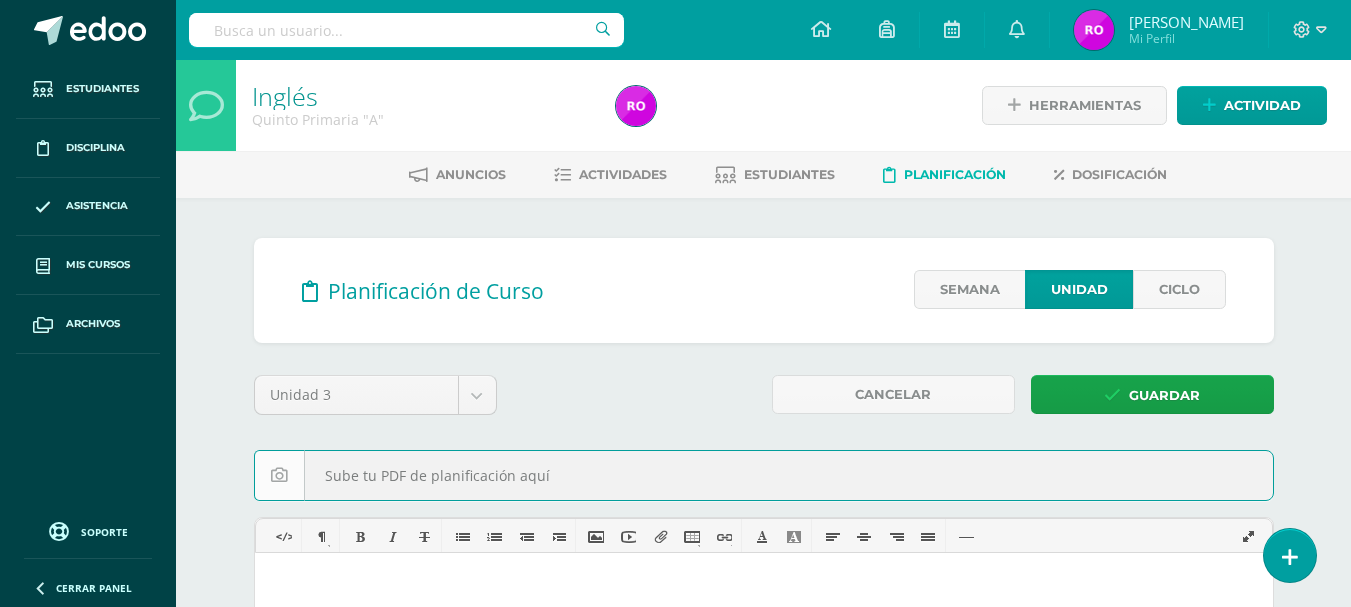 type on "C:\fakepath\Plan Dalton Inglés - Cuarto - bloque 3.pdf" 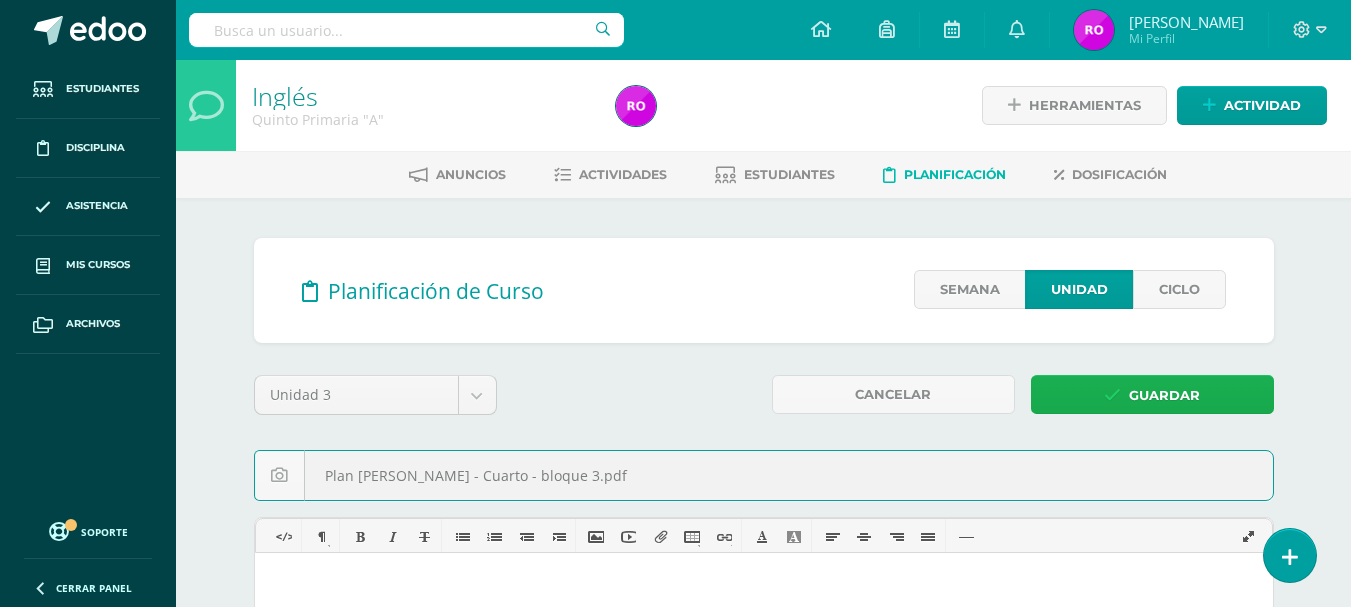 click on "Guardar" at bounding box center [1152, 394] 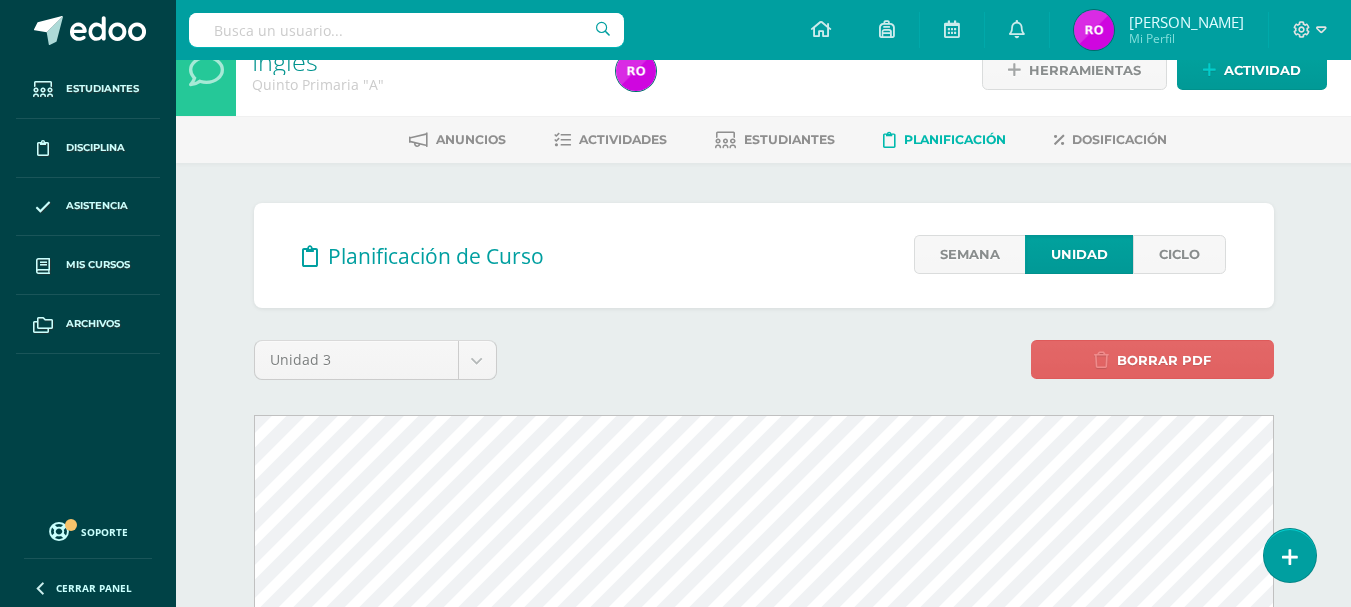 scroll, scrollTop: 0, scrollLeft: 0, axis: both 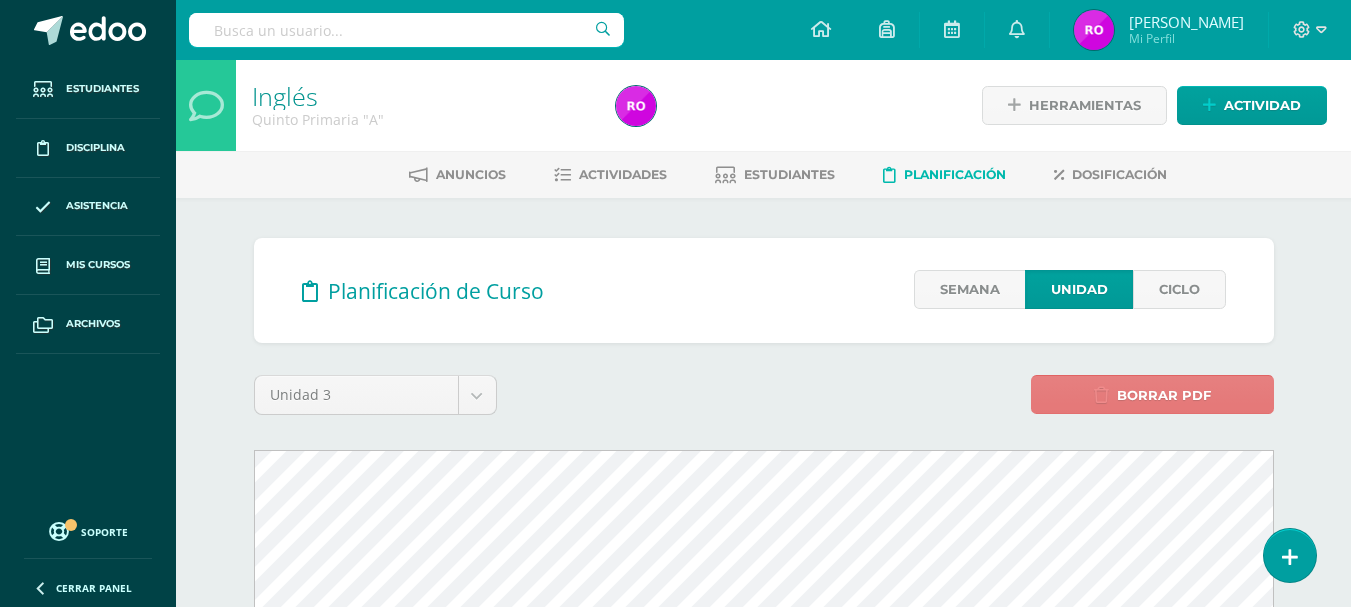 click on "Borrar PDF" at bounding box center (1164, 395) 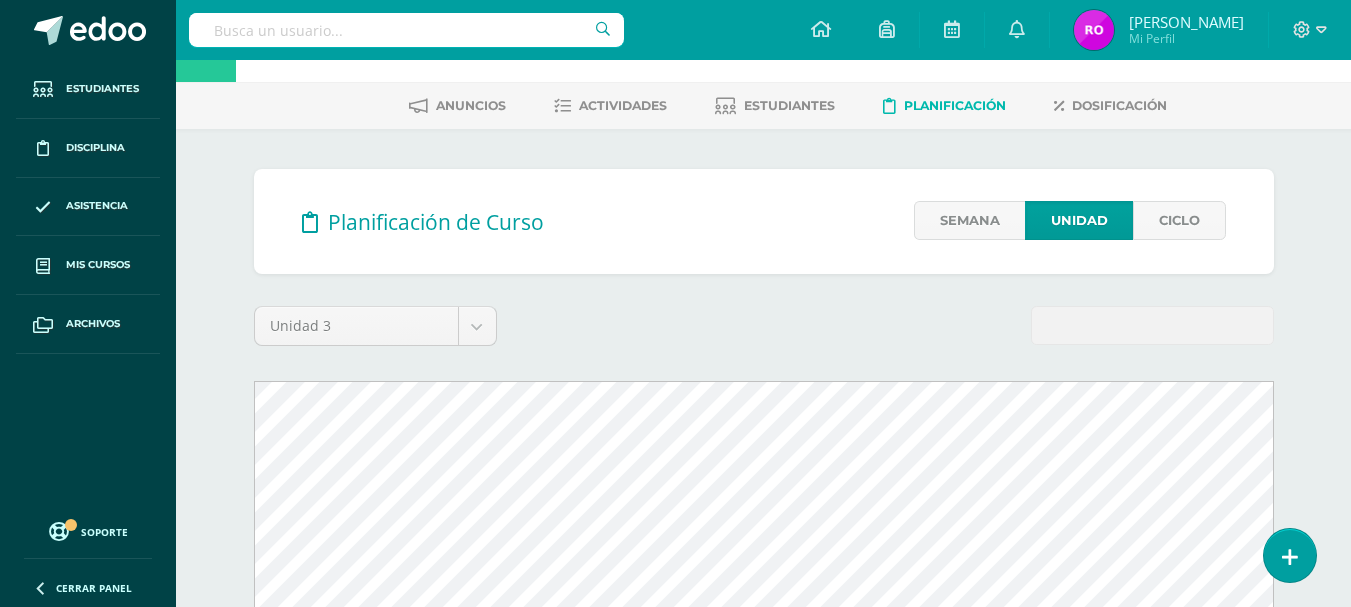 scroll, scrollTop: 200, scrollLeft: 0, axis: vertical 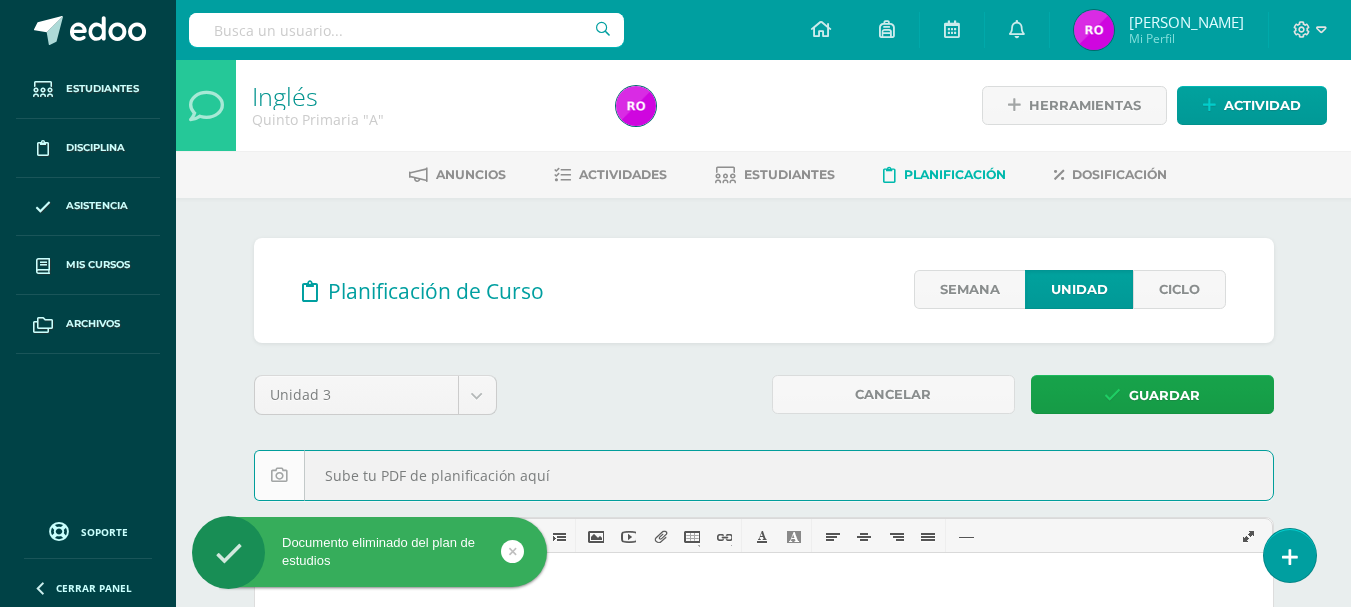 click at bounding box center [764, 475] 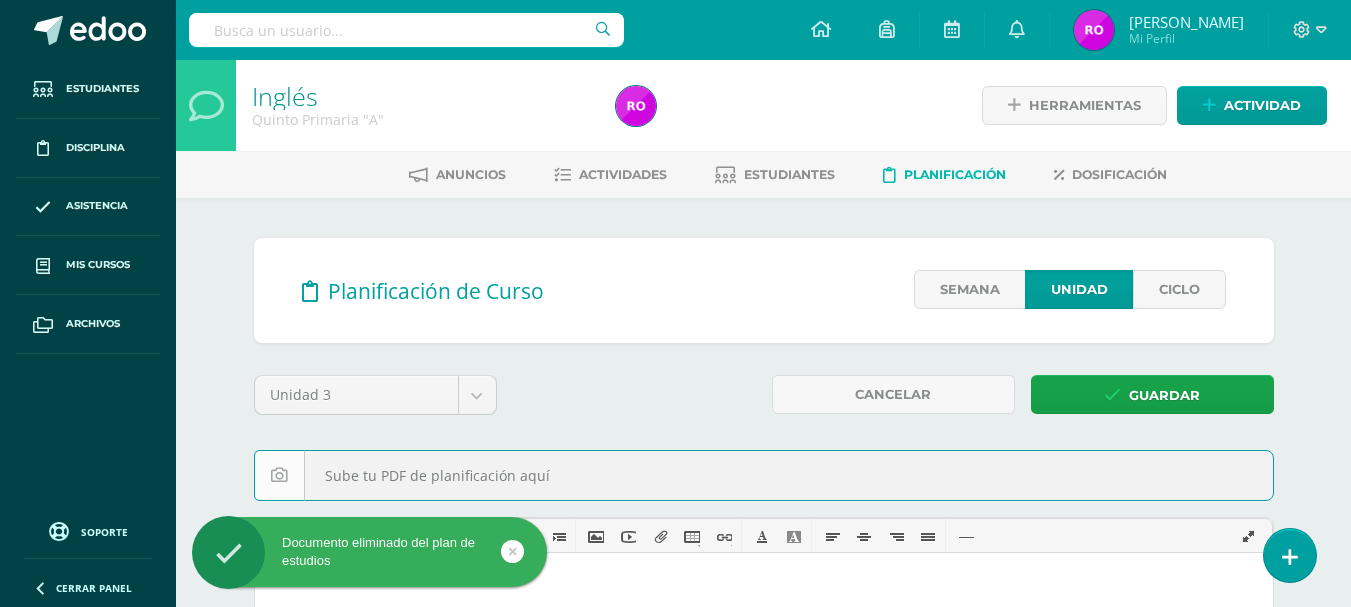 scroll, scrollTop: 0, scrollLeft: 0, axis: both 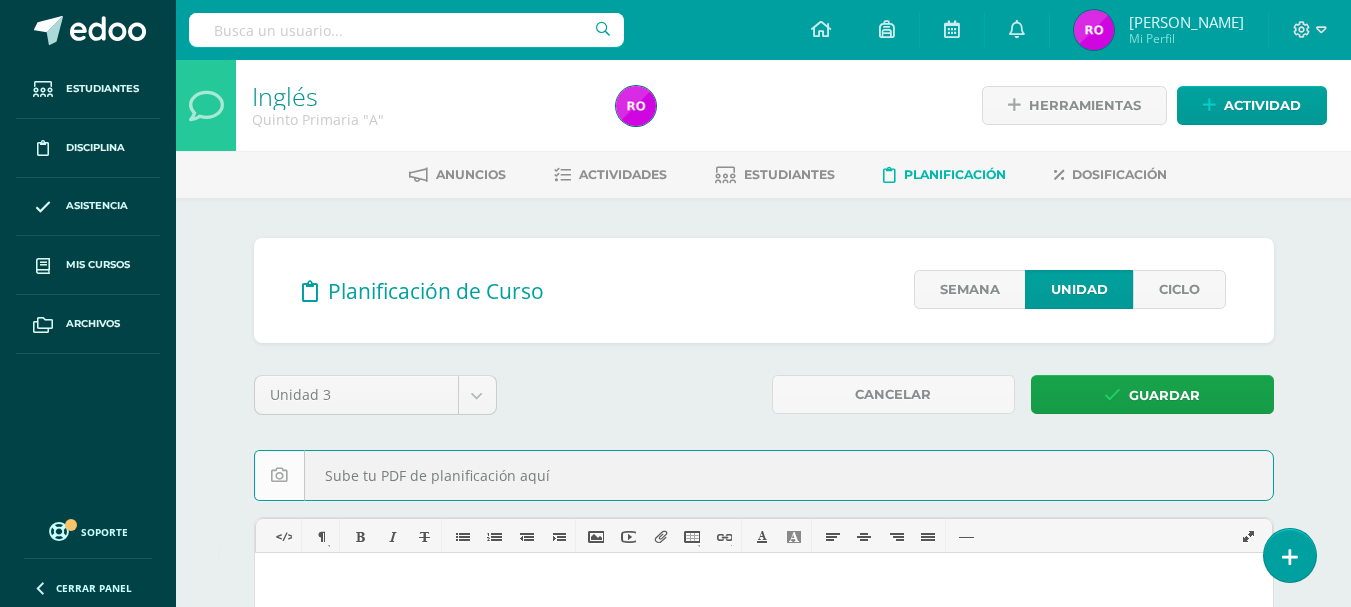 type on "C:\fakepath\Plan Dalton Inglés Quinto - bloque 3.pdf" 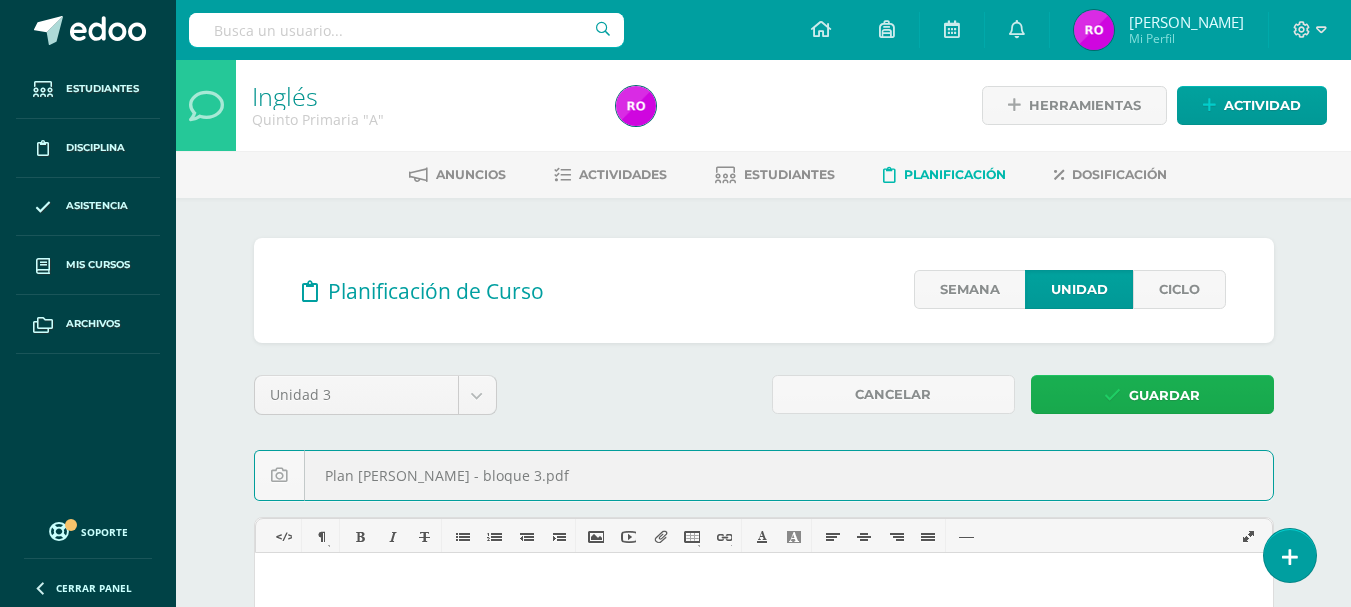 click on "Guardar" at bounding box center [1164, 395] 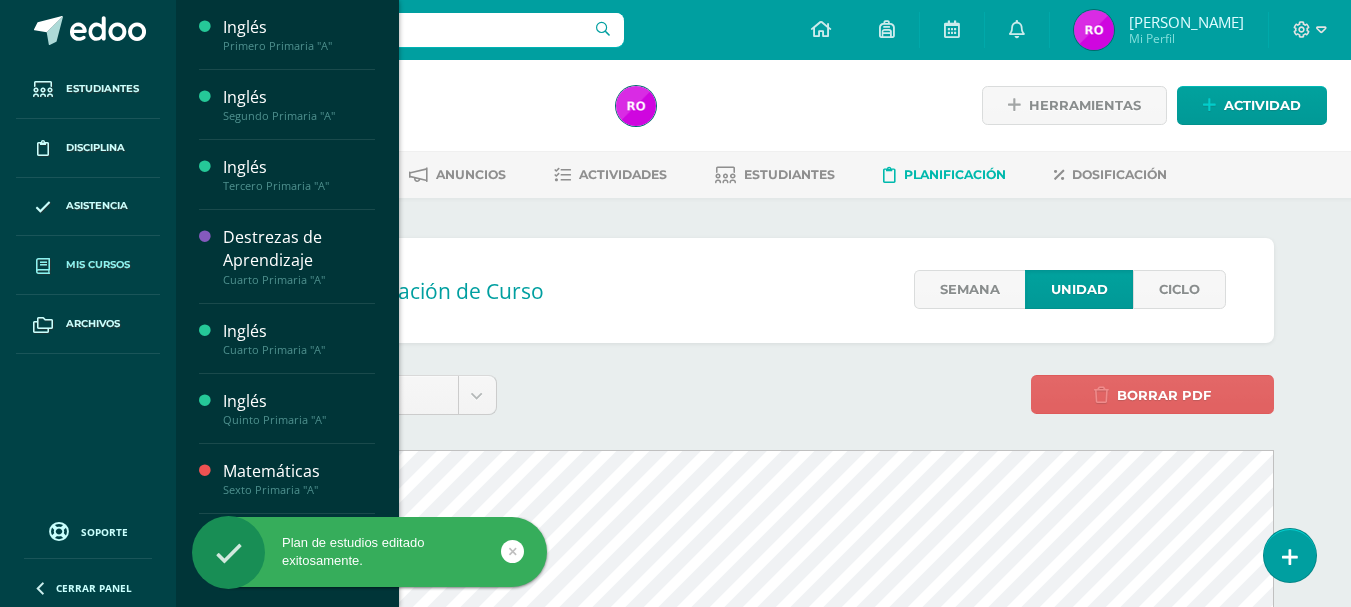 scroll, scrollTop: 0, scrollLeft: 0, axis: both 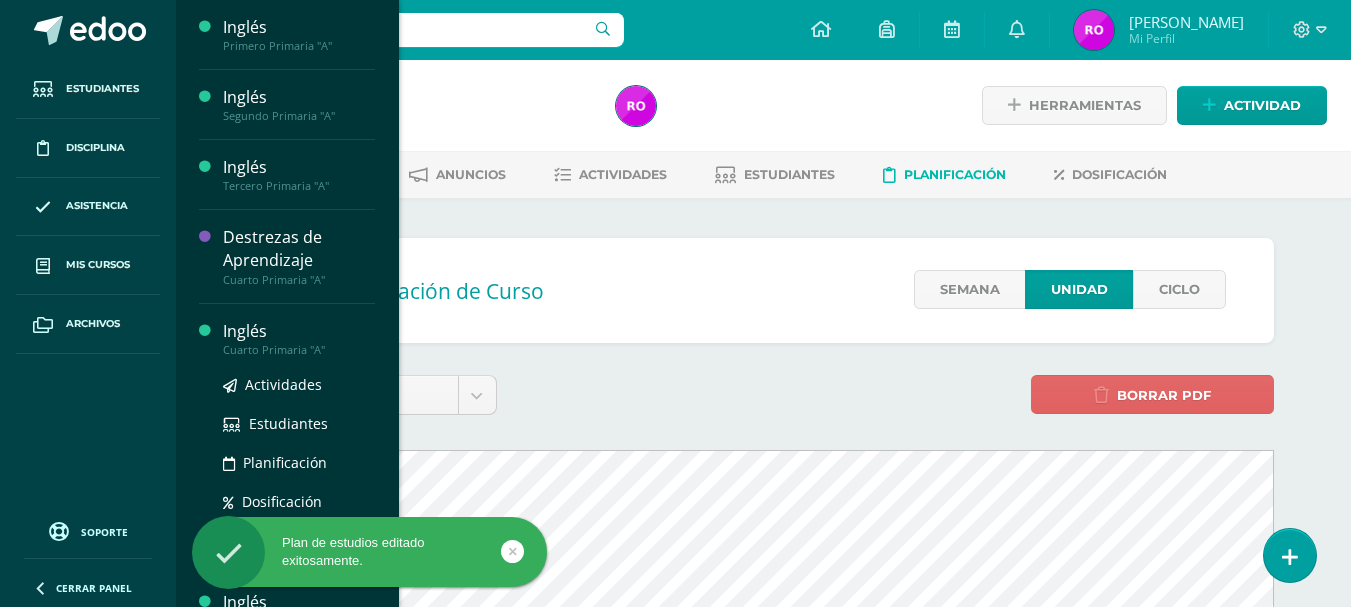 click on "Cuarto
Primaria
"A"" at bounding box center (299, 350) 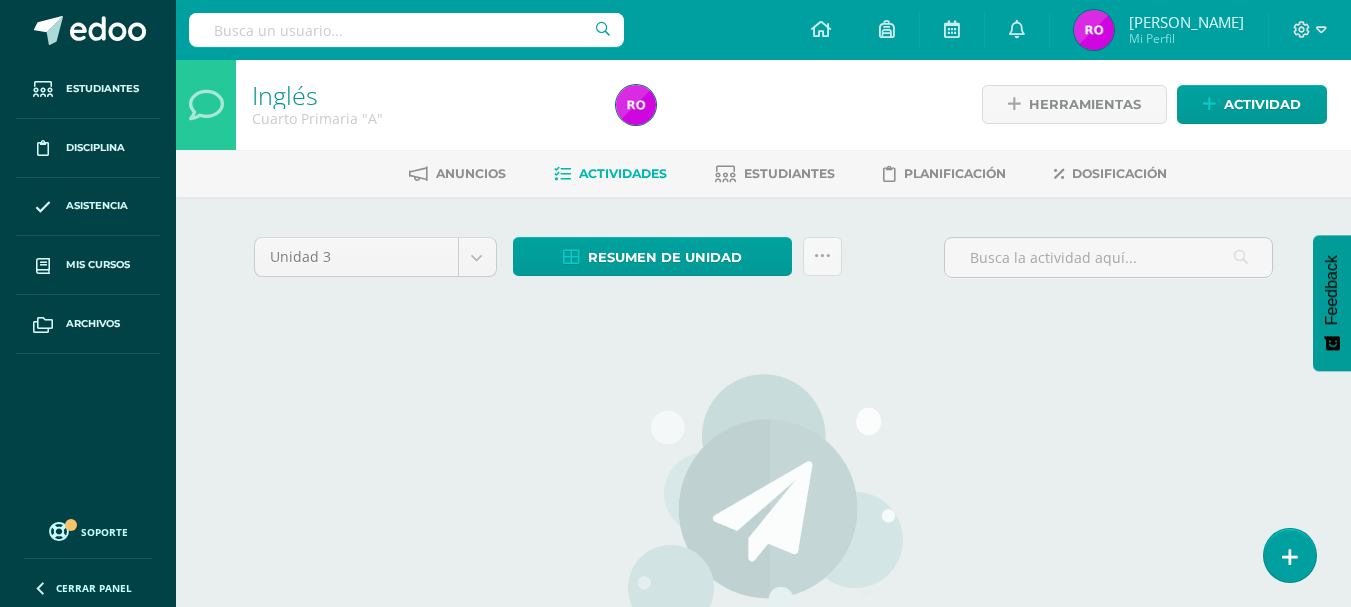 scroll, scrollTop: 0, scrollLeft: 0, axis: both 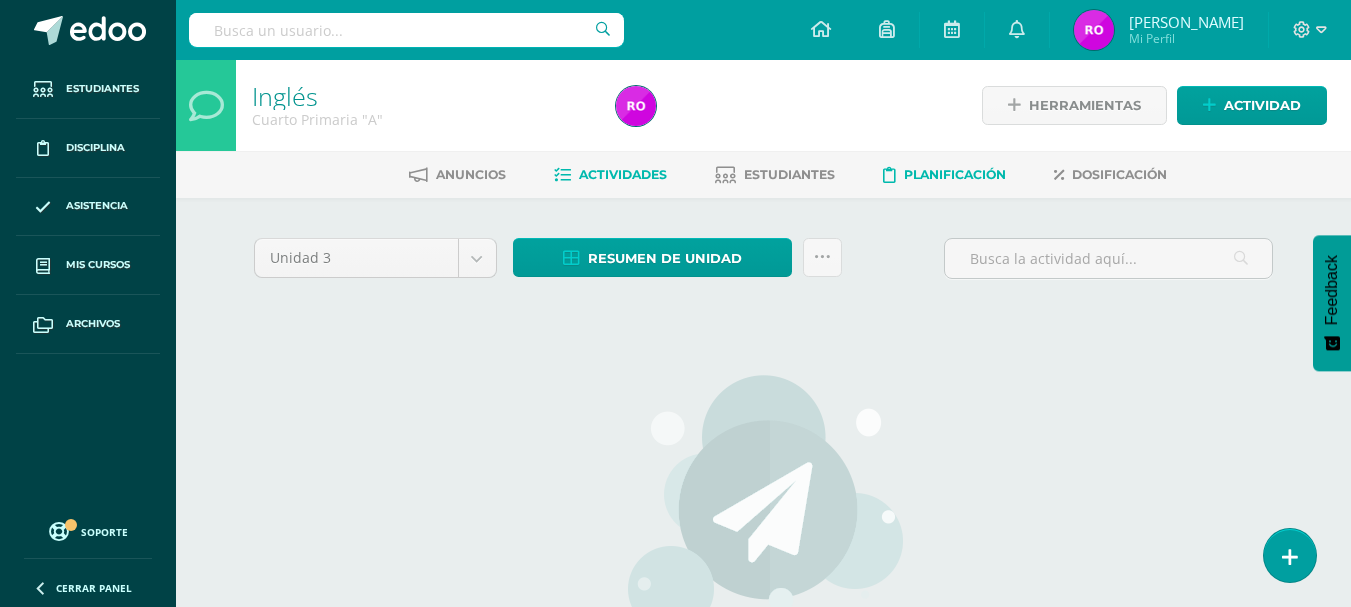click on "Planificación" at bounding box center [955, 174] 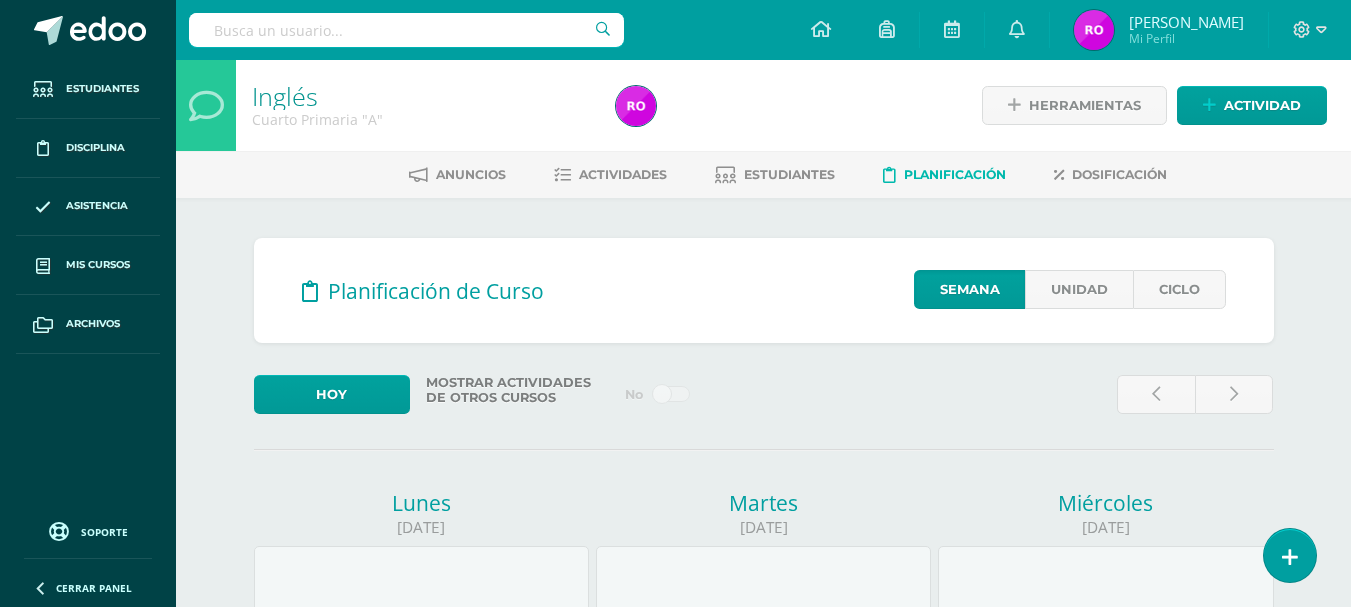 scroll, scrollTop: 0, scrollLeft: 0, axis: both 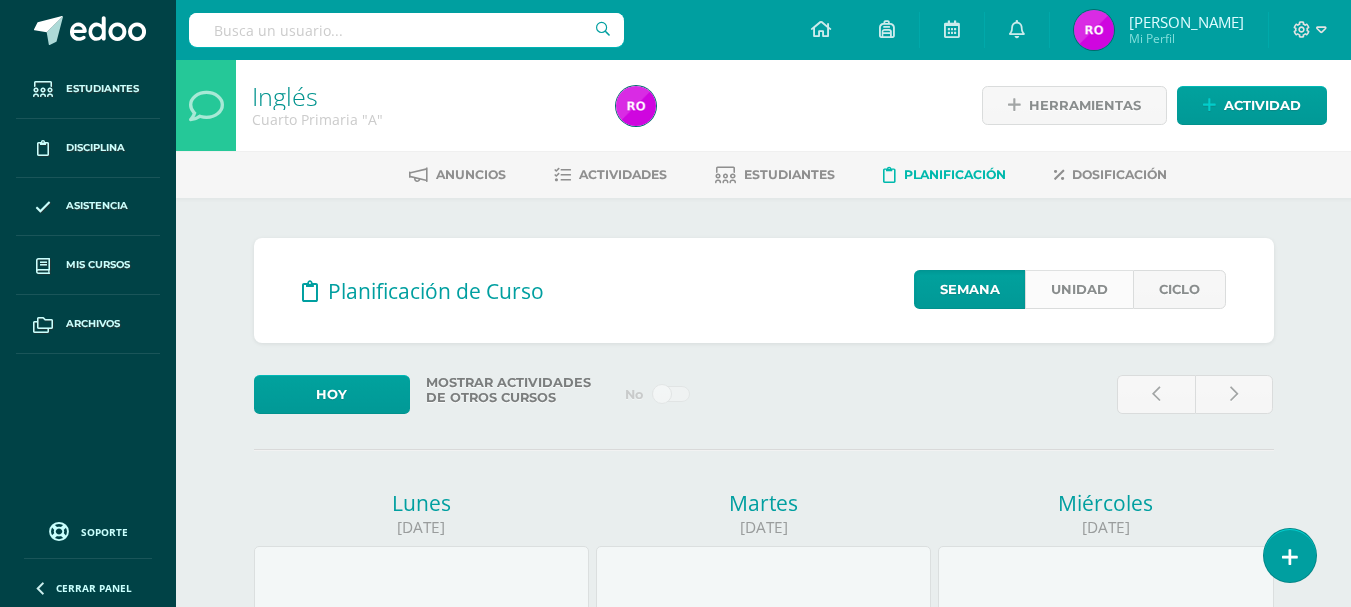 click on "Unidad" at bounding box center [1079, 289] 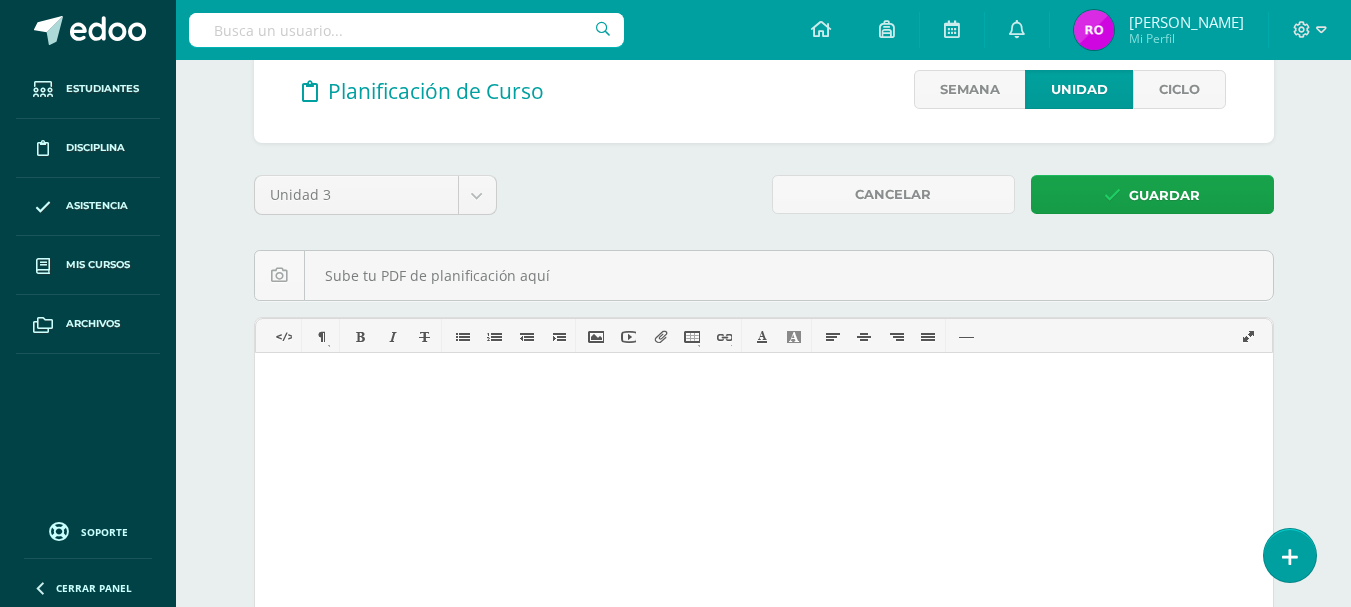 scroll, scrollTop: 0, scrollLeft: 0, axis: both 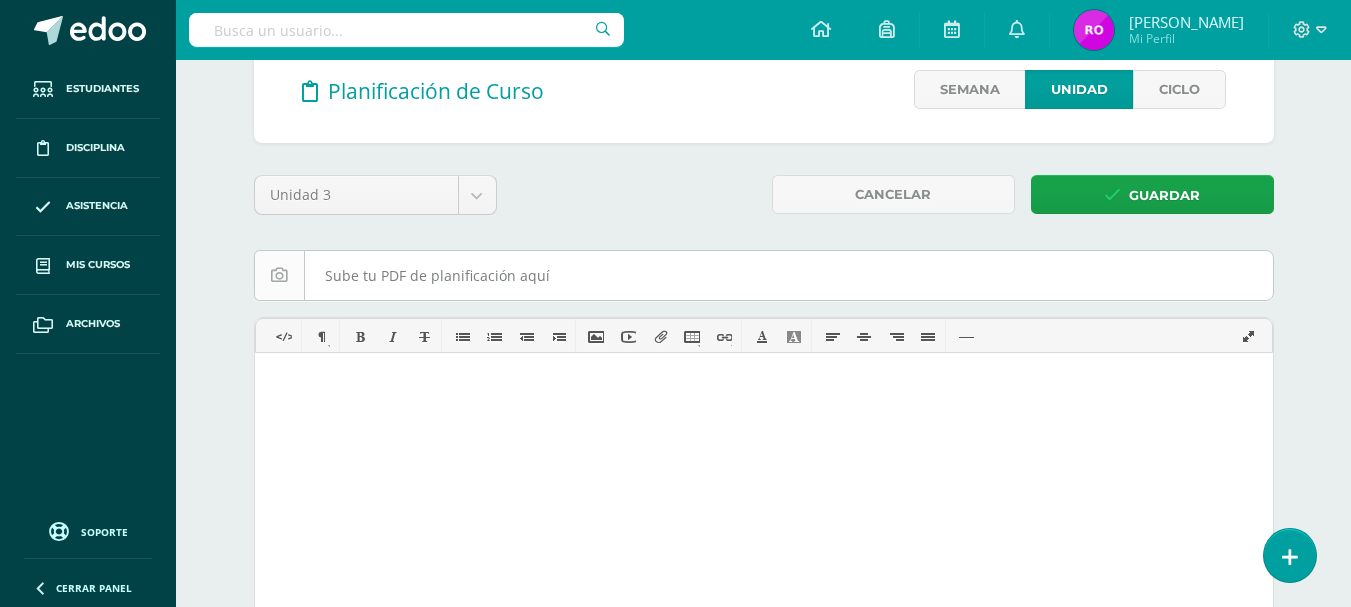 click at bounding box center (764, 275) 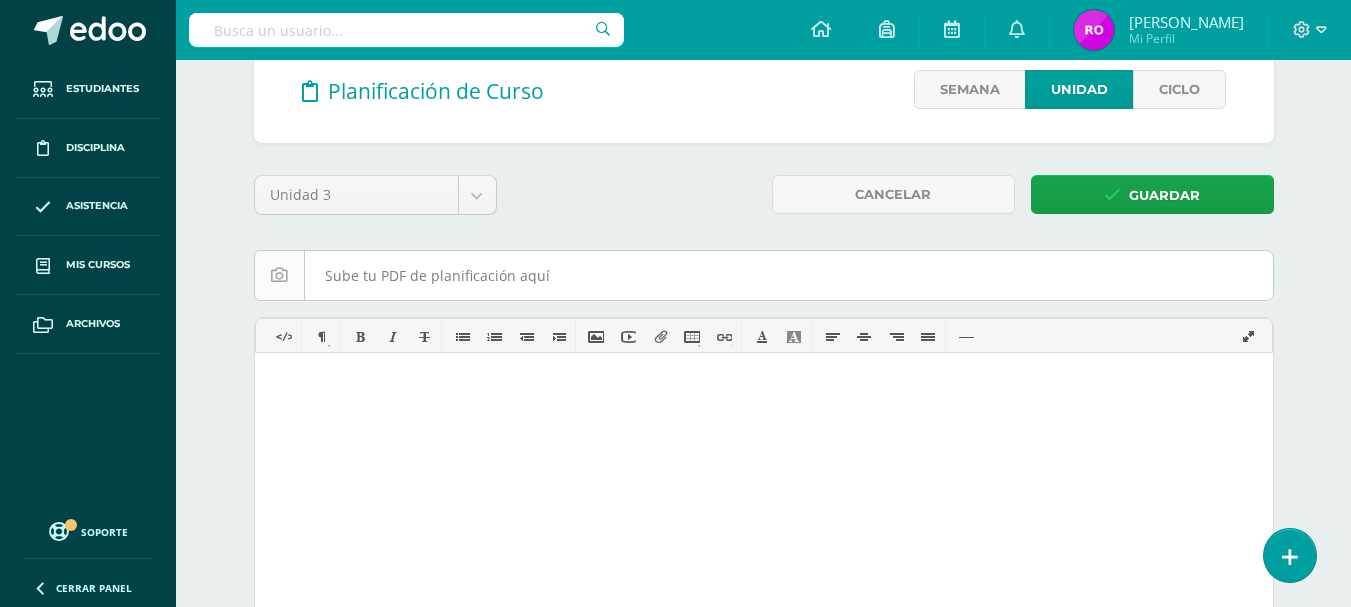 type on "C:\fakepath\Plan Dalton Inglés - Cuarto - bloque 3.pdf" 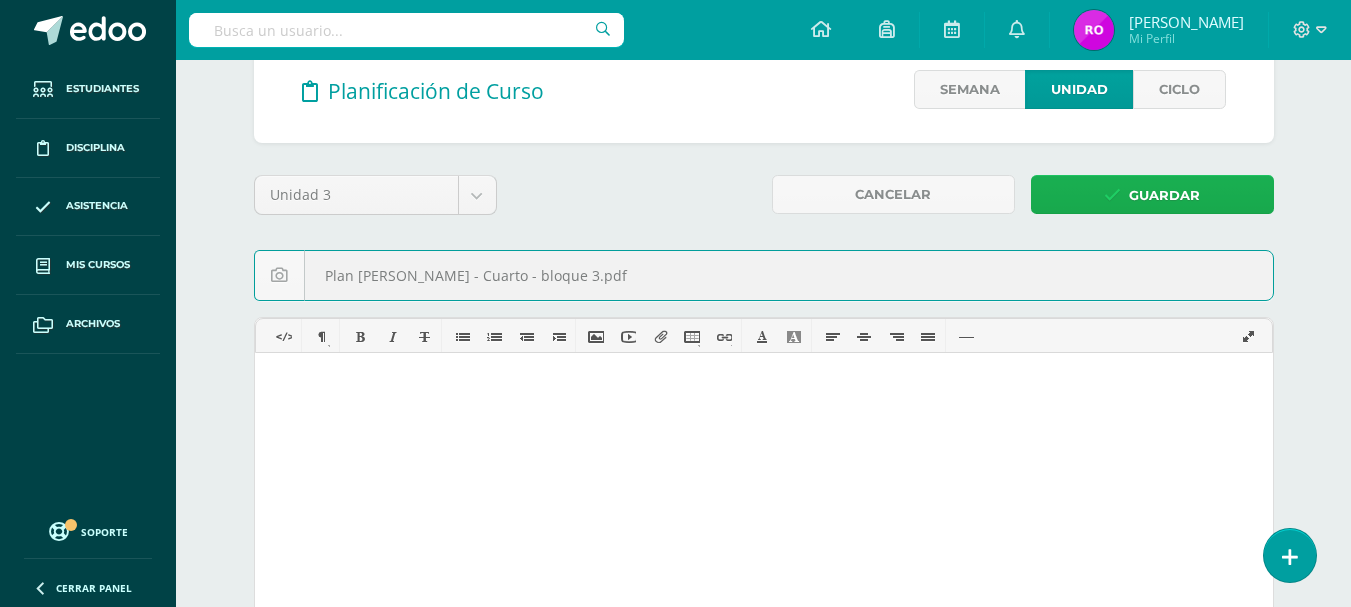 click on "Guardar" at bounding box center (1164, 195) 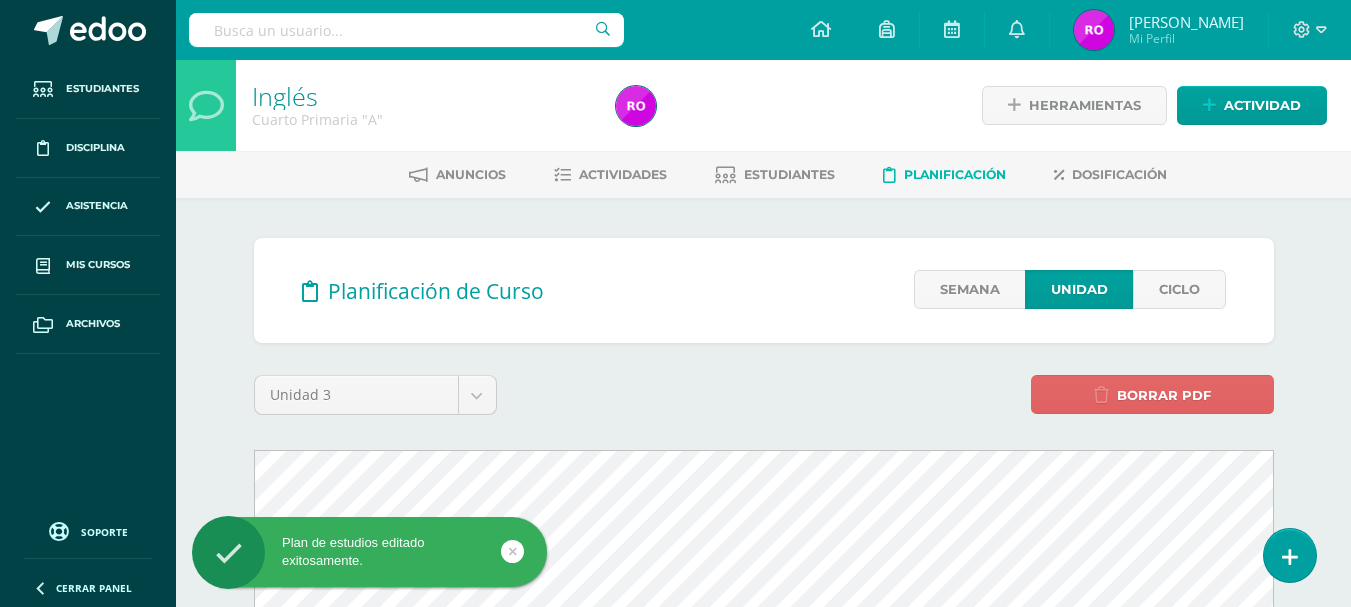 scroll, scrollTop: 0, scrollLeft: 0, axis: both 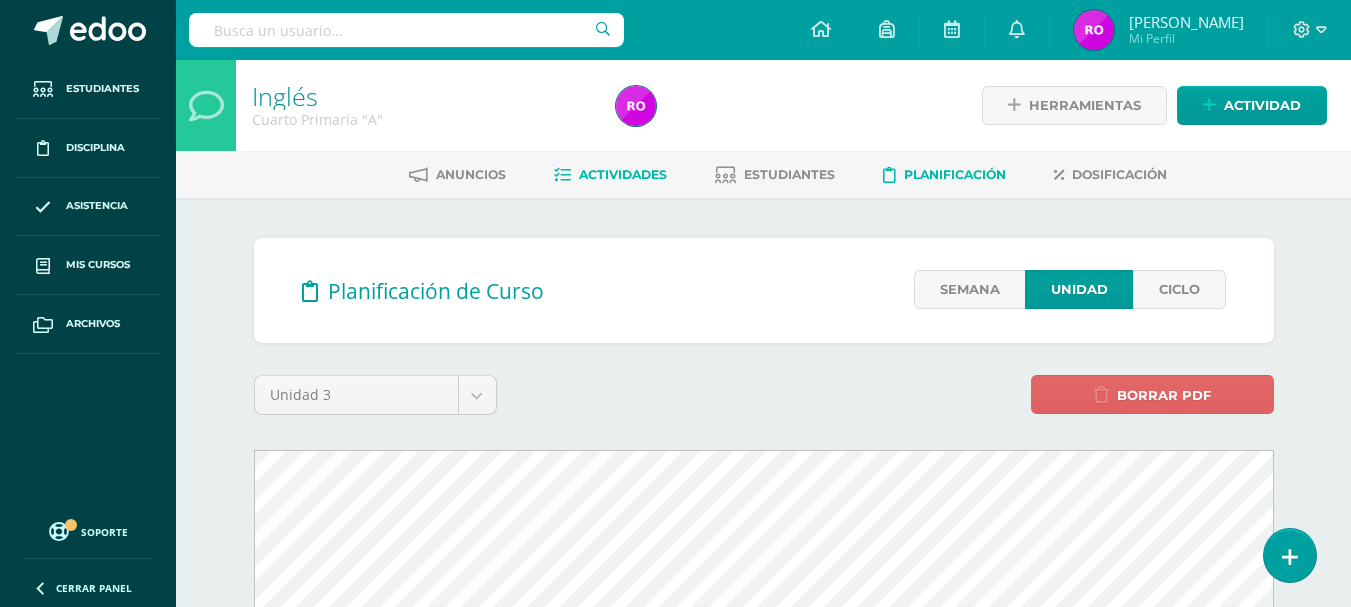 click on "Actividades" at bounding box center (623, 174) 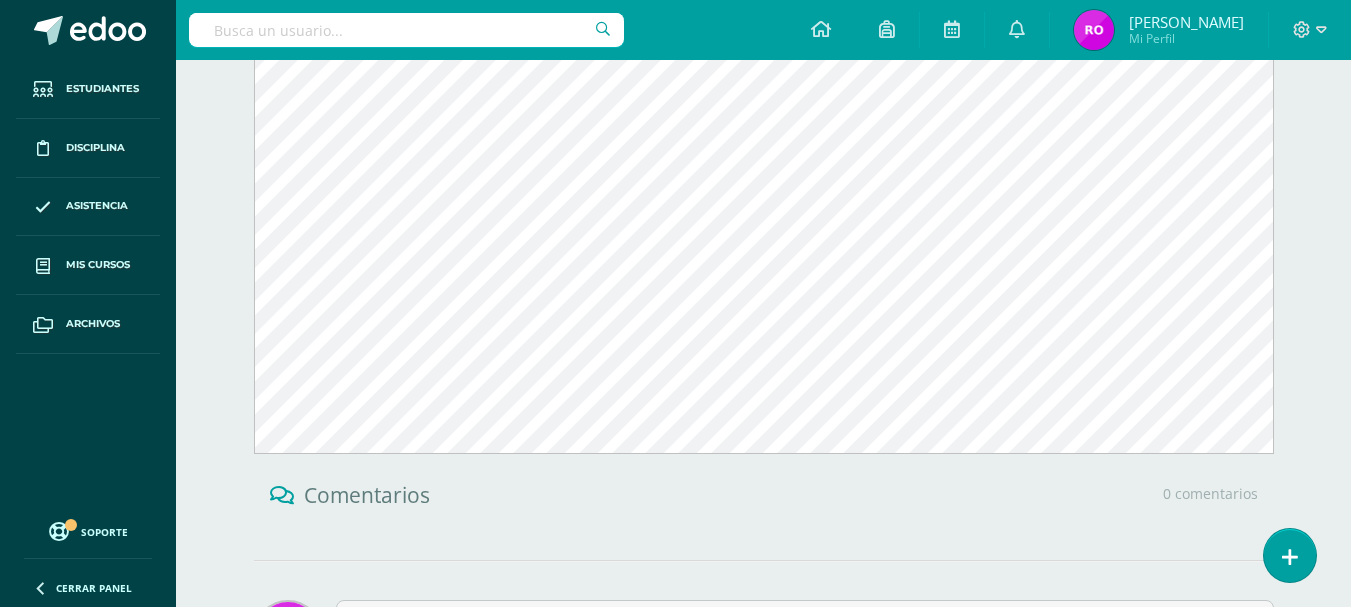 scroll, scrollTop: 600, scrollLeft: 0, axis: vertical 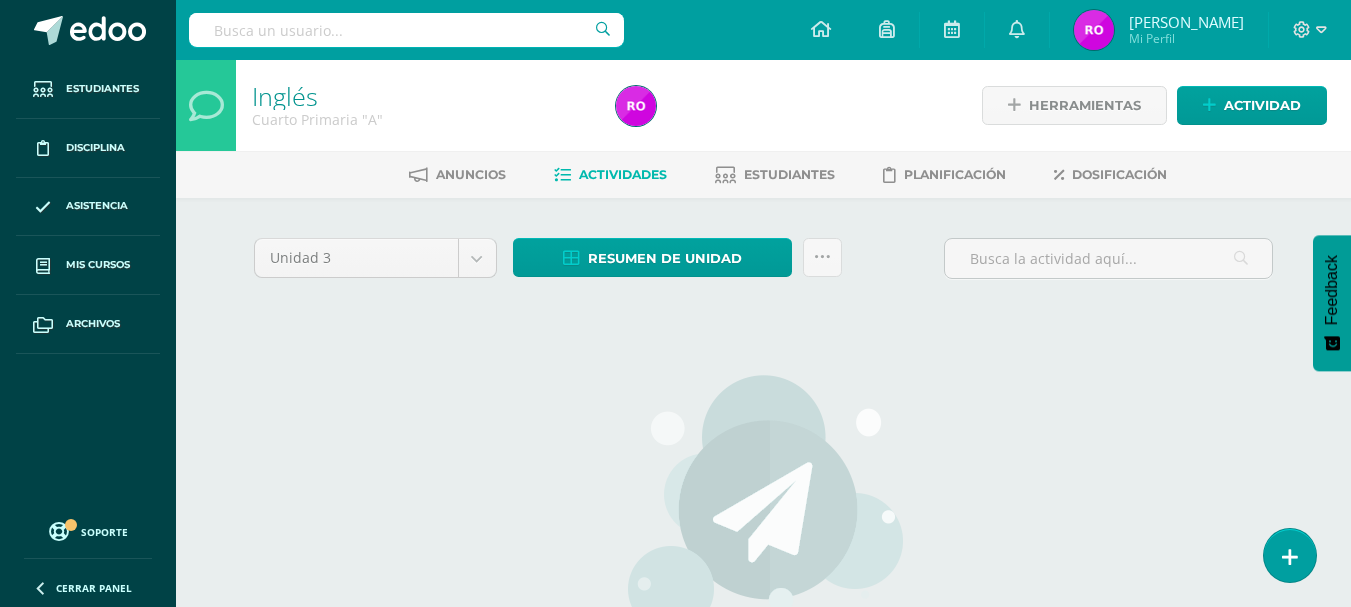 click on "No hay actividades Este curso no tiene ninguna actividad en esta Unidad, puedes dirigirte a tu dashboard y crear actividades." at bounding box center (764, 576) 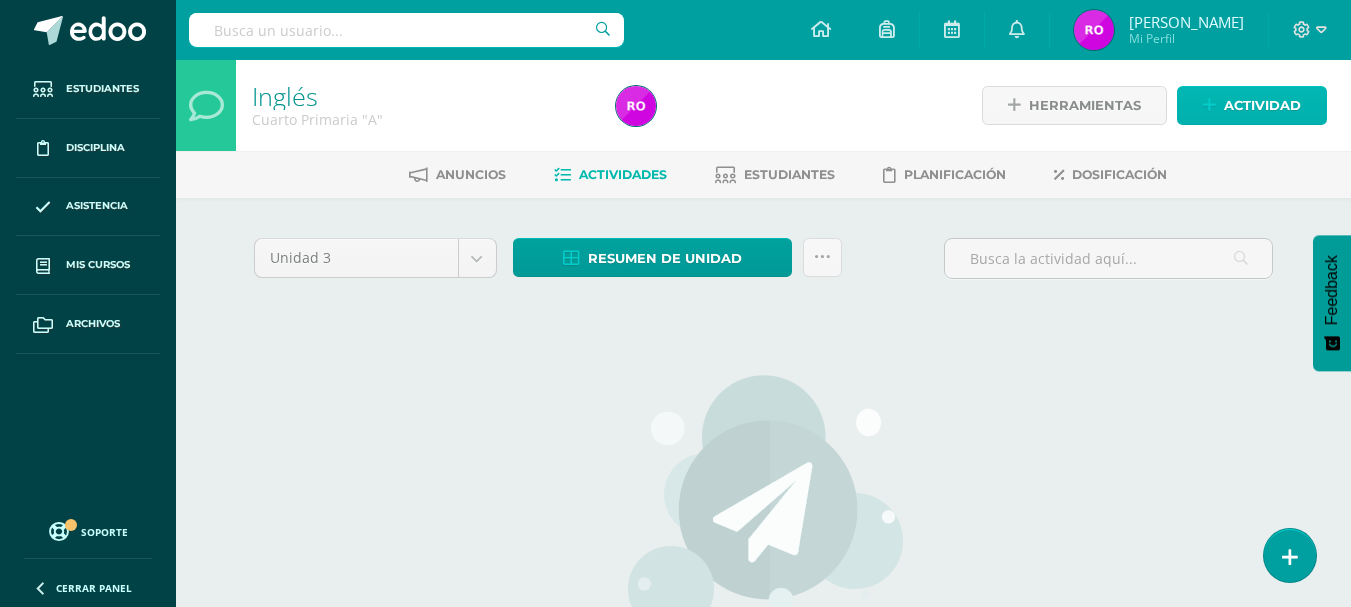 click on "Actividad" at bounding box center [1262, 105] 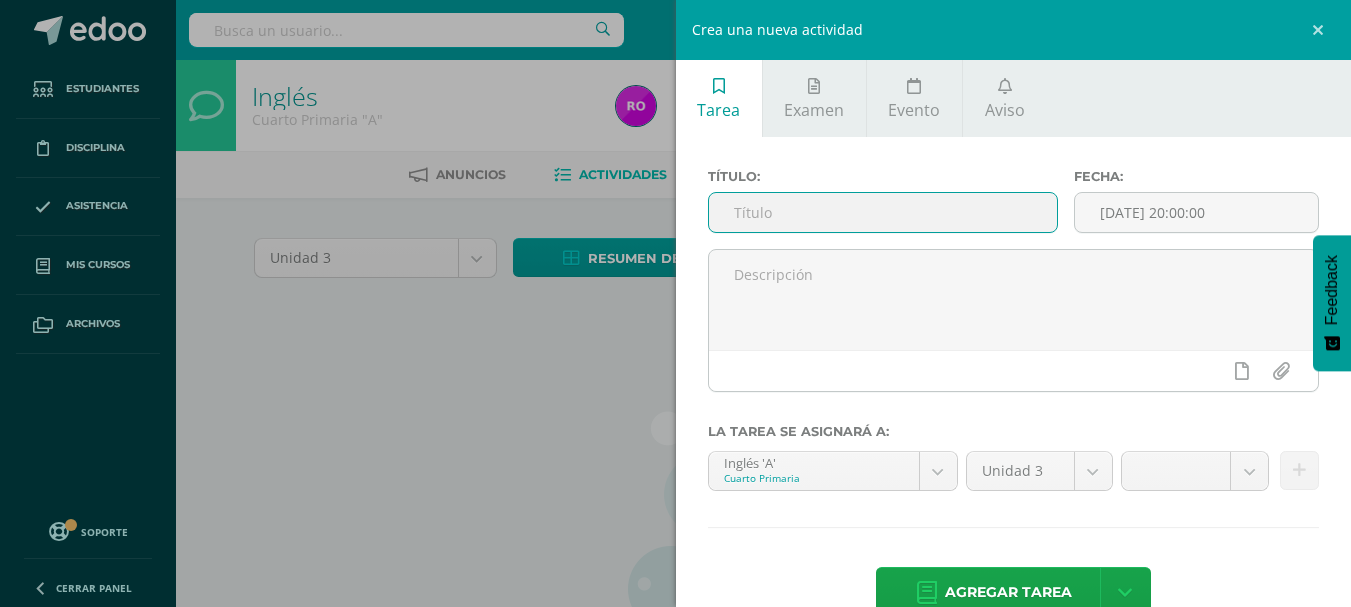 click at bounding box center [883, 212] 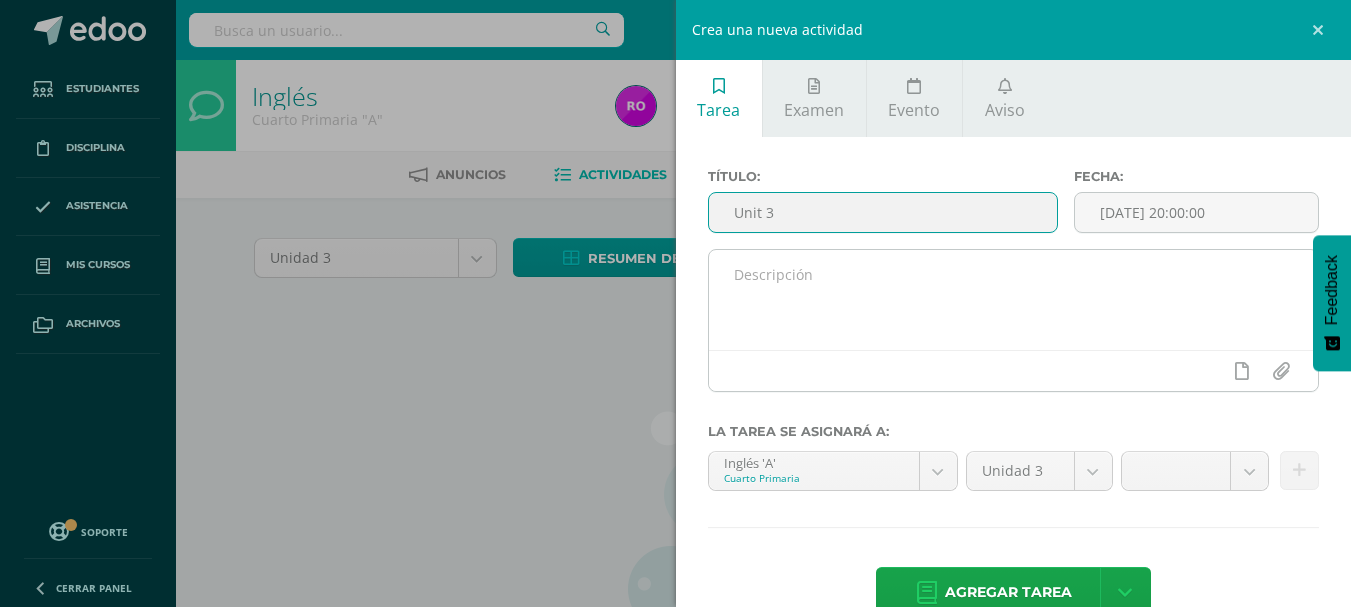 type on "Unit 3" 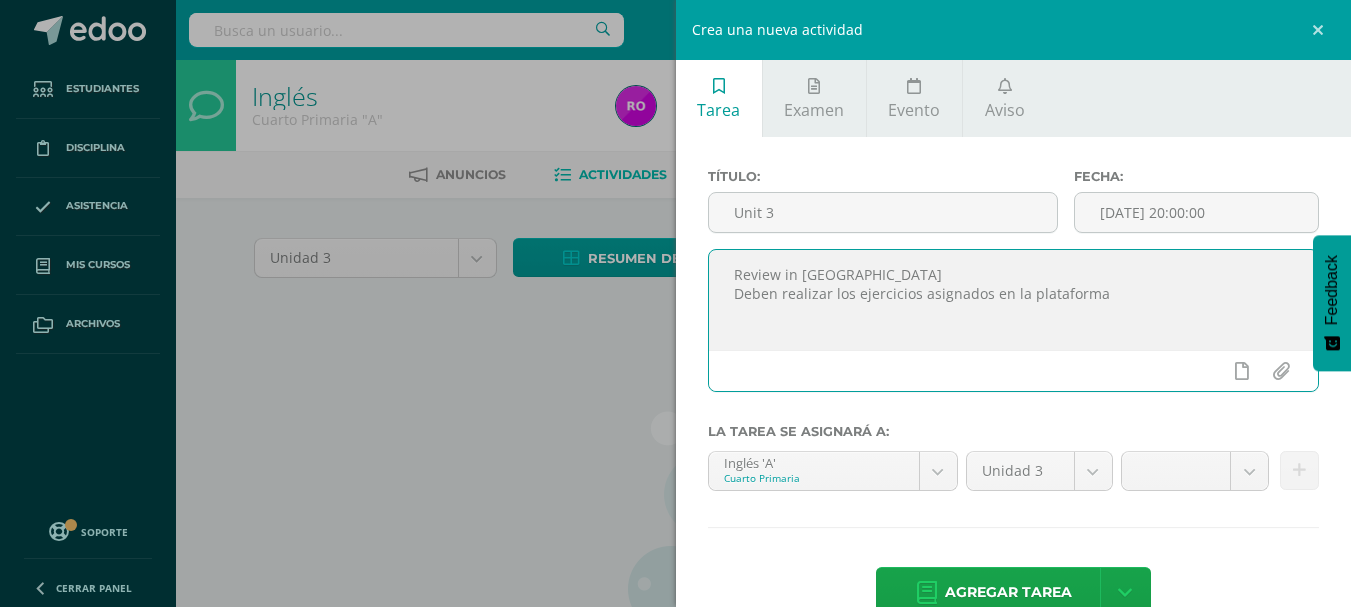 type on "Review in Richmond Studio
Deben realizar los ejercicios asignados en la plataforma" 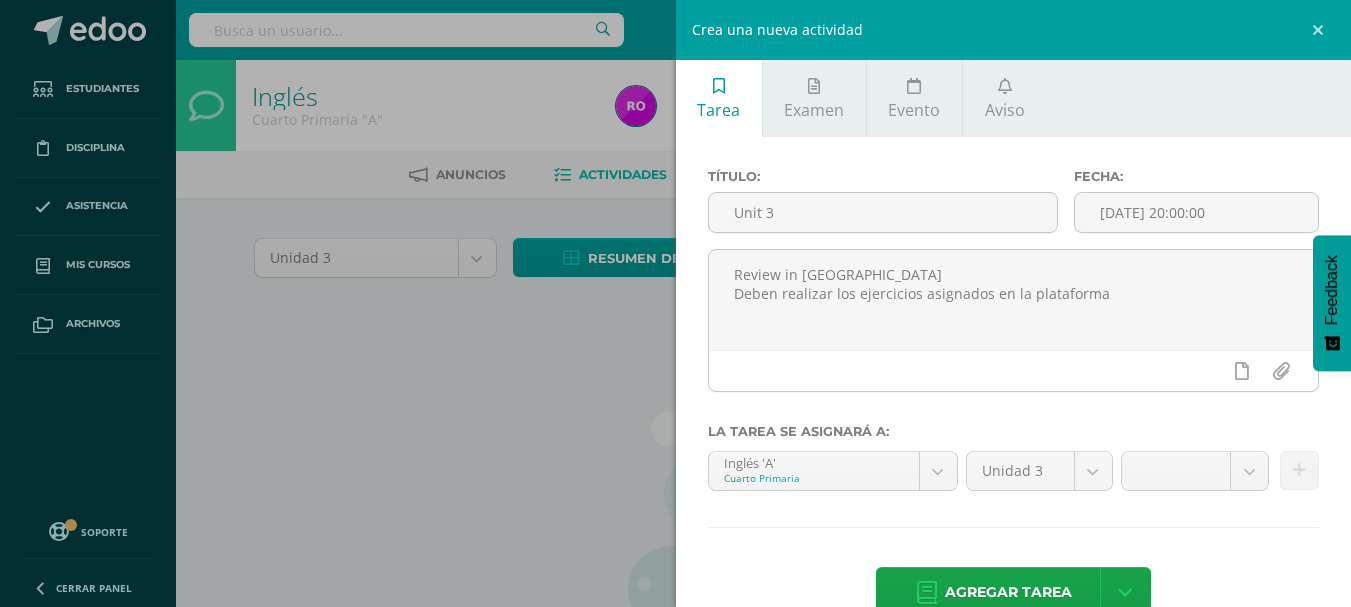 click on "Crea una nueva actividad
Tarea Examen Evento Aviso Título: Unit 3 Fecha: 2025-07-13 20:00:00 Review in Richmond Studio
Deben realizar los ejercicios asignados en la plataforma La tarea se asignará a:
Inglés 'A'
Cuarto Primaria
Inglés 'A'
Inglés 'A'
Inglés 'A'
Destrezas de Aprendizaje 'A'
Inglés 'A'
Inglés 'A'
Matemáticas 'A'
Unidad 3
Unidad 1
Unidad 2
Unidad 3
Unidad 4
Agregar tarea Título: Fecha: 2025-07-14 July, 2025 Mo Tu We 1" at bounding box center (675, 303) 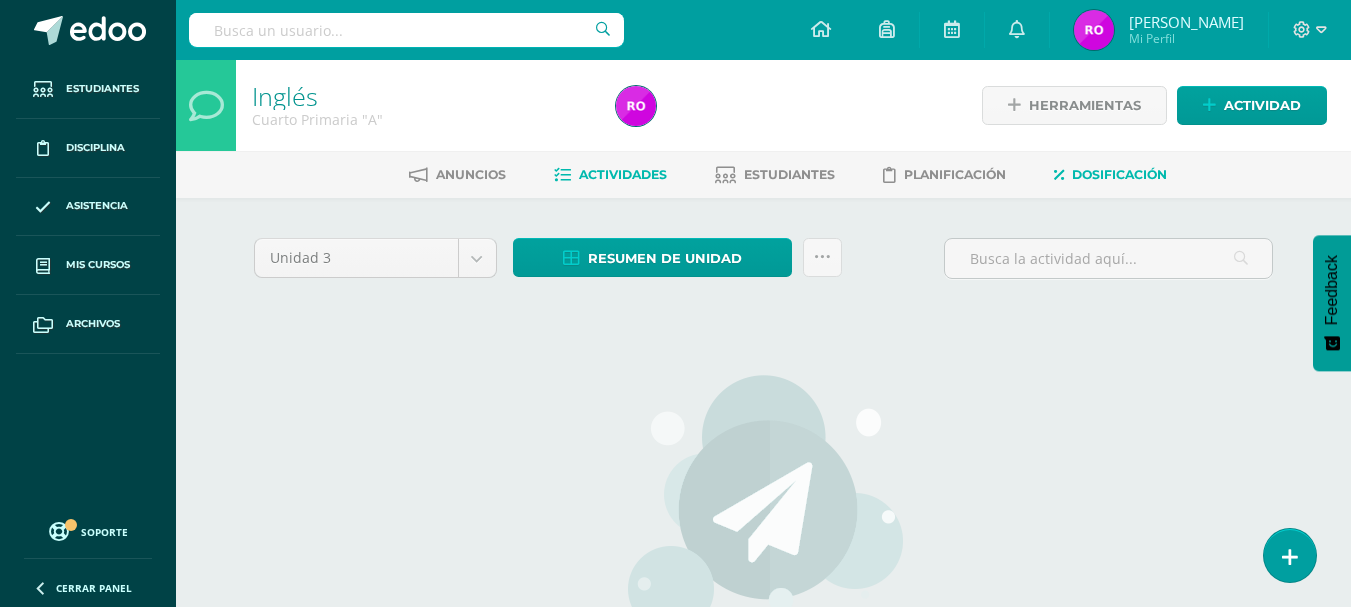 click on "Dosificación" at bounding box center (1119, 174) 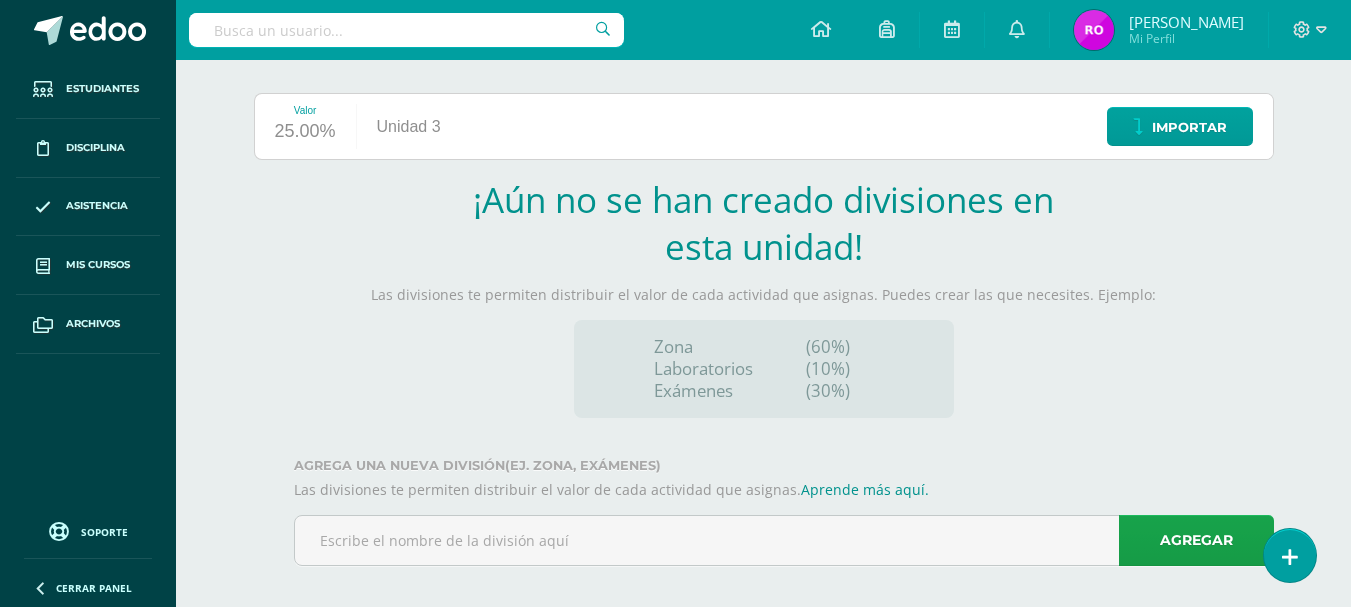 scroll, scrollTop: 240, scrollLeft: 0, axis: vertical 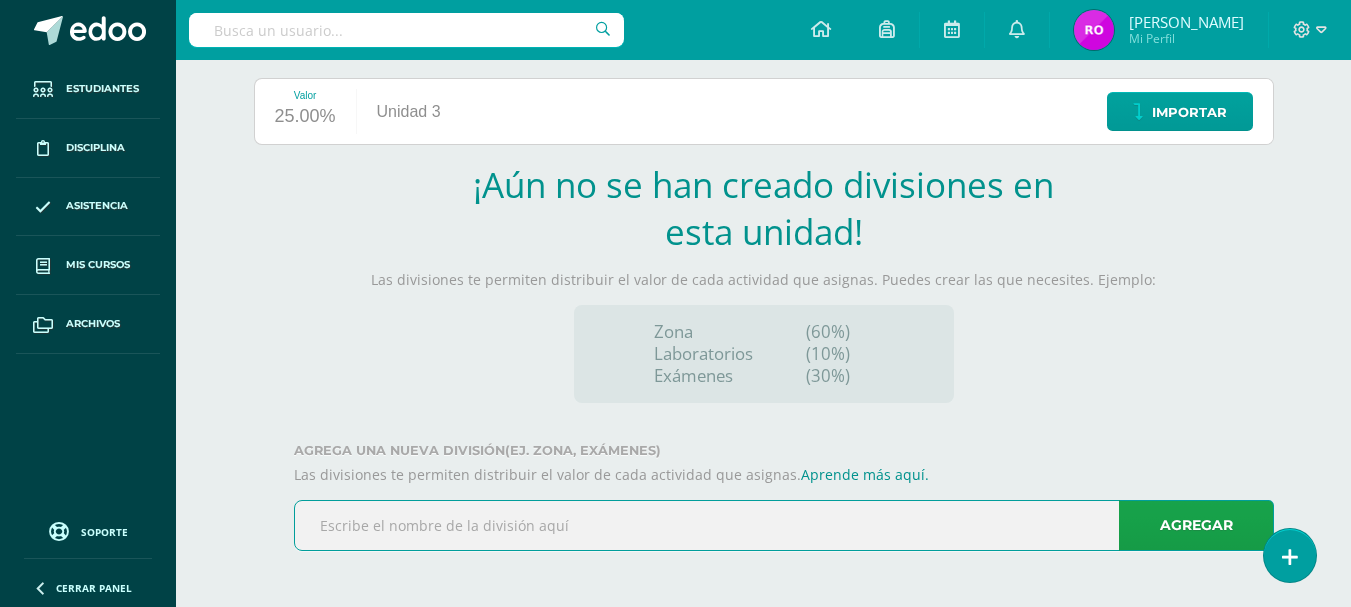 click at bounding box center (784, 525) 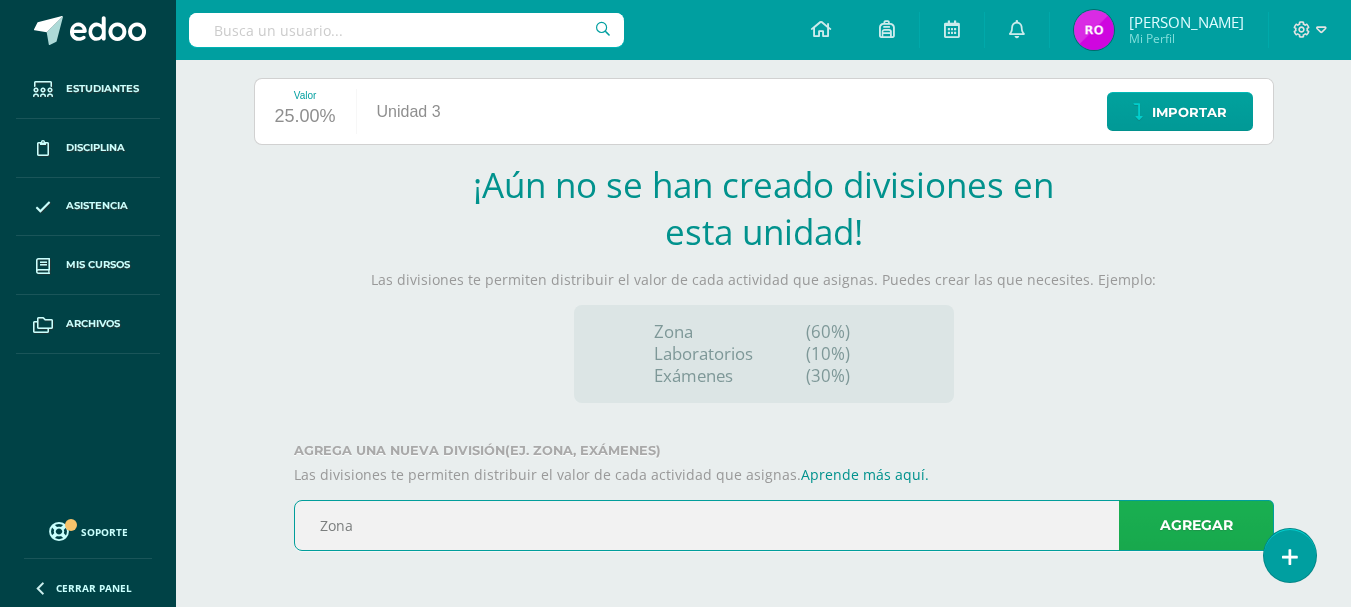 type on "Zona" 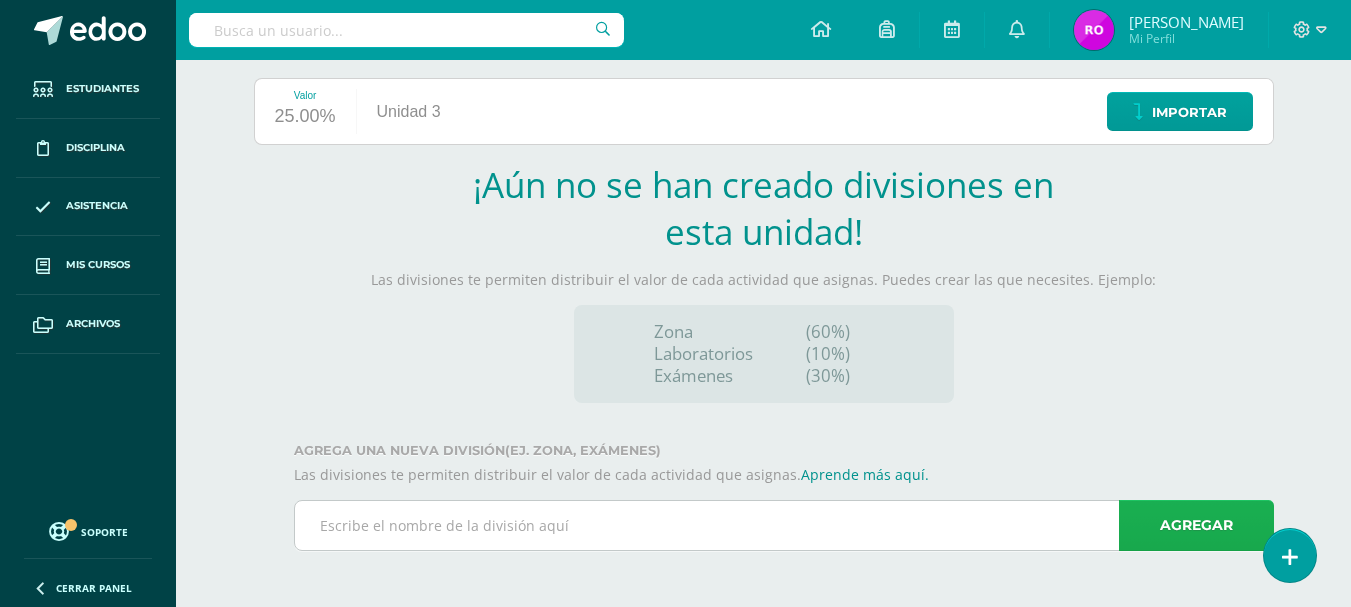 scroll, scrollTop: 41, scrollLeft: 0, axis: vertical 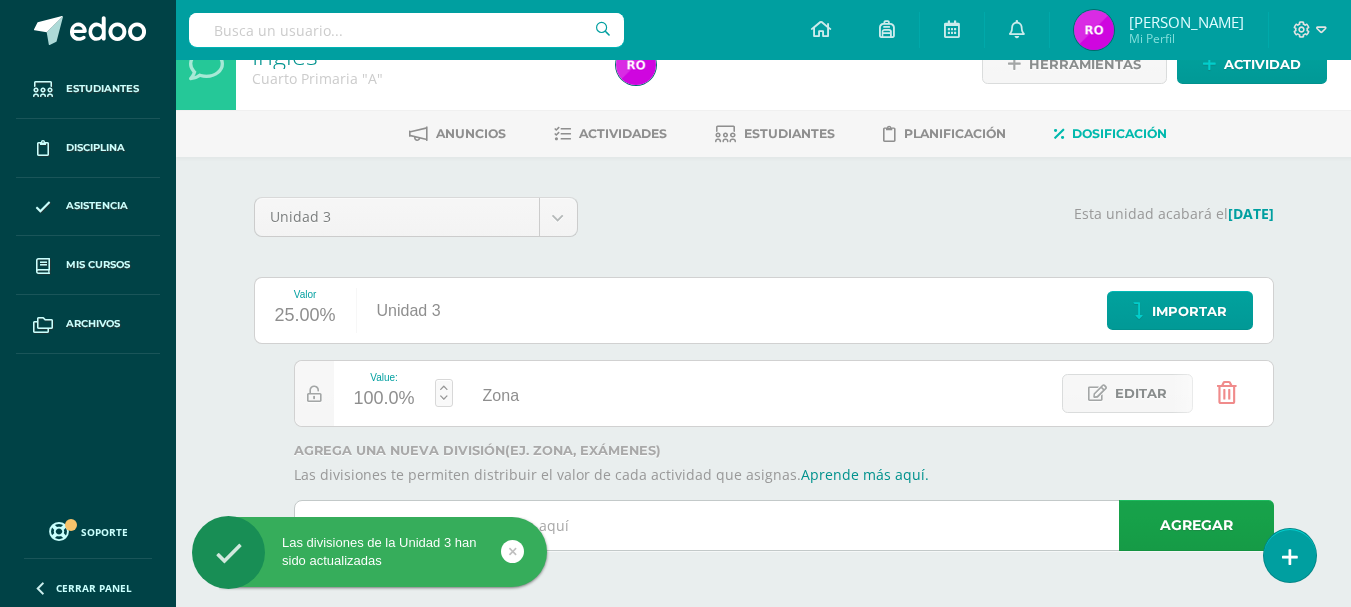 click at bounding box center (784, 525) 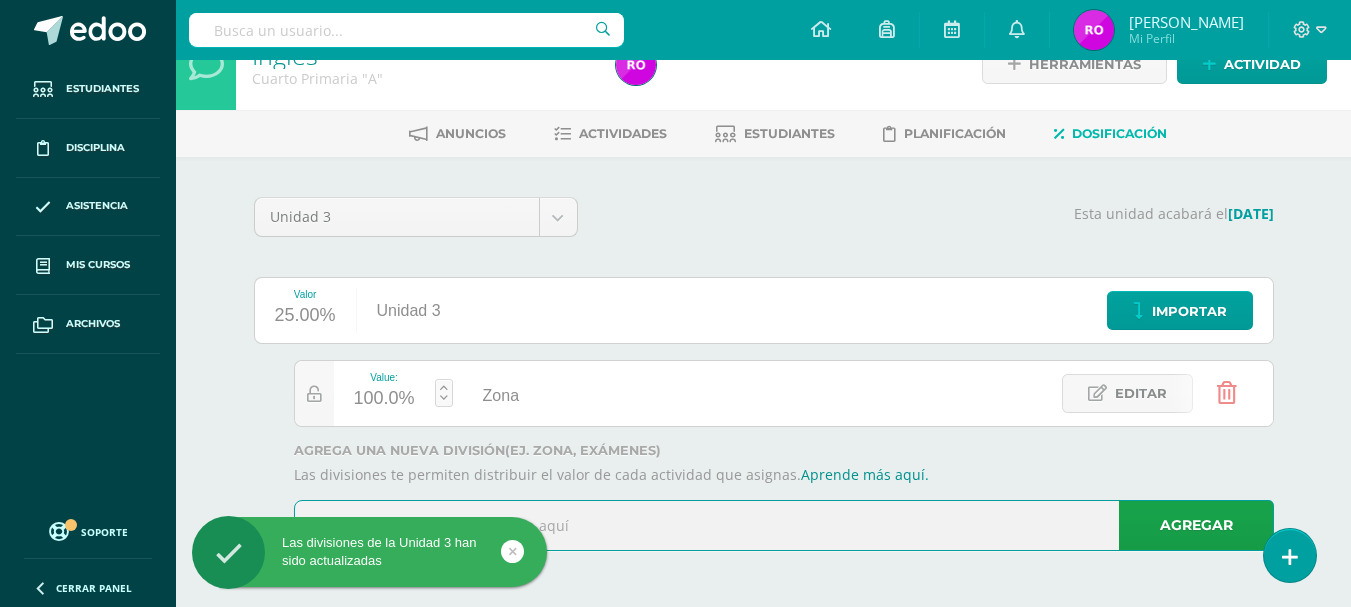 type on "h" 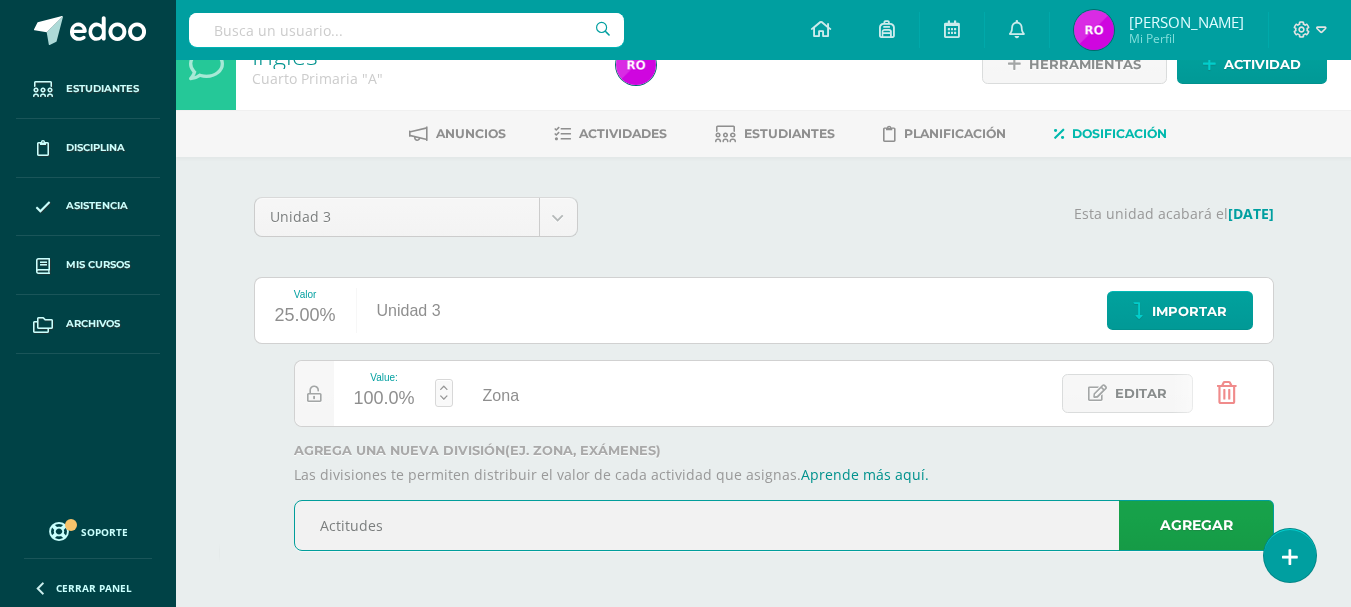 type on "Actitudes" 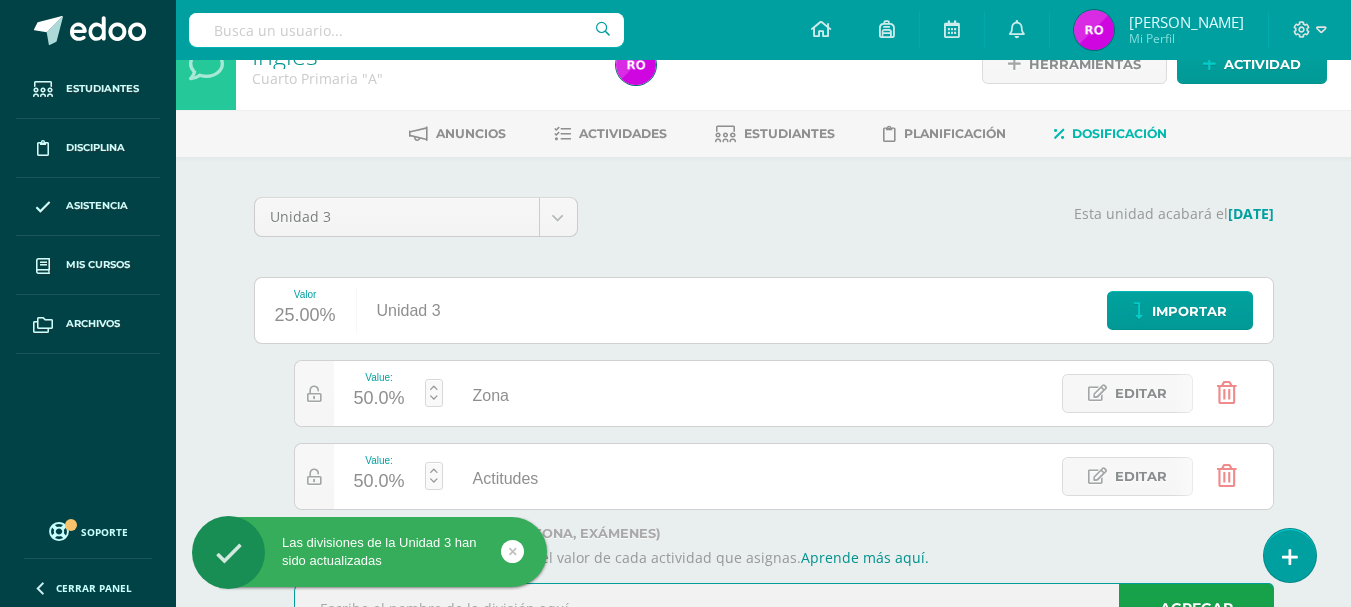 scroll, scrollTop: 124, scrollLeft: 0, axis: vertical 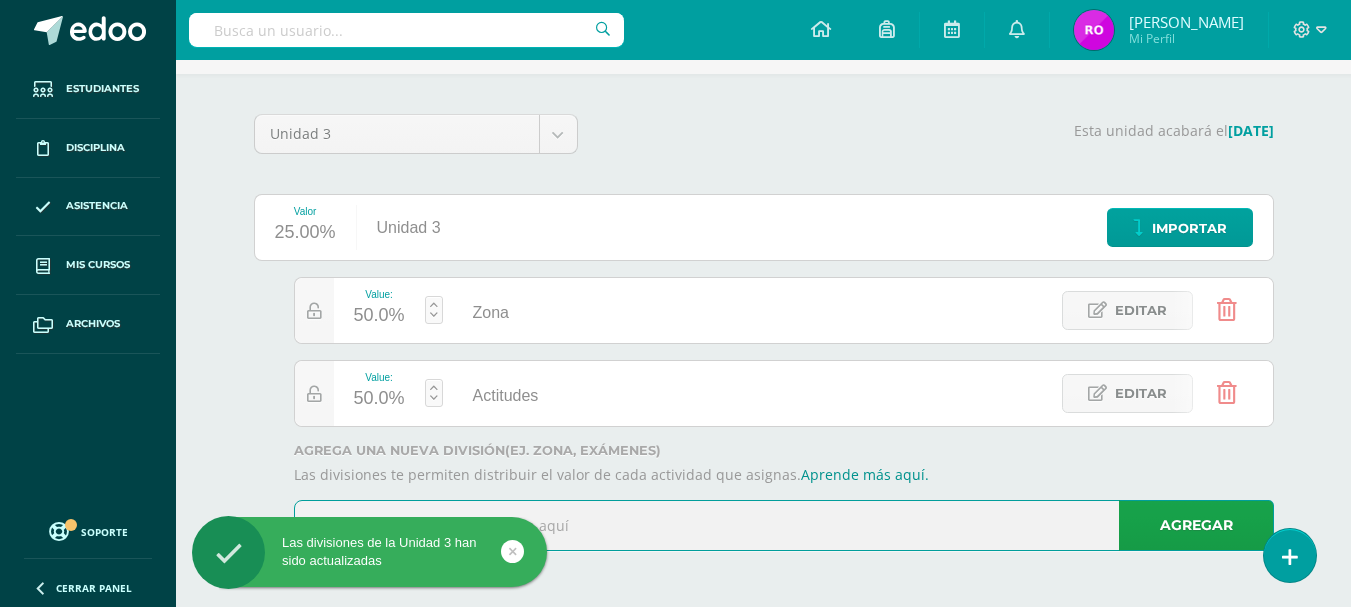 click at bounding box center (784, 525) 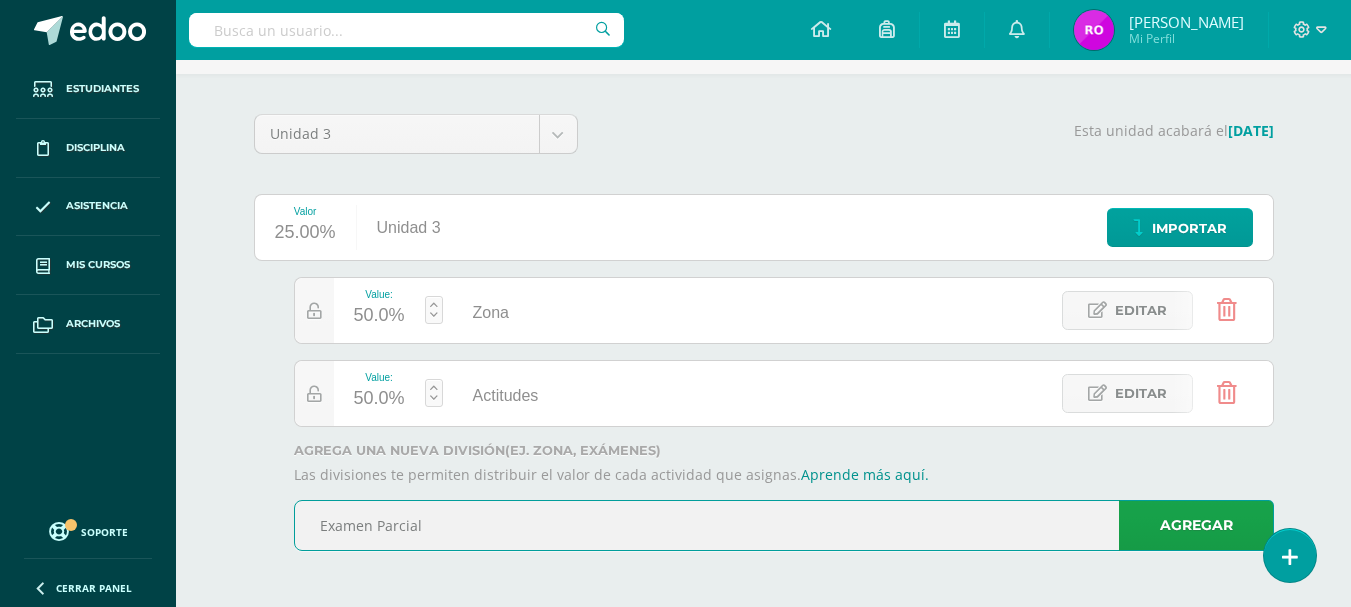 type on "Examen Parcial" 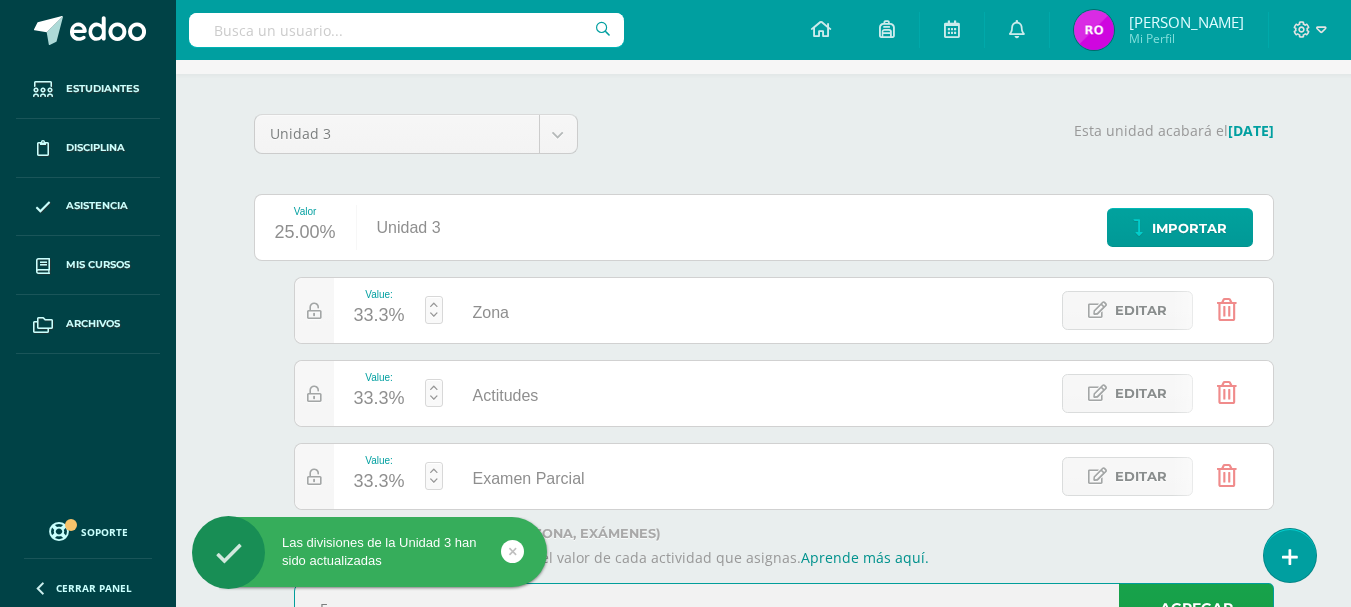 scroll, scrollTop: 135, scrollLeft: 0, axis: vertical 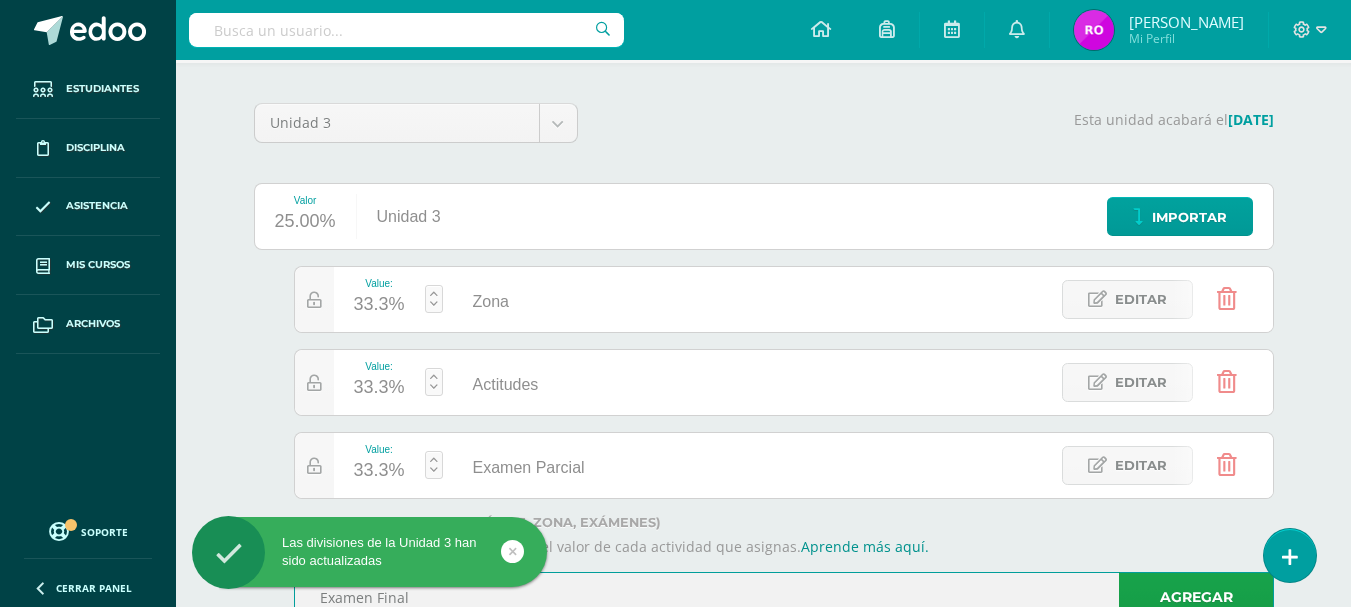 type on "Examen Final" 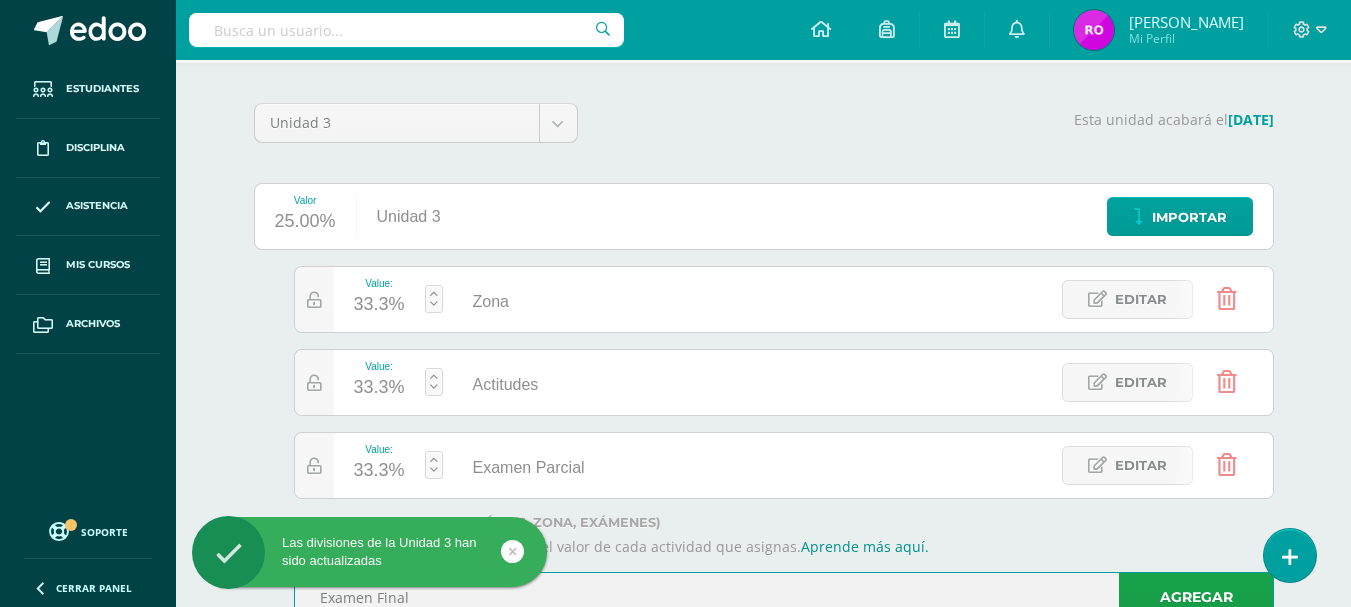 type 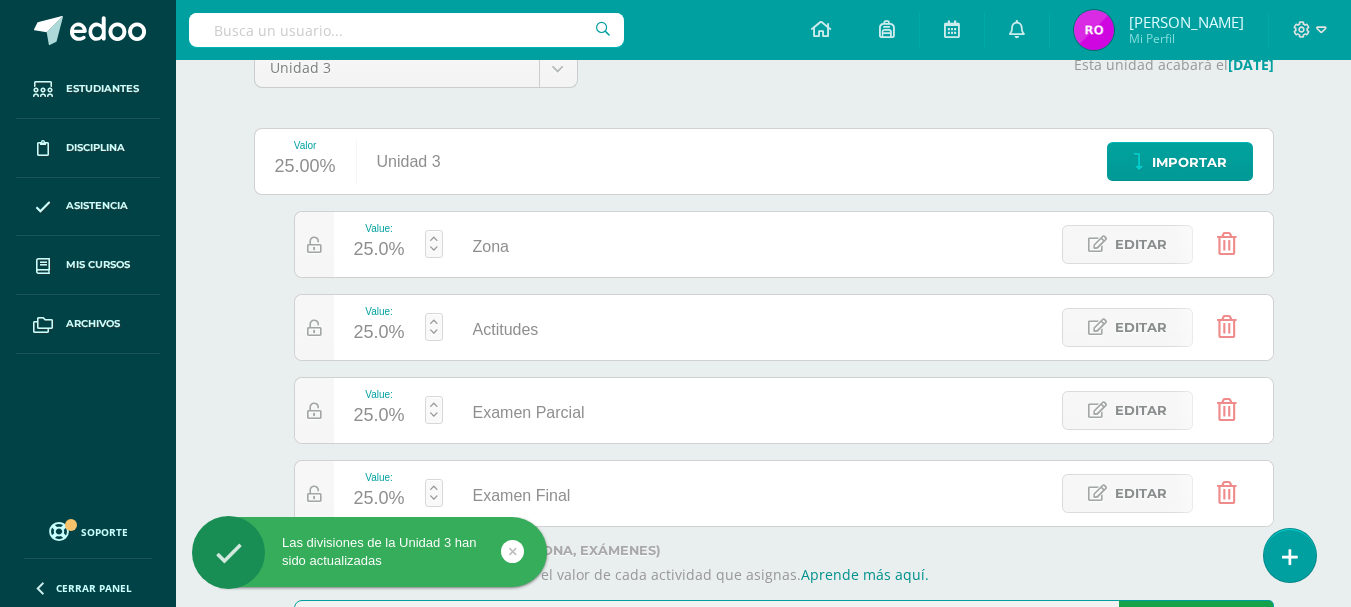 scroll, scrollTop: 290, scrollLeft: 0, axis: vertical 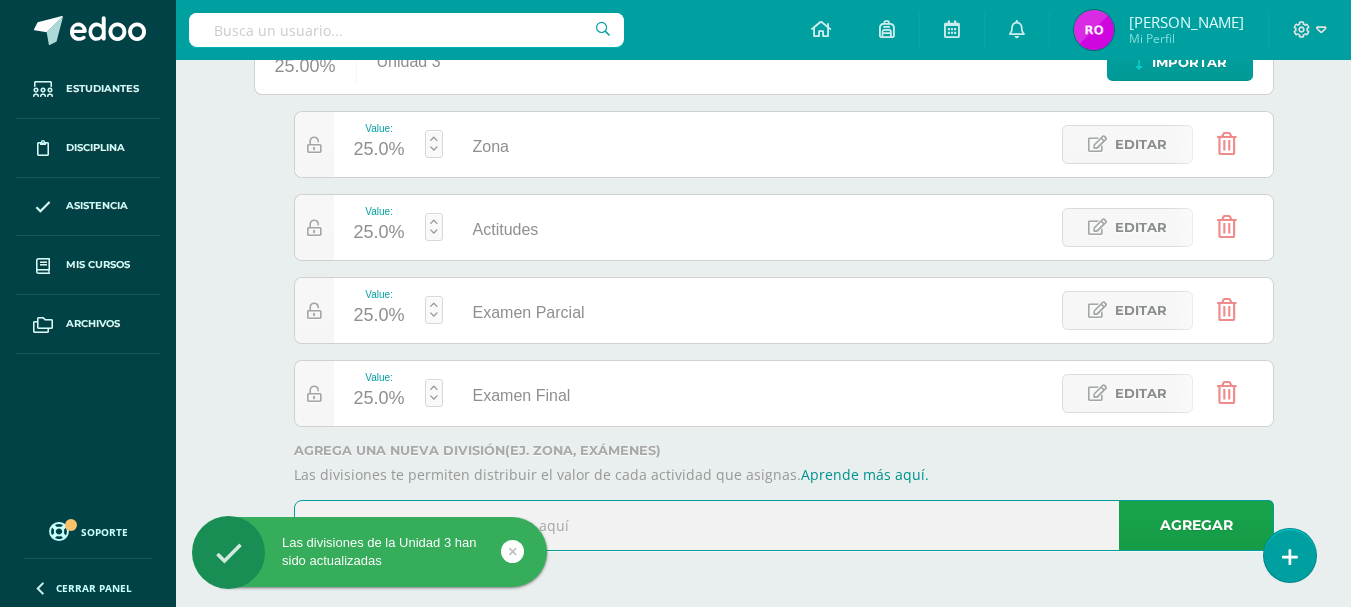 click at bounding box center (434, 144) 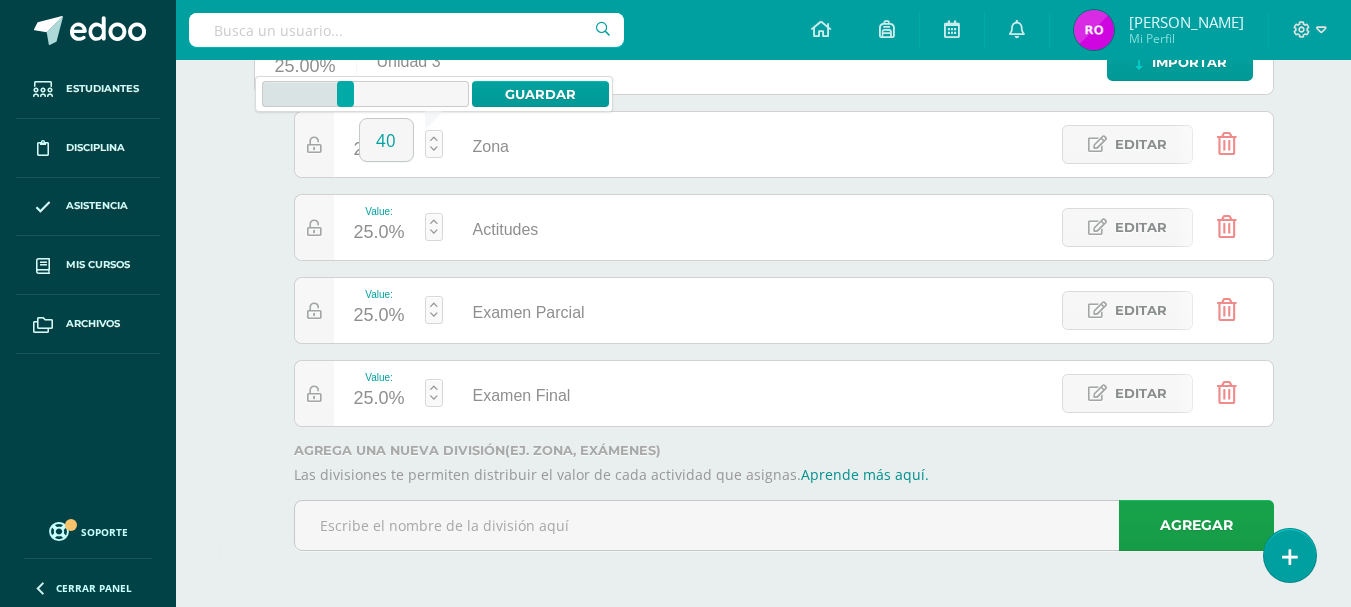 type on "40" 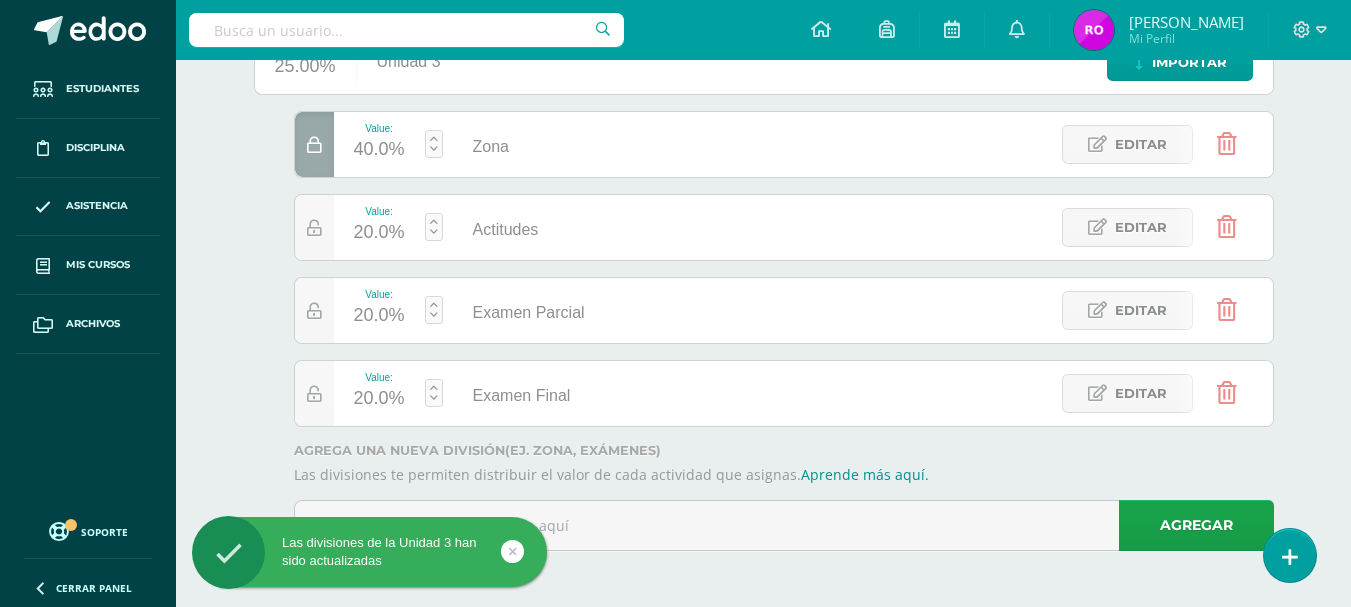 click at bounding box center (434, 227) 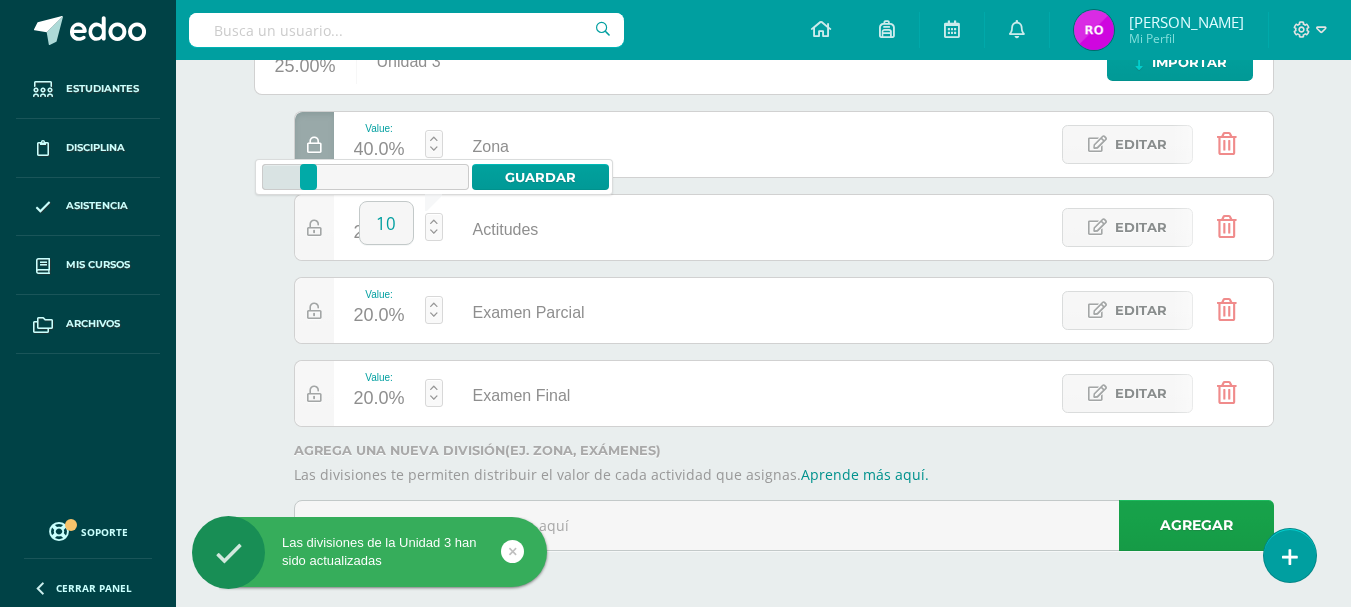 type on "10" 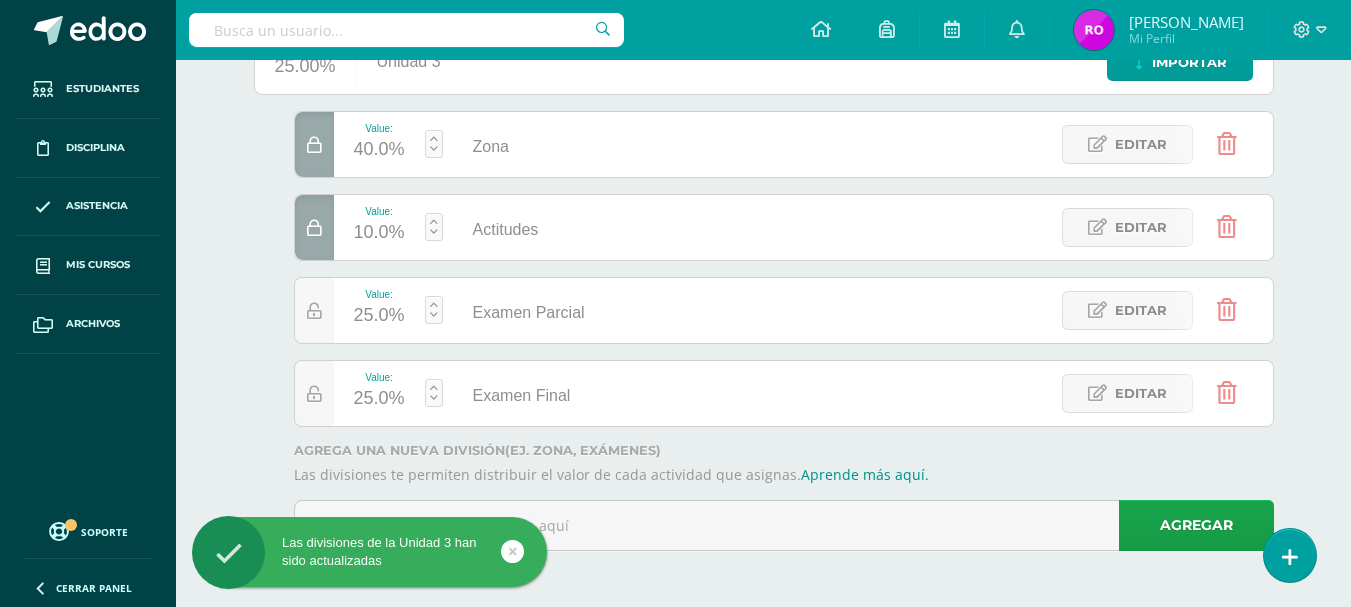 click at bounding box center [434, 310] 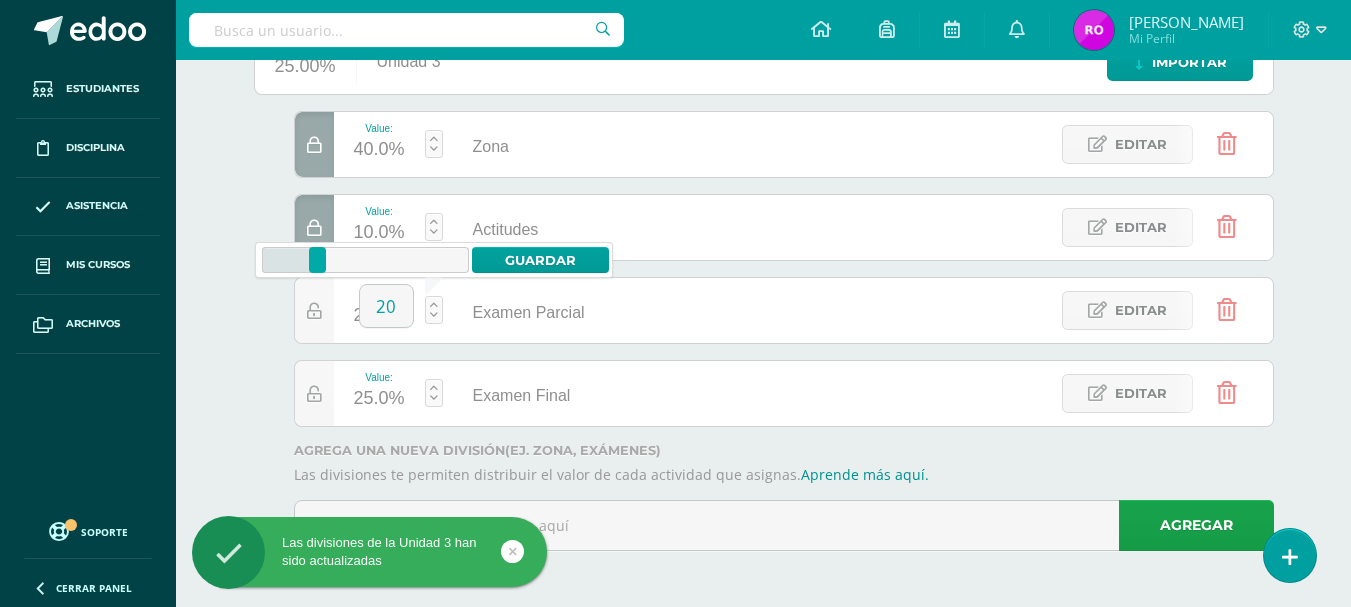 type on "20" 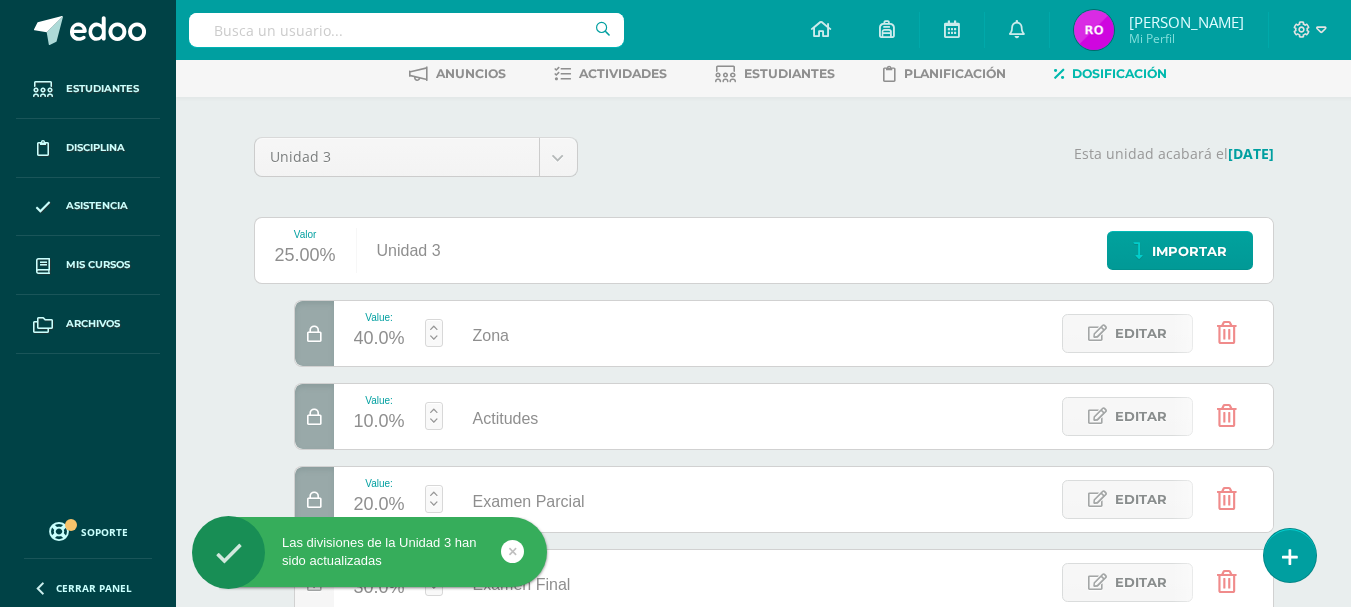 scroll, scrollTop: 0, scrollLeft: 0, axis: both 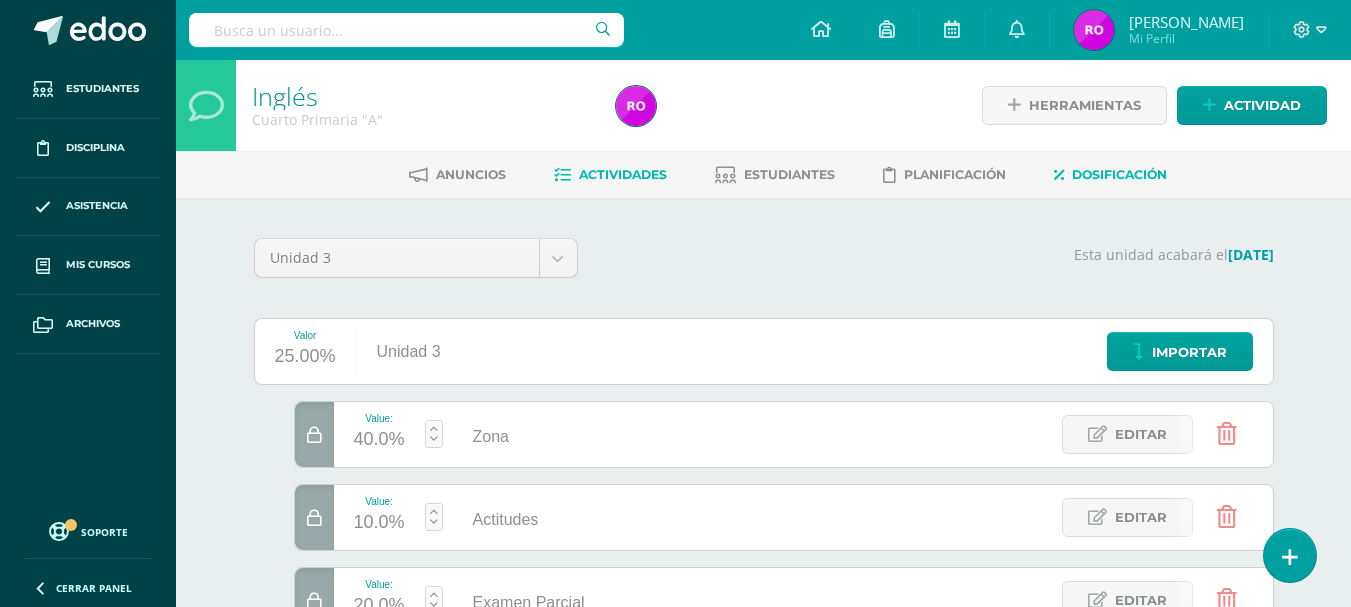 click on "Actividades" at bounding box center (610, 175) 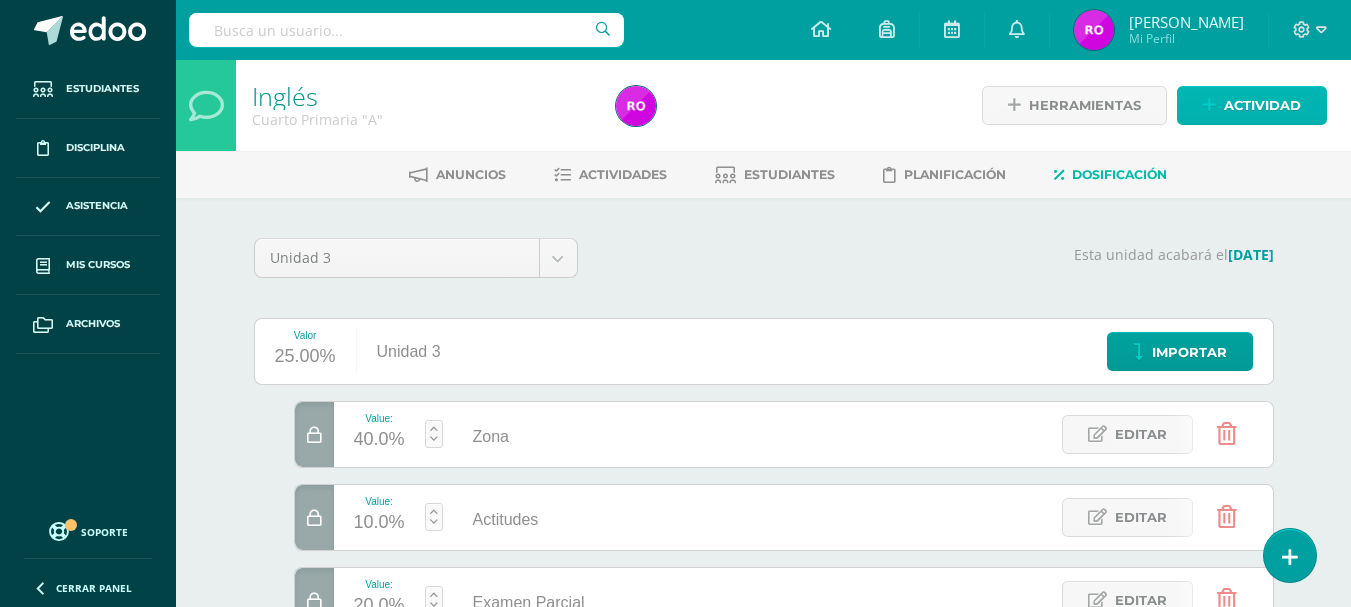 click on "Actividad" at bounding box center [1262, 105] 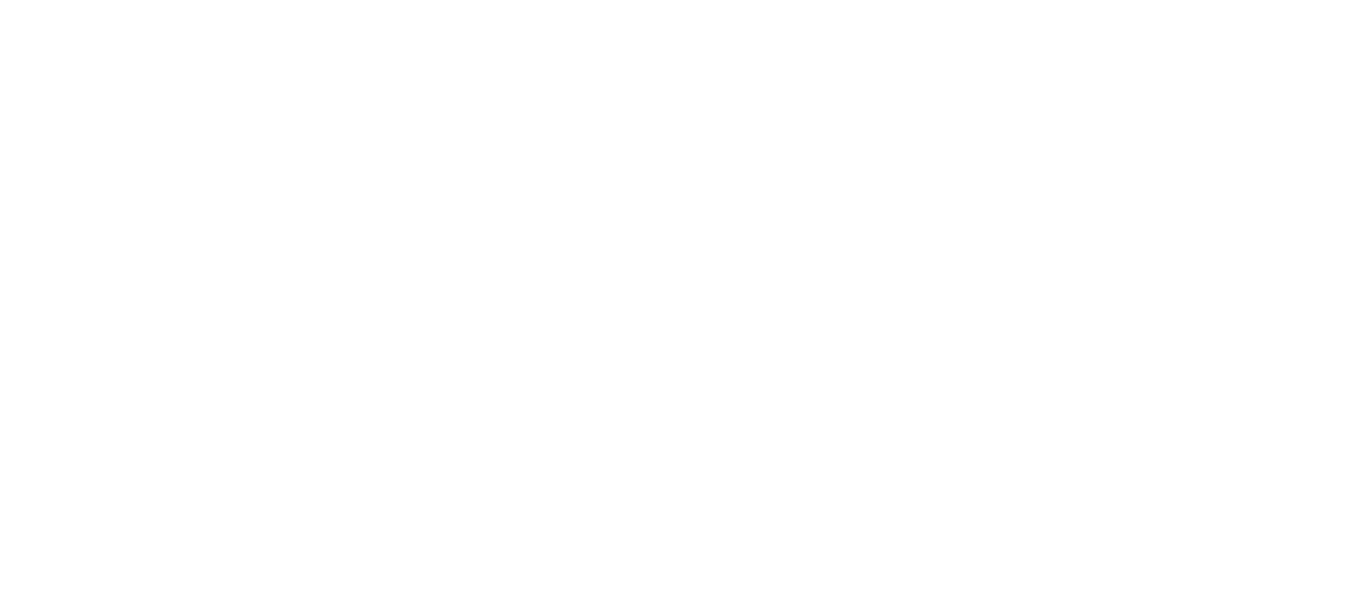 scroll, scrollTop: 0, scrollLeft: 0, axis: both 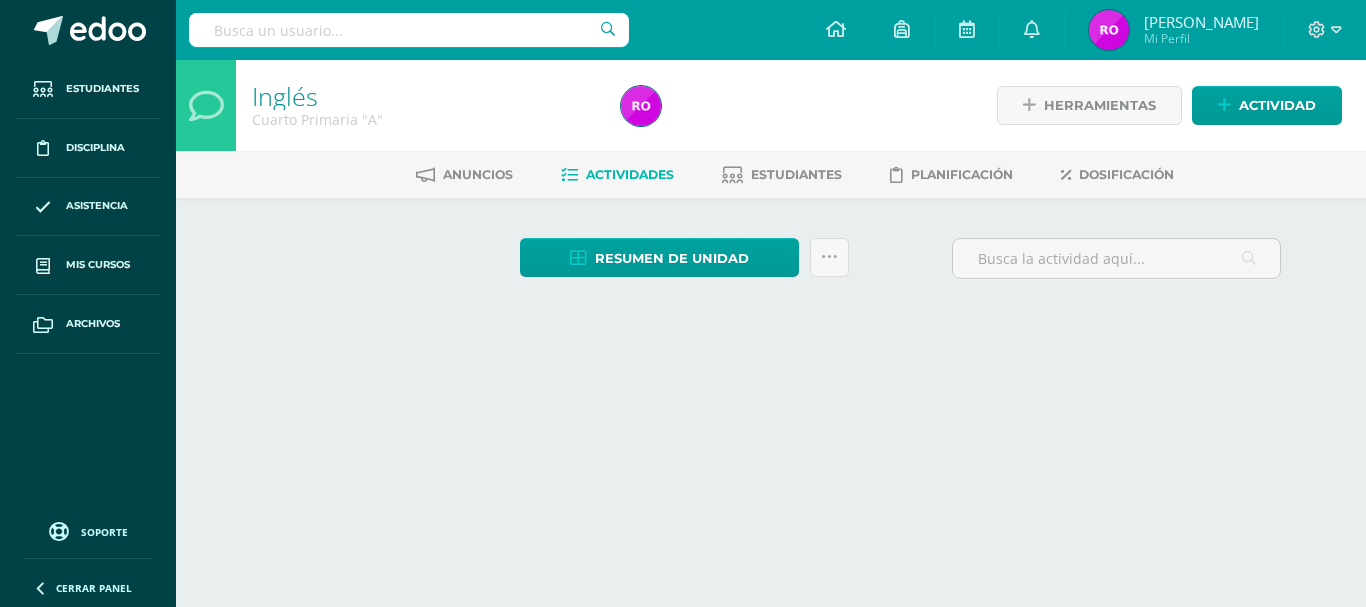 click on "Unidad 1 Unidad 2 Unidad 3 Unidad 4 Resumen de unidad
Descargar como HTML
Descargar como PDF
Descargar como XLS
Subir actividades en masa
Enviar punteos a revision
Historial de actividad
¿Estás seguro que deseas  Enviar a revisión  las notas de este curso?
Esta acción  enviará una notificación a tu supervisor y no podrás eliminar o cambiar tus notas.  Esta acción no podrá ser revertida a menos que se te conceda permiso
Cancelar
Enviar a revisión
Creación  y  Calificación   en masa.
Para poder crear actividades y calificar las mismas   Descargar Formato de Excel Cargar formato" at bounding box center [771, 289] 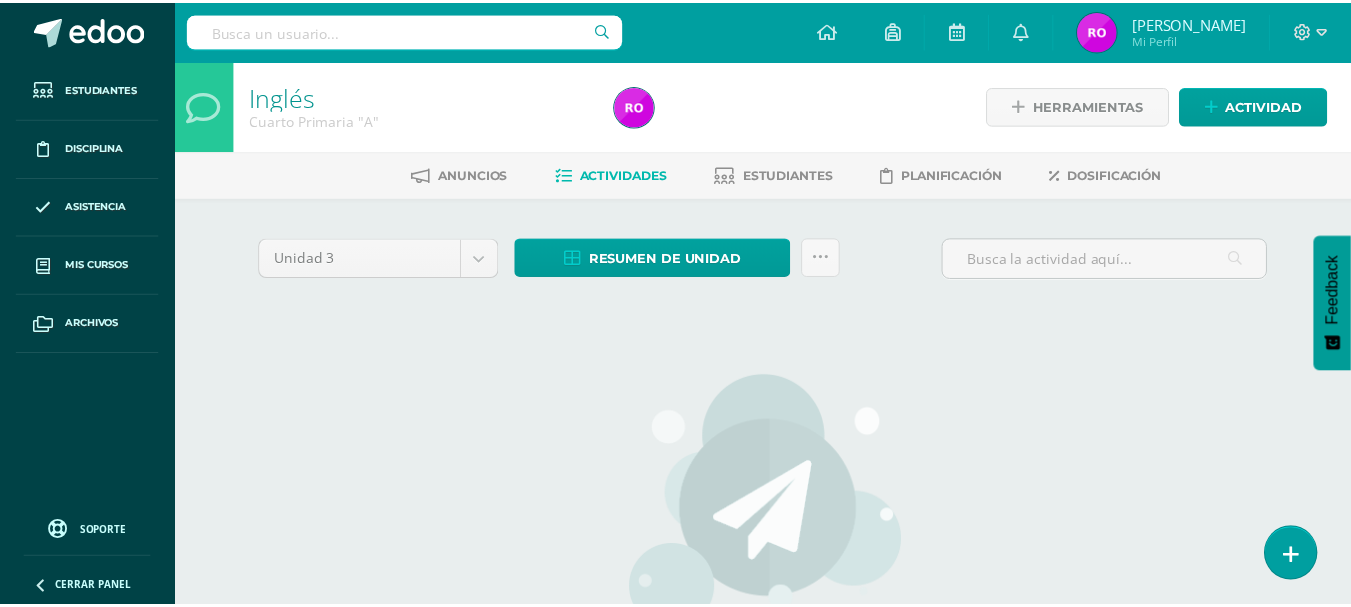 scroll, scrollTop: 0, scrollLeft: 0, axis: both 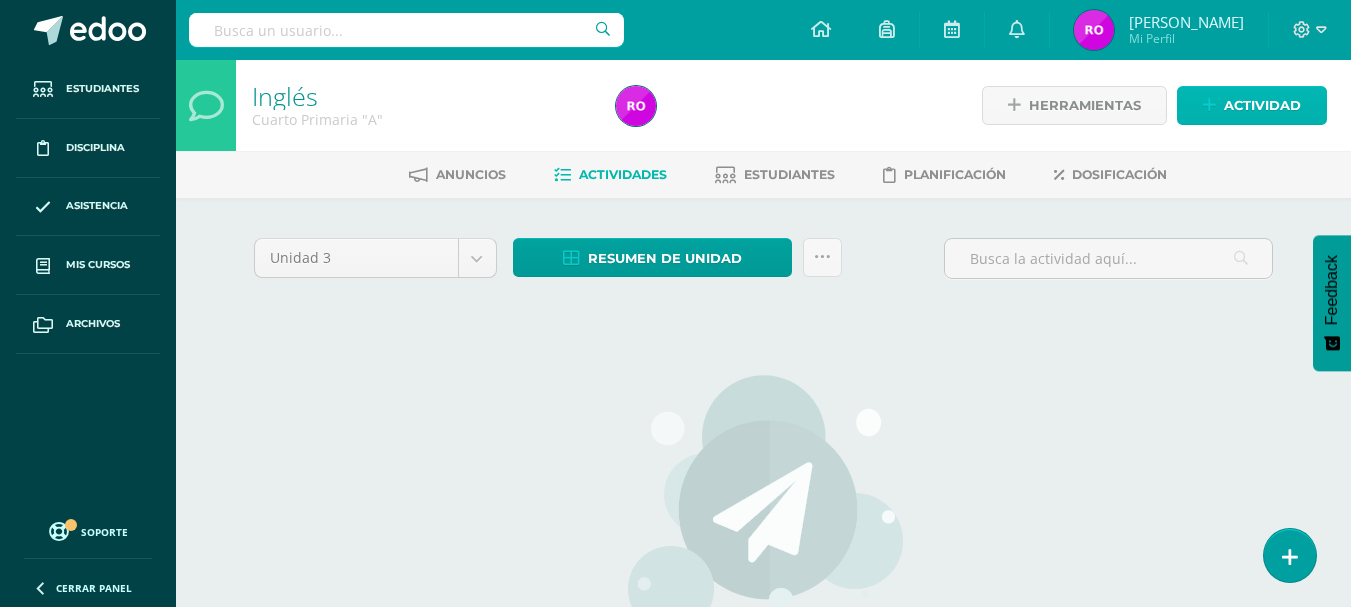 click on "Actividad" at bounding box center [1262, 105] 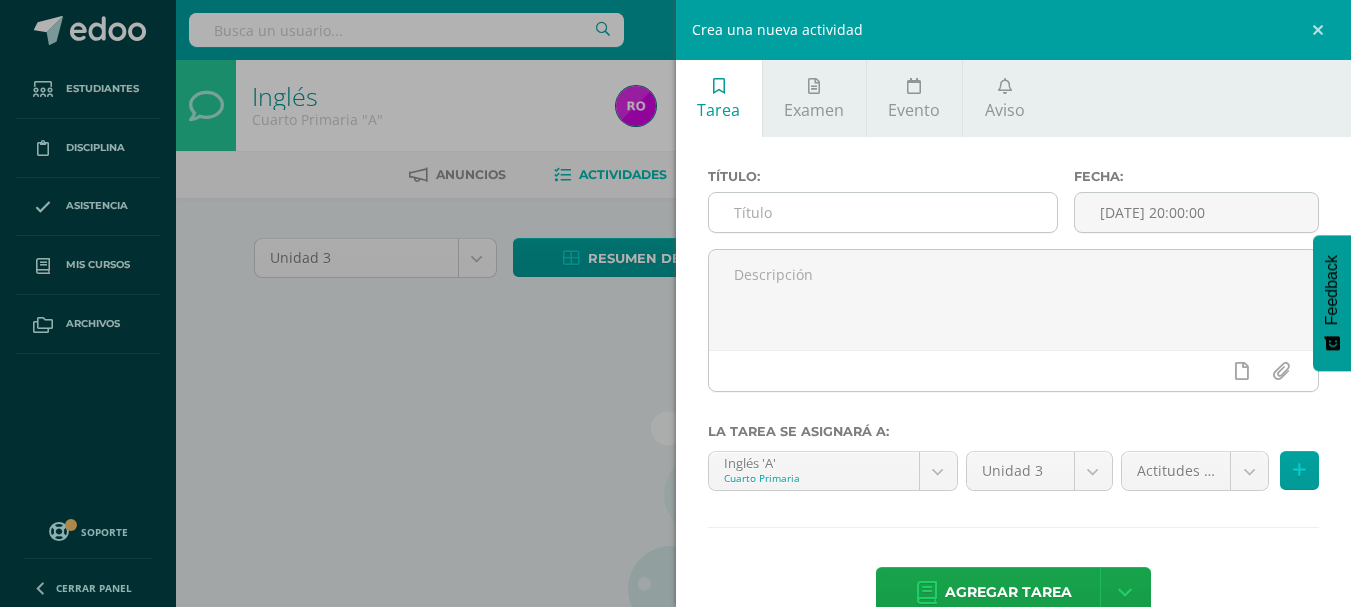 click at bounding box center (883, 212) 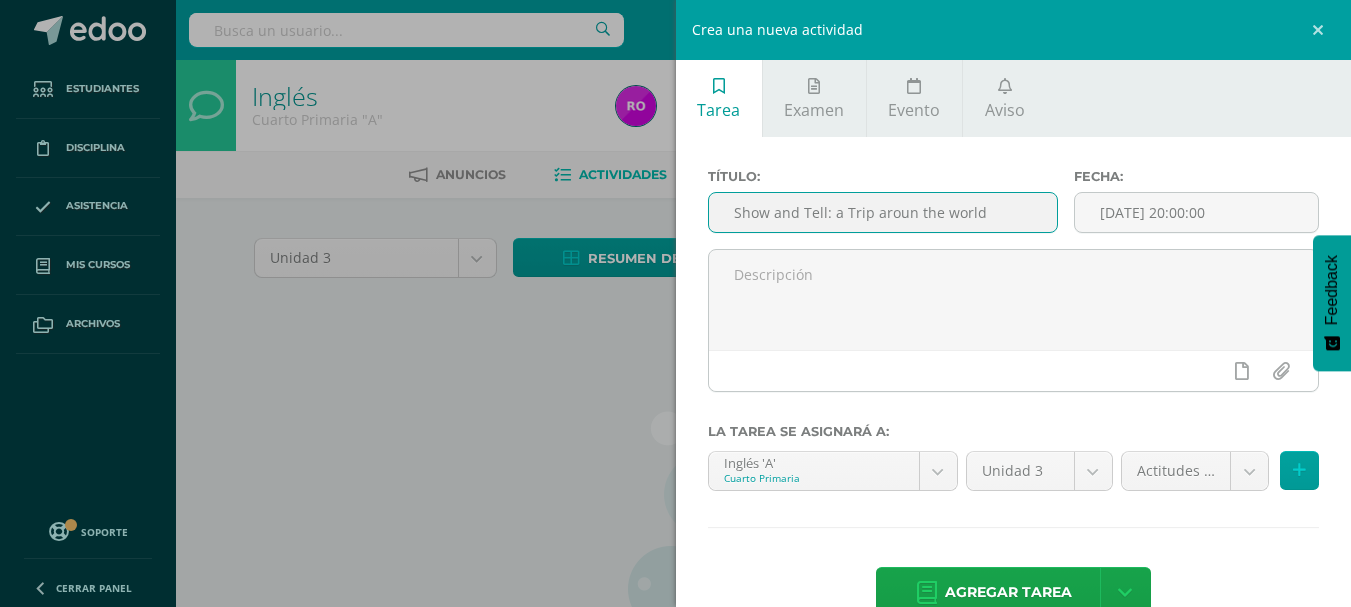 click on "Show and Tell: a Trip aroun the world" at bounding box center [883, 212] 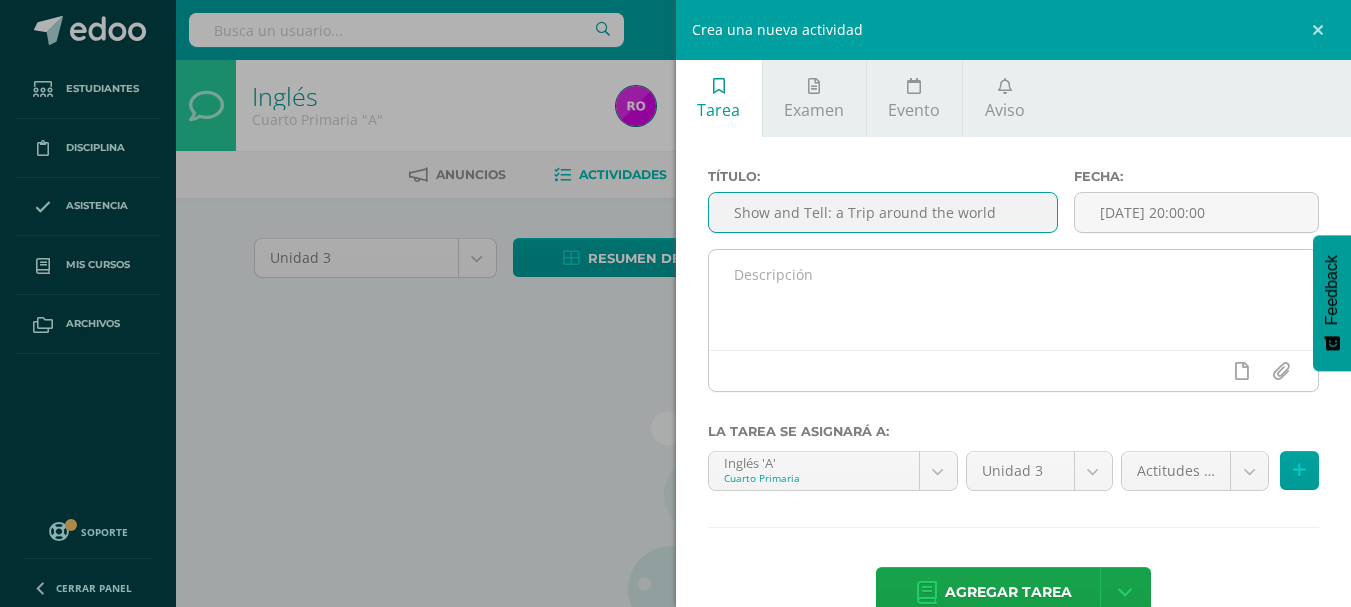 type on "Show and Tell: a Trip around the world" 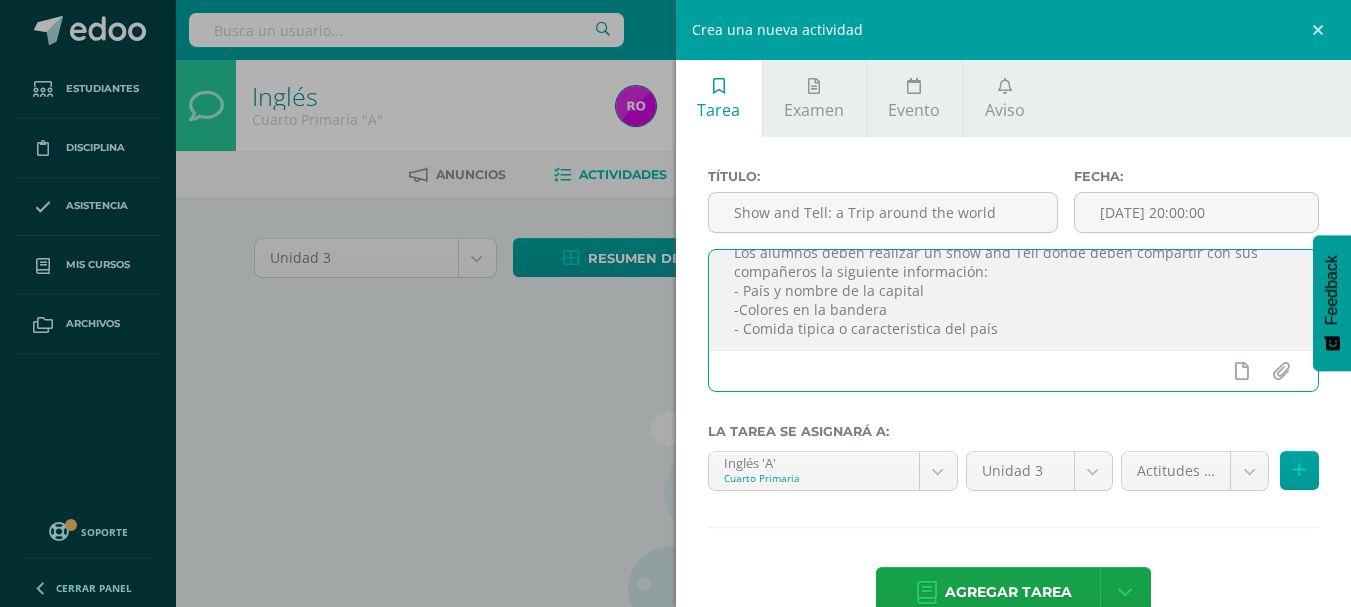 scroll, scrollTop: 25, scrollLeft: 0, axis: vertical 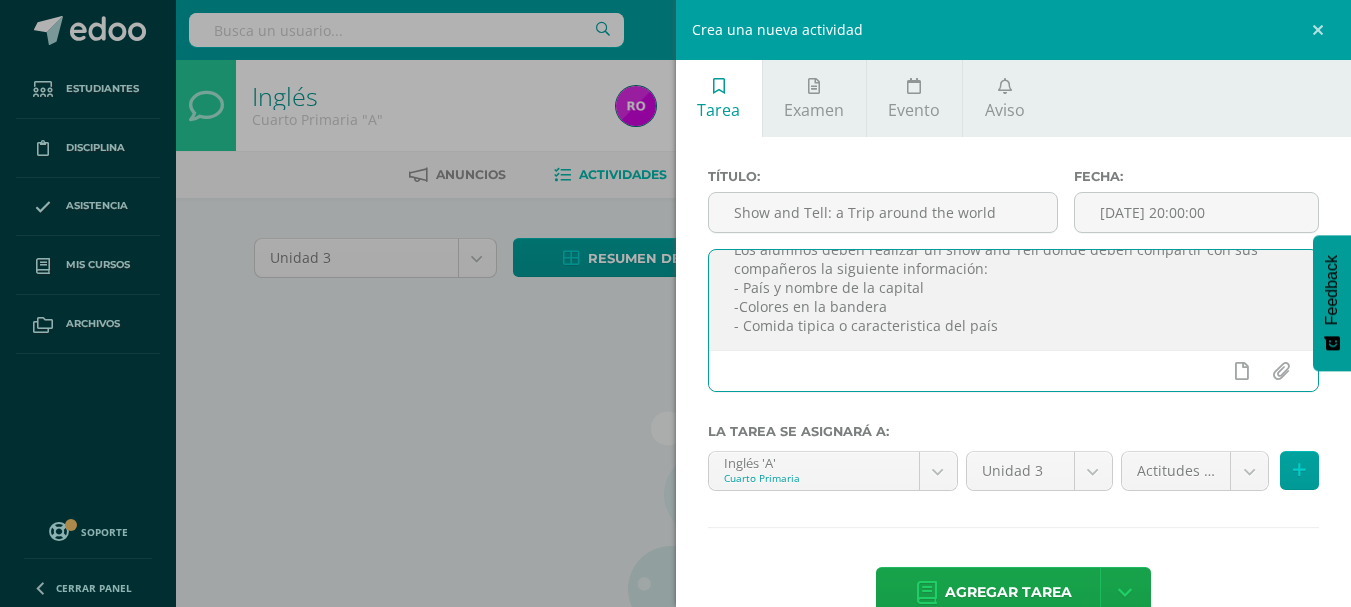 click on "Los alumnos deben realizar un show and Tell donde deben compartir con sus compañeros la siguiente información:
- País y nombre de la capital
-Colores en la bandera
- Comida tipica o caracteristica del país" at bounding box center [1014, 300] 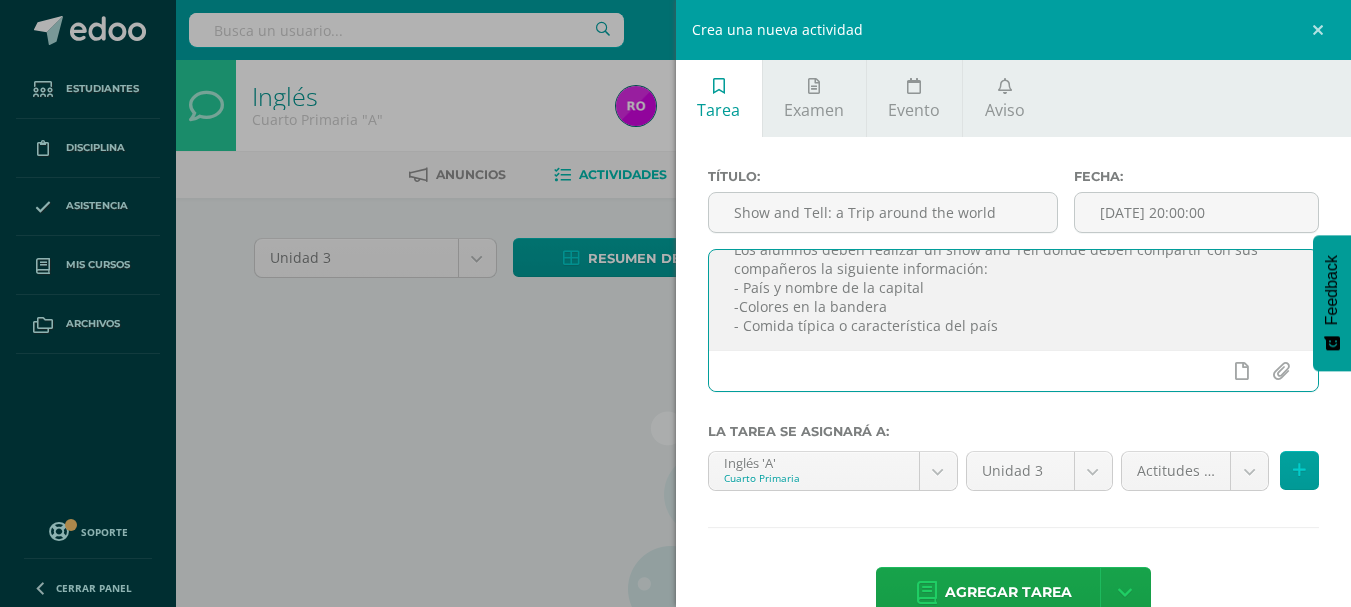 click on "Los alumnos deben realizar un show and Tell donde deben compartir con sus compañeros la siguiente información:
- País y nombre de la capital
-Colores en la bandera
- Comida típica o característica del país" at bounding box center [1014, 300] 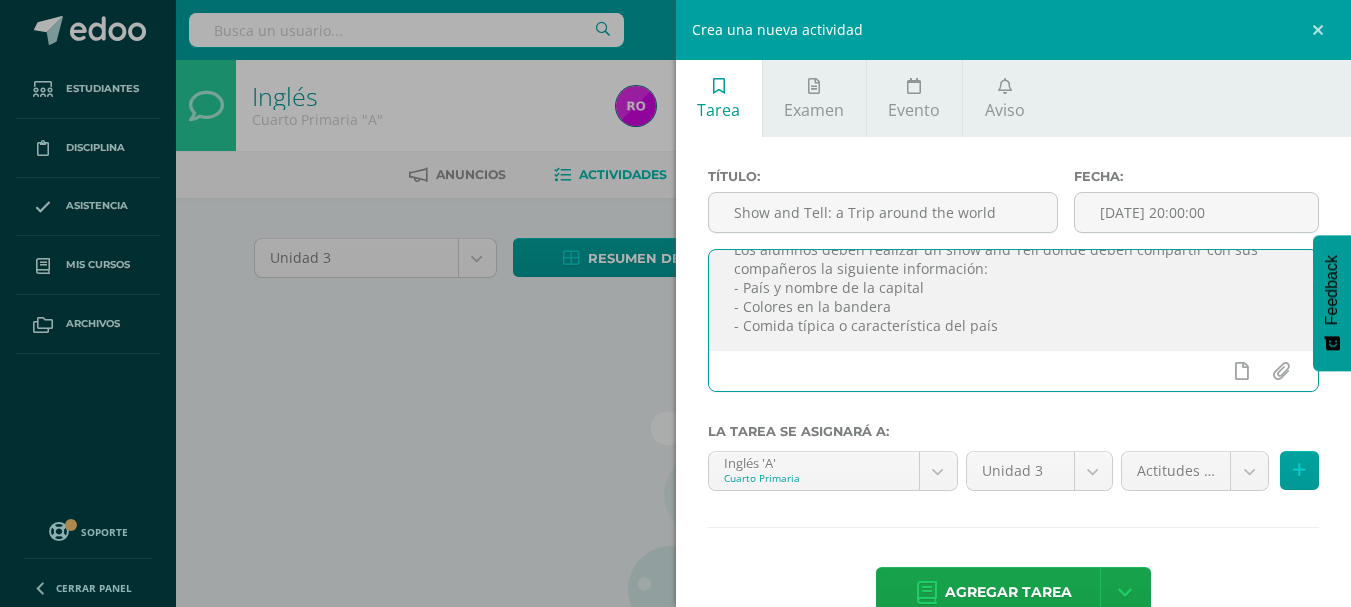 click on "Los alumnos deben realizar un show and Tell donde deben compartir con sus compañeros la siguiente información:
- País y nombre de la capital
- Colores en la bandera
- Comida típica o característica del país" at bounding box center (1014, 300) 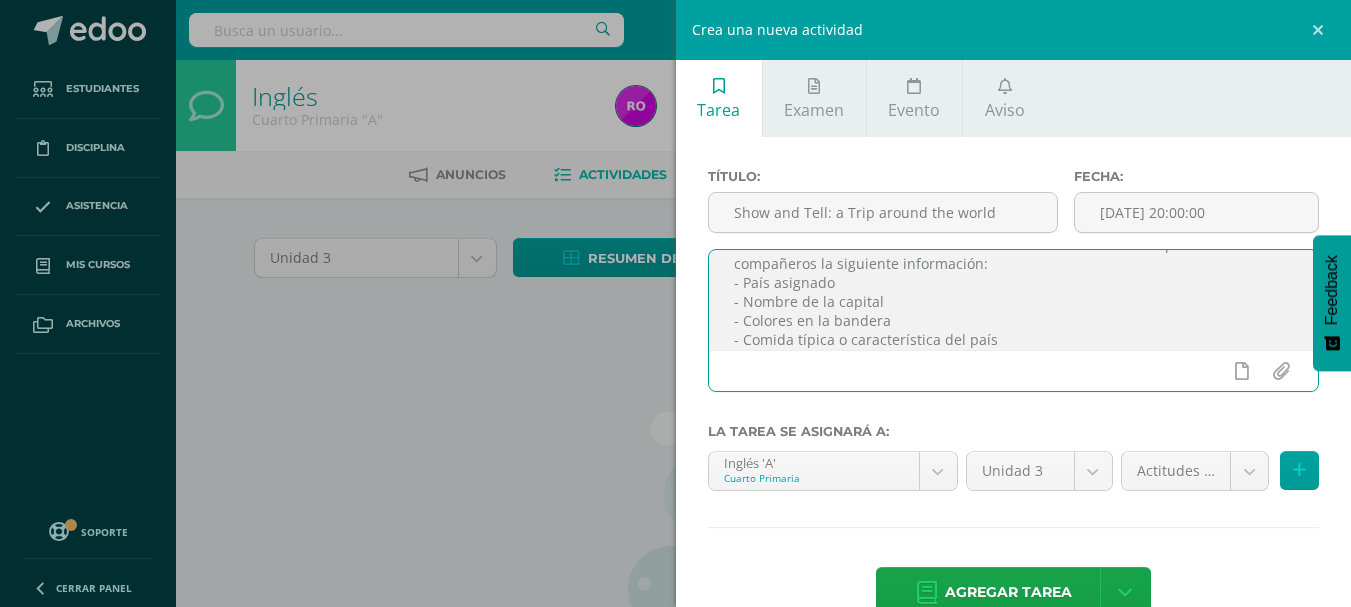 click on "Los alumnos deben realizar un show and Tell donde deben compartir con sus compañeros la siguiente información:
- País asignado
- Nombre de la capital
- Colores en la bandera
- Comida típica o característica del país" at bounding box center (1014, 300) 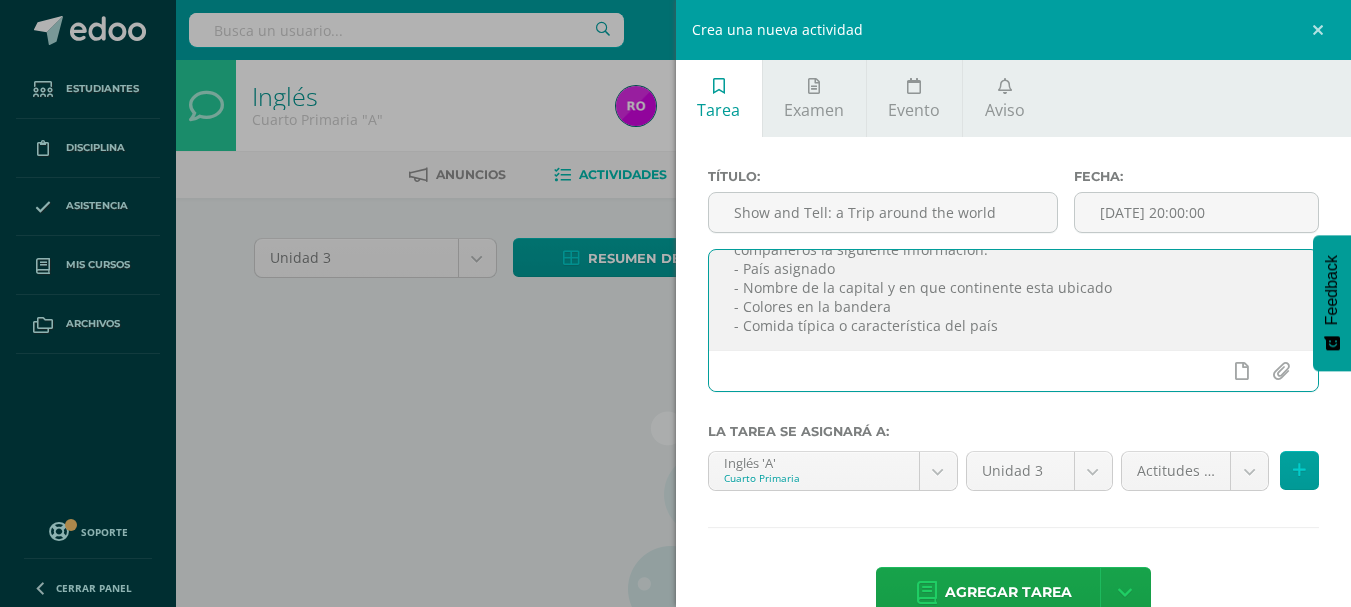 scroll, scrollTop: 63, scrollLeft: 0, axis: vertical 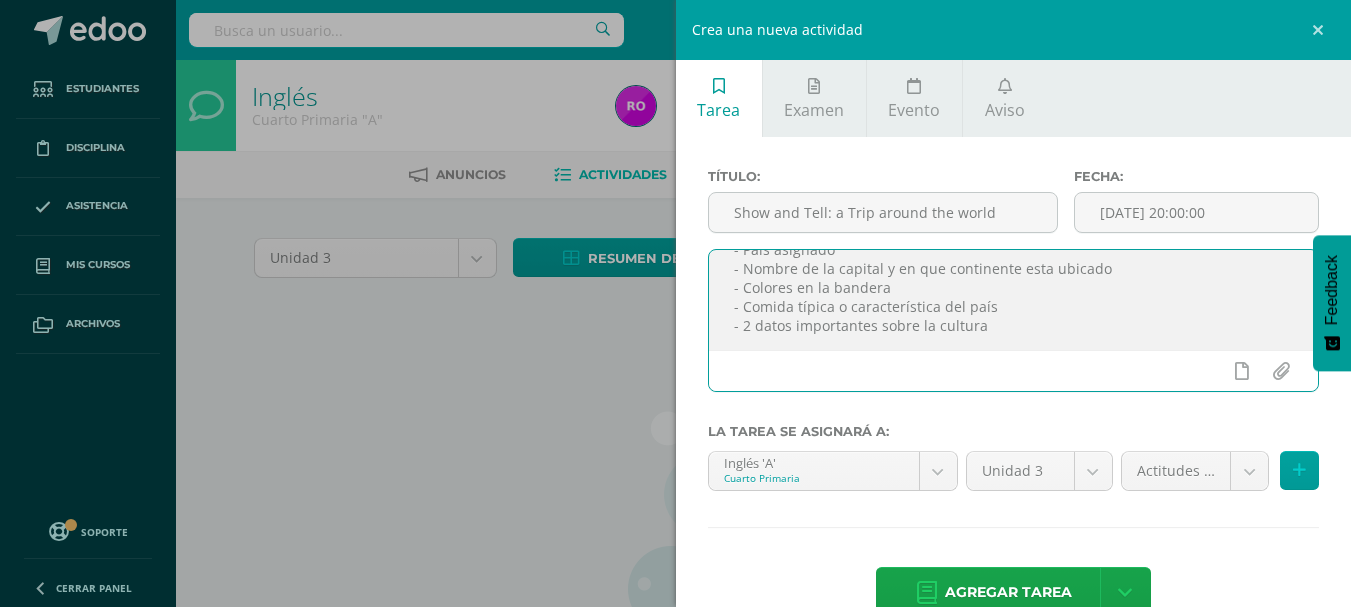 click on "Los alumnos deben realizar un show and Tell donde deben compartir con sus compañeros la siguiente información:
- País asignado
- Nombre de la capital y en que continente esta ubicado
- Colores en la bandera
- Comida típica o característica del país
- 2 datos importantes sobre la cultura" at bounding box center [1014, 300] 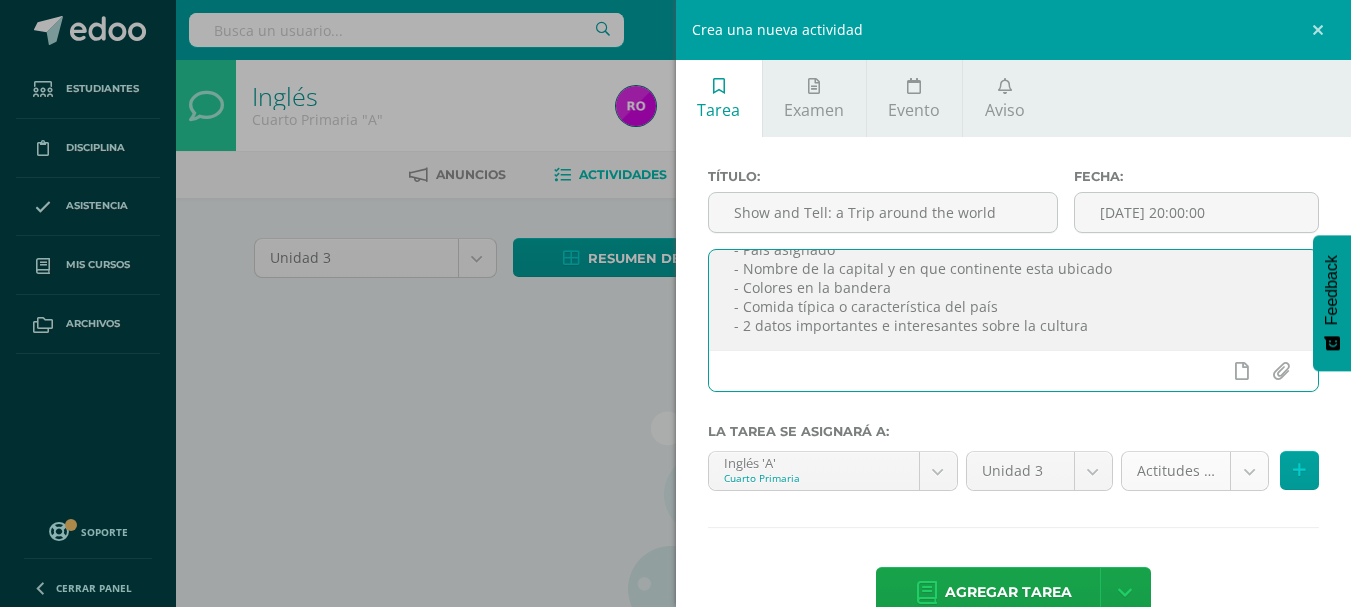 type on "Los alumnos deben realizar un show and Tell donde deben compartir con sus compañeros la siguiente información:
- País asignado
- Nombre de la capital y en que continente esta ubicado
- Colores en la bandera
- Comida típica o característica del país
- 2 datos importantes e interesantes sobre la cultura" 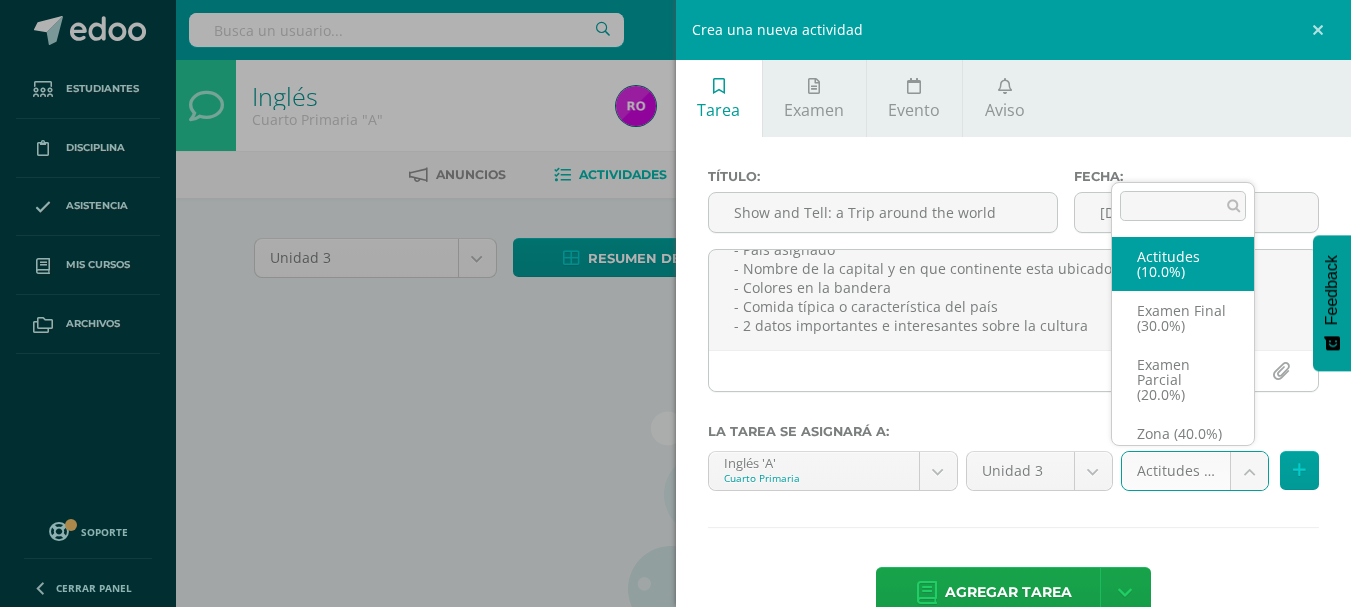 click on "Estudiantes Disciplina Asistencia Mis cursos Archivos Soporte
Centro de ayuda
Últimas actualizaciones
10+ Cerrar panel
Inglés
Primero
Primaria
"A"
Actividades Estudiantes Planificación Dosificación
Inglés
Segundo
Primaria
"A"
Actividades Estudiantes Planificación Dosificación
Inglés
Tercero
Primaria
"A"
Actividades Estudiantes Planificación Dosificación
Destrezas de Aprendizaje
Actividades Estudiantes Planificación Dosificación Actividades Mi Perfil" at bounding box center (675, 429) 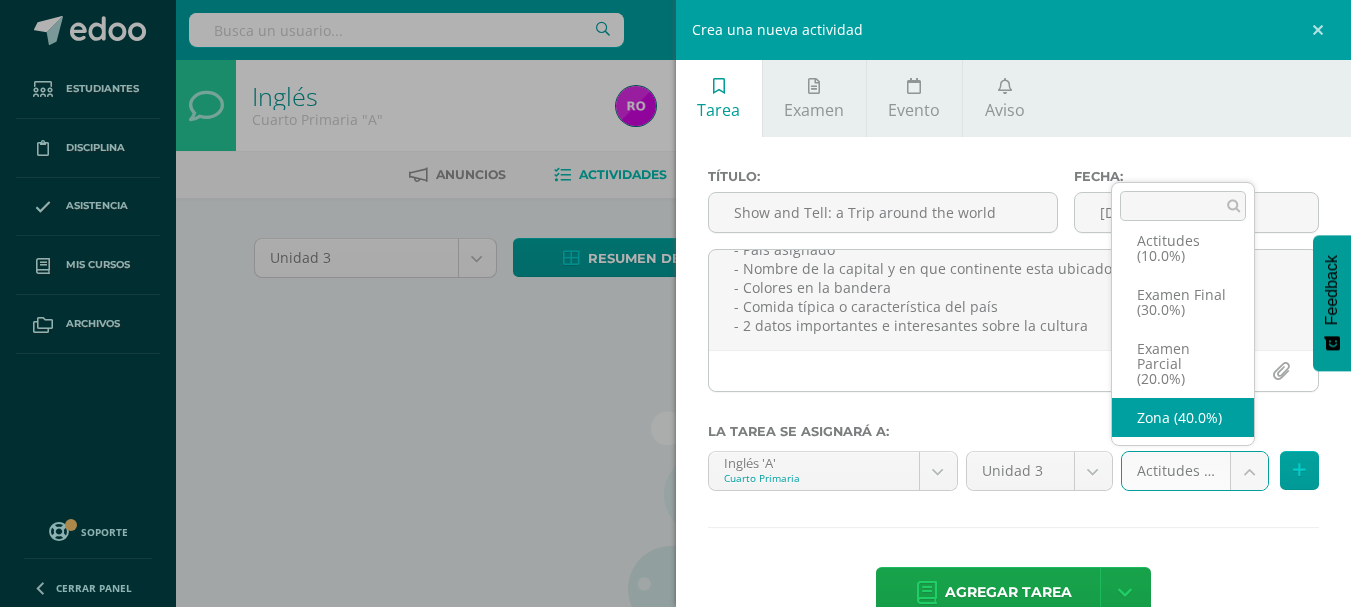 scroll, scrollTop: 46, scrollLeft: 0, axis: vertical 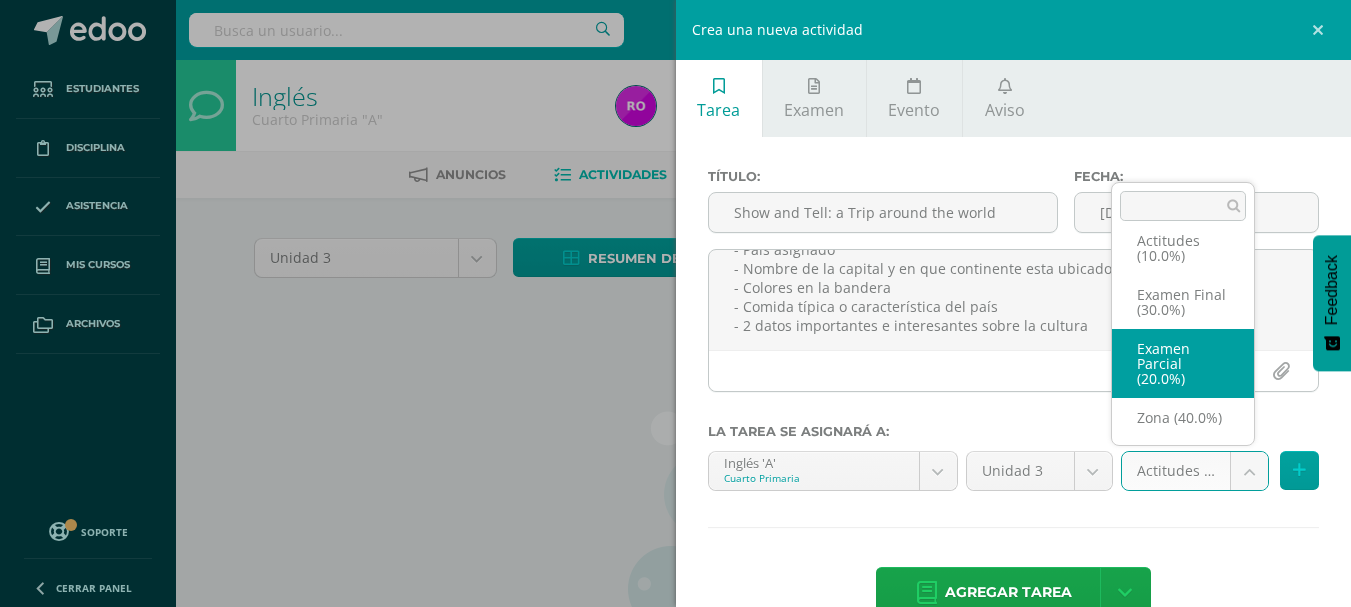 select on "168796" 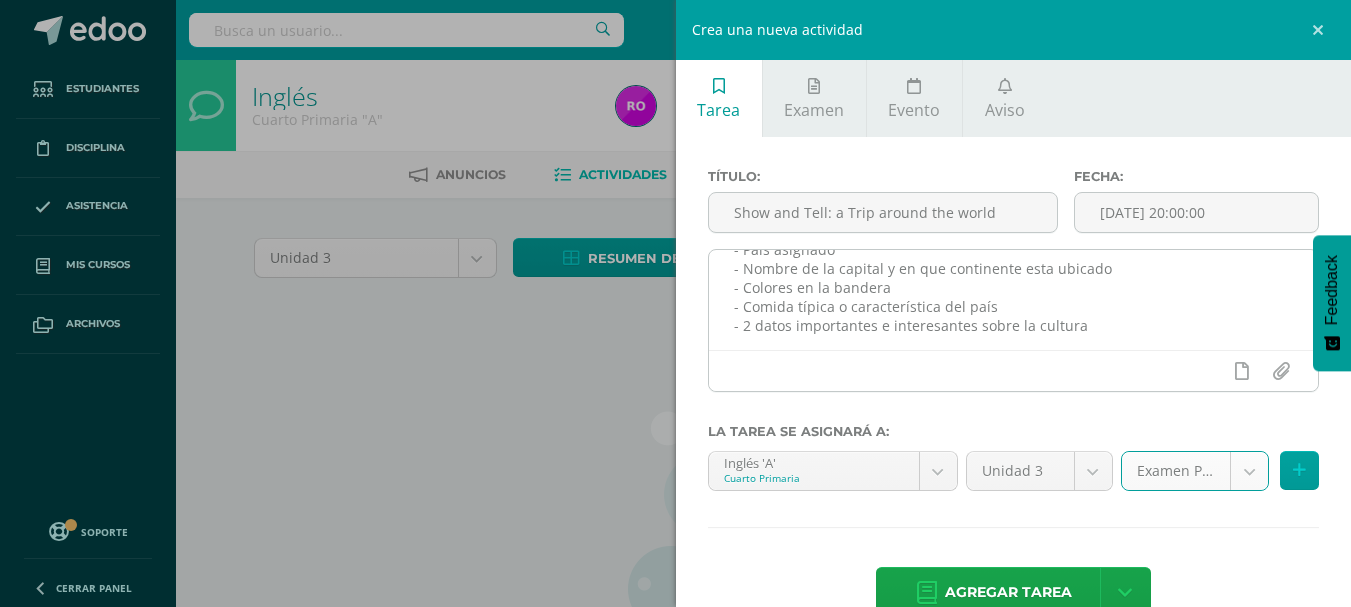 click on "Los alumnos deben realizar un show and Tell donde deben compartir con sus compañeros la siguiente información:
- País asignado
- Nombre de la capital y en que continente esta ubicado
- Colores en la bandera
- Comida típica o característica del país
- 2 datos importantes e interesantes sobre la cultura" at bounding box center (1014, 300) 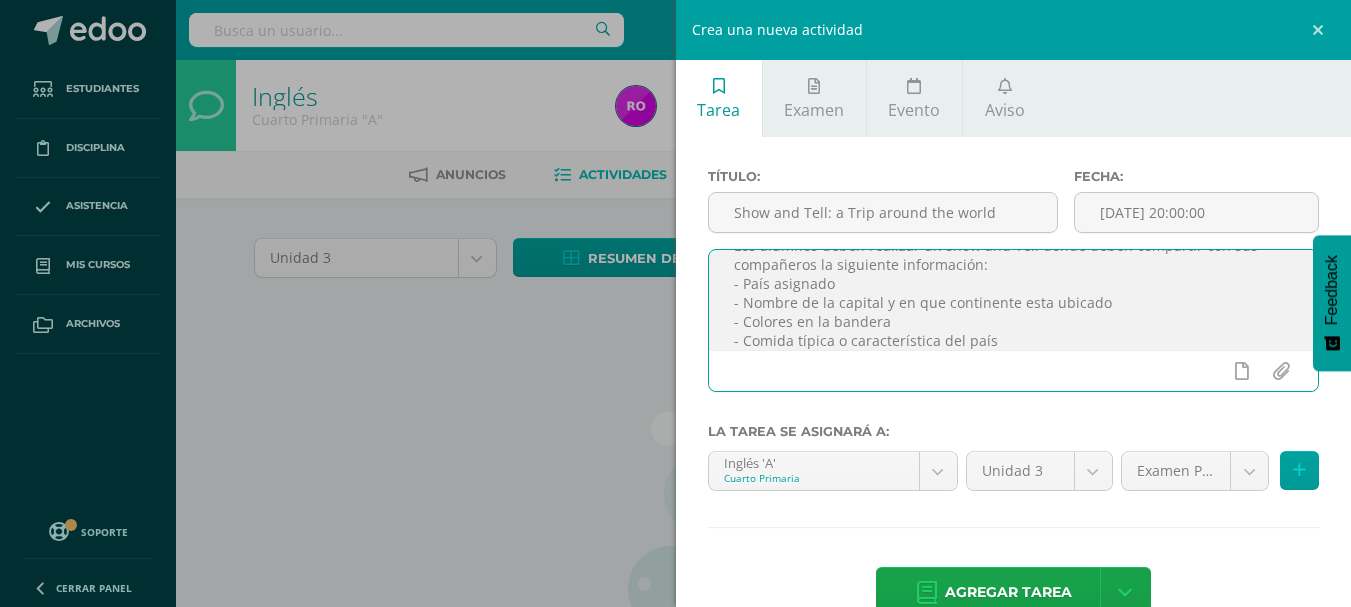 scroll, scrollTop: 0, scrollLeft: 0, axis: both 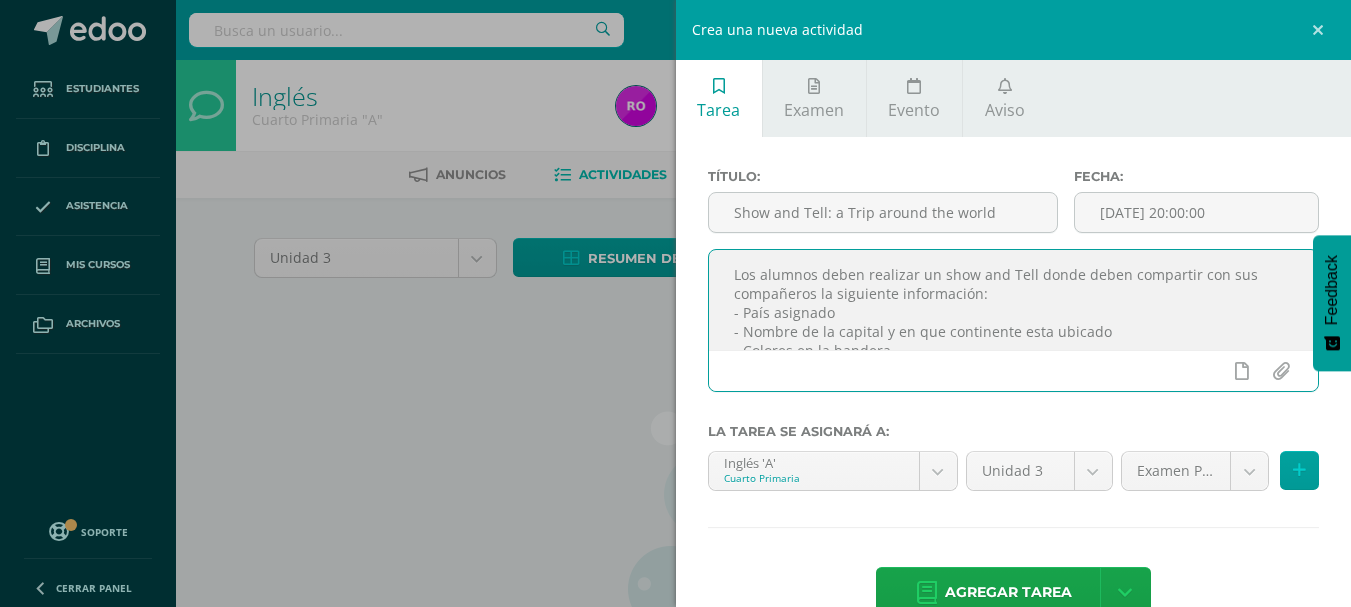 click on "Los alumnos deben realizar un show and Tell donde deben compartir con sus compañeros la siguiente información:
- País asignado
- Nombre de la capital y en que continente esta ubicado
- Colores en la bandera
- Comida típica o característica del país
- 2 datos importantes e interesantes sobre la cultura" at bounding box center [1014, 300] 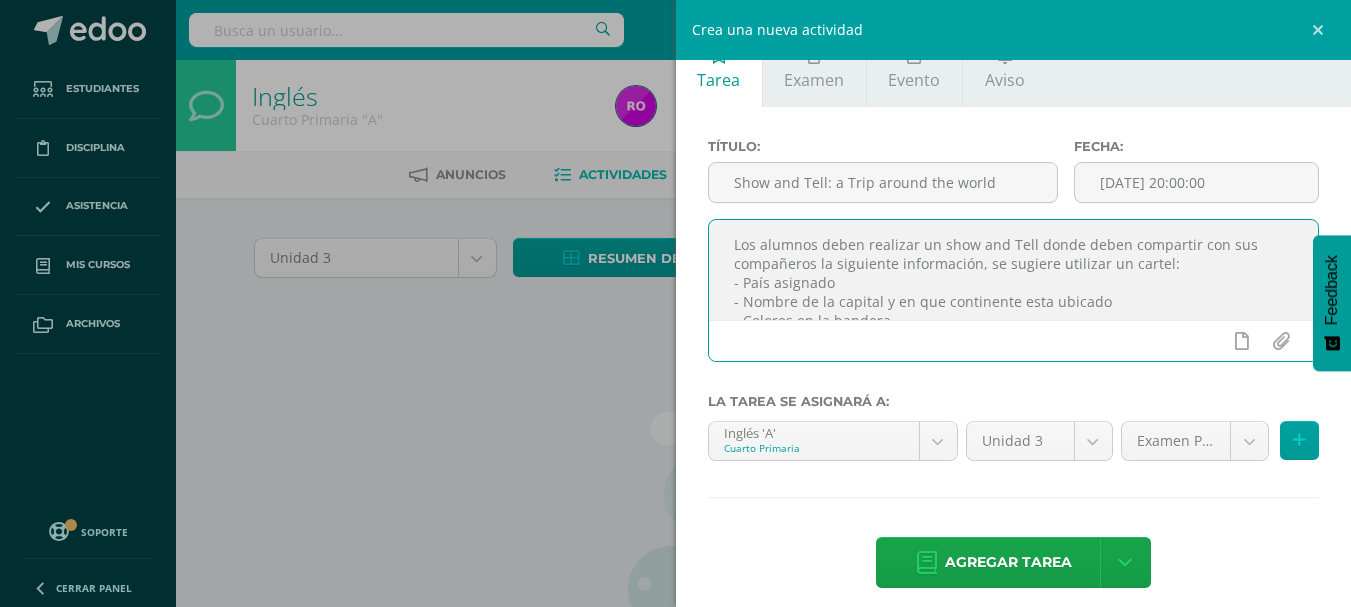 scroll, scrollTop: 47, scrollLeft: 0, axis: vertical 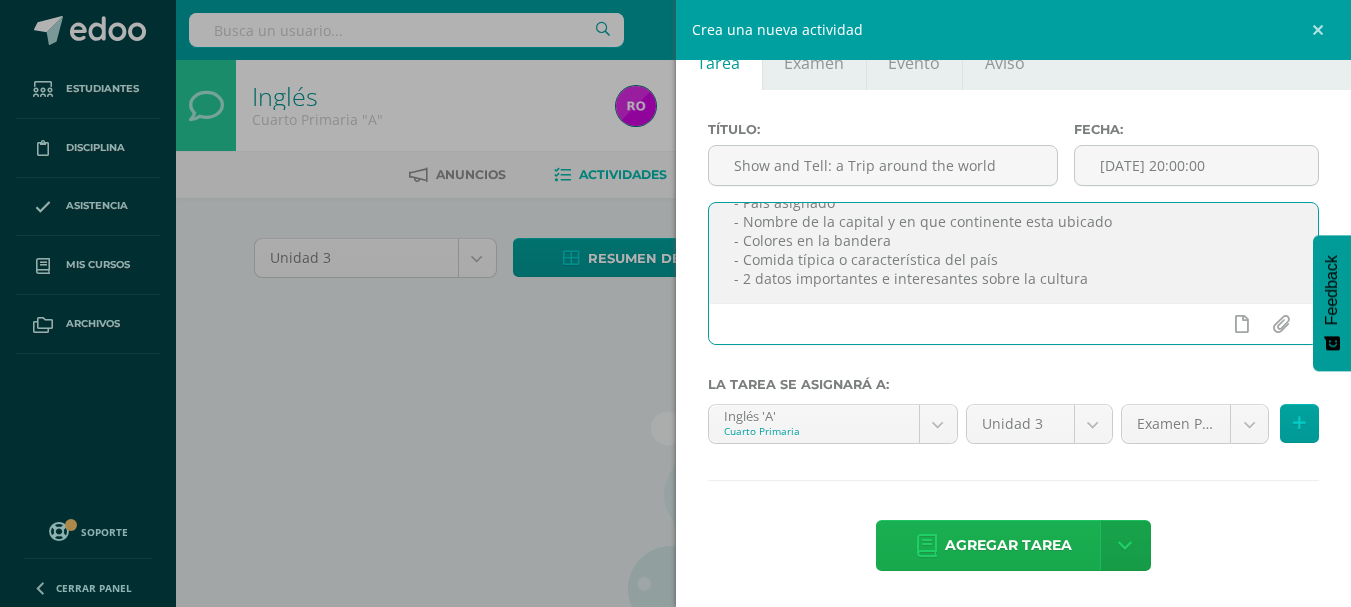 type on "Los alumnos deben realizar un show and Tell donde deben compartir con sus compañeros la siguiente información, se sugiere utilizar un cartel:
- País asignado
- Nombre de la capital y en que continente esta ubicado
- Colores en la bandera
- Comida típica o característica del país
- 2 datos importantes e interesantes sobre la cultura" 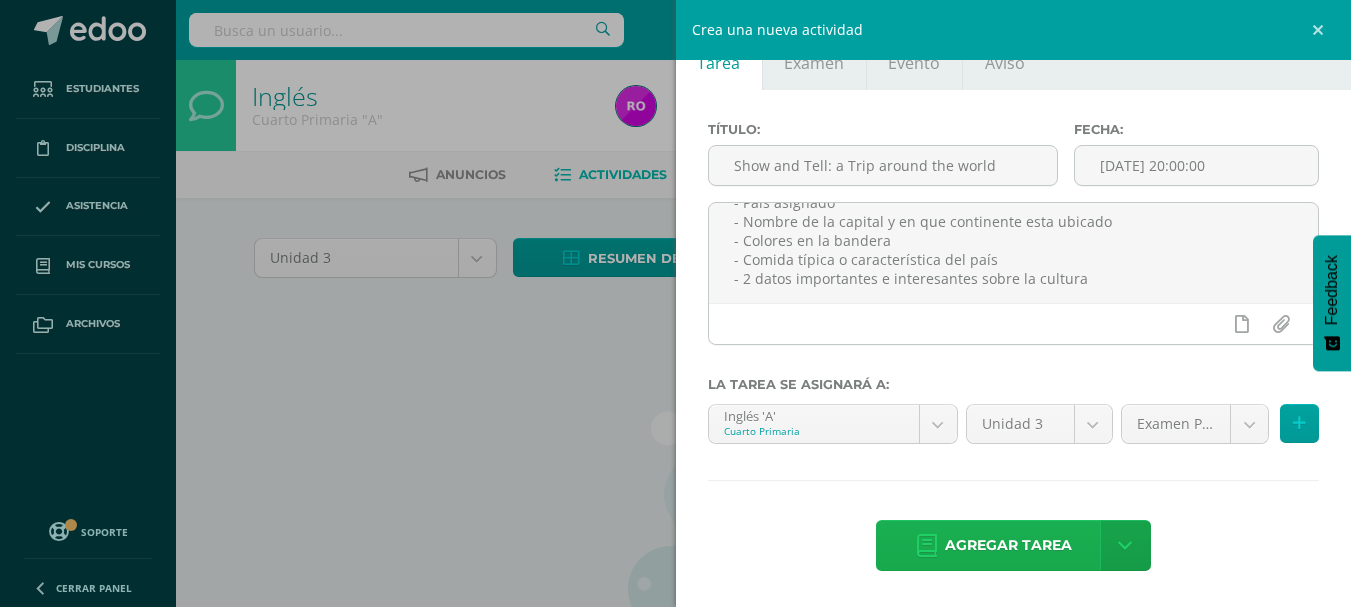 click on "Agregar tarea" at bounding box center [1008, 545] 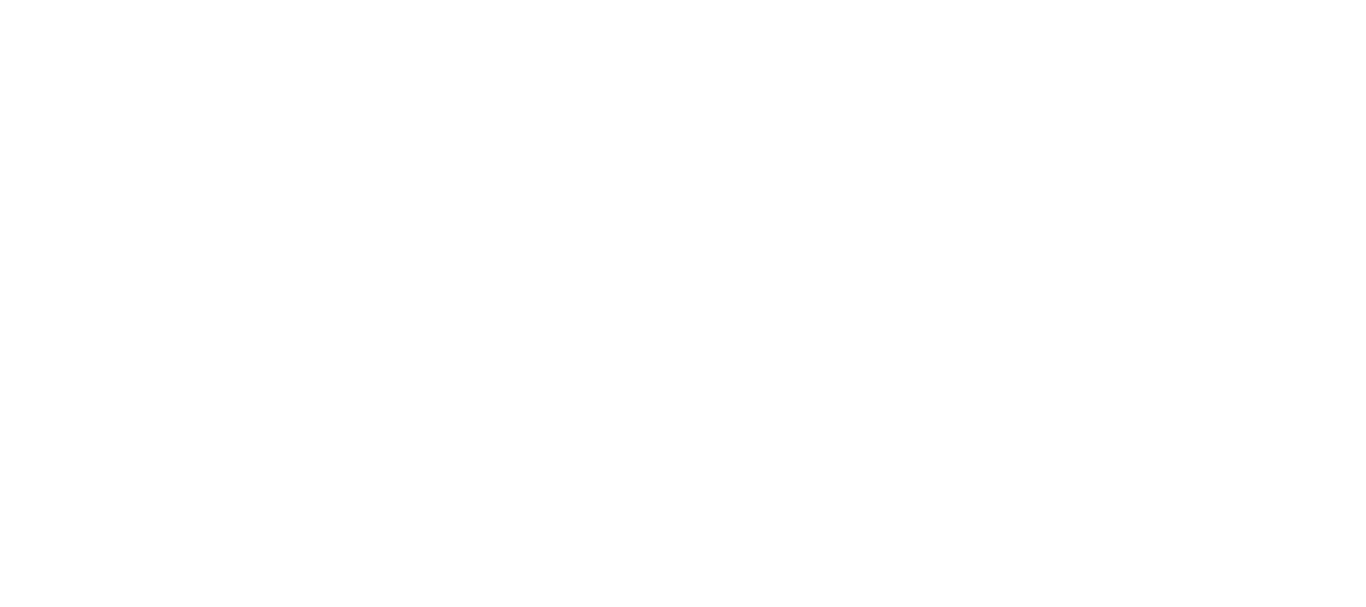 scroll, scrollTop: 0, scrollLeft: 0, axis: both 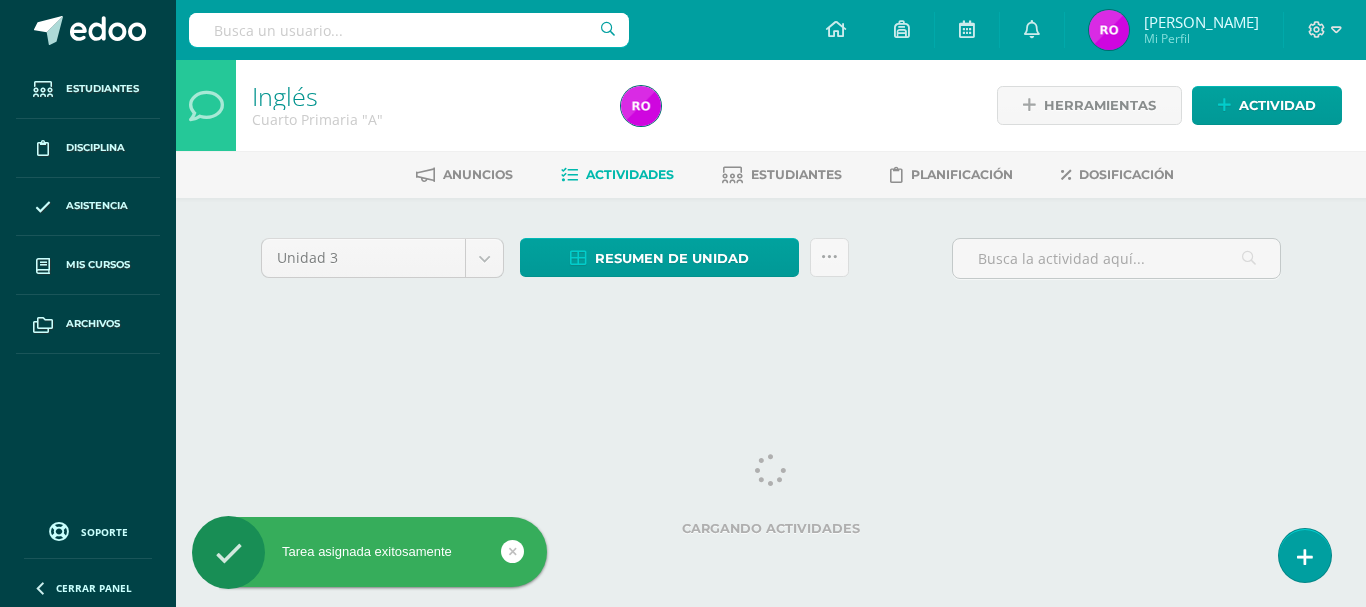 click on "Tarea asignada exitosamente         Estudiantes Disciplina Asistencia Mis cursos Archivos Soporte
Centro de ayuda
Últimas actualizaciones
Cerrar panel
Inglés
Primero
Primaria
"A"
Actividades Estudiantes Planificación Dosificación
Inglés
Segundo
Primaria
"A"
Actividades Estudiantes Planificación Dosificación
Inglés
Tercero
Primaria
"A"
Actividades Estudiantes Planificación Dosificación
Destrezas de Aprendizaje
Actividades Estudiantes Planificación" at bounding box center [683, 186] 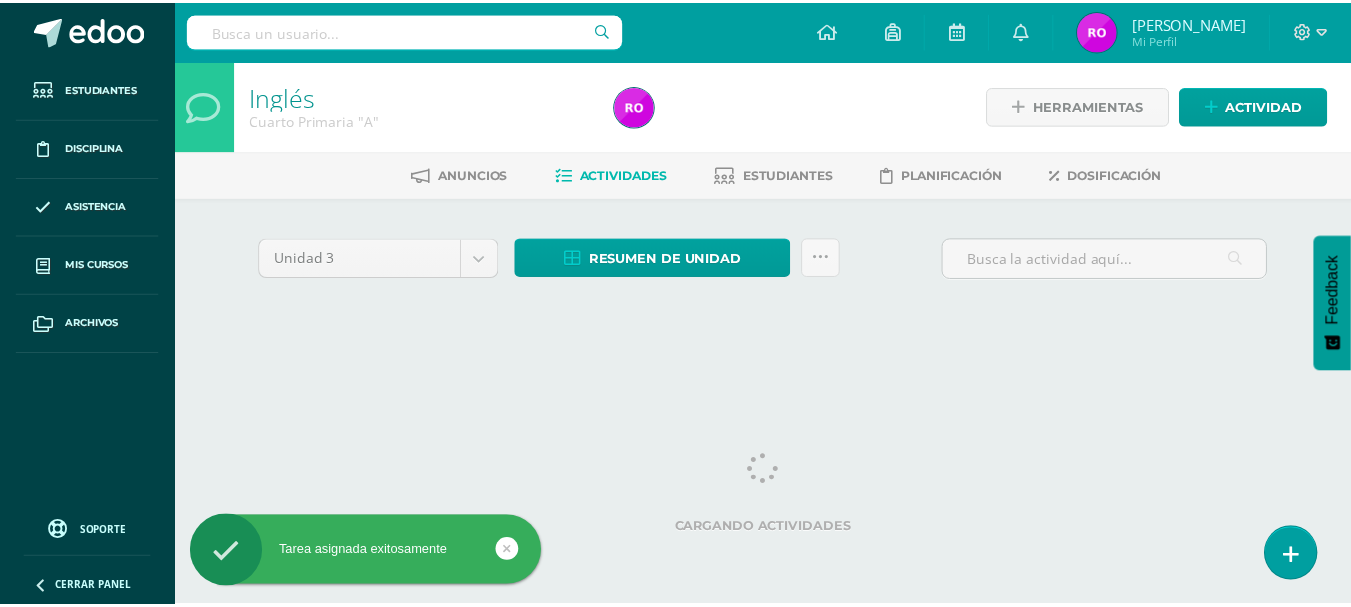 scroll, scrollTop: 0, scrollLeft: 0, axis: both 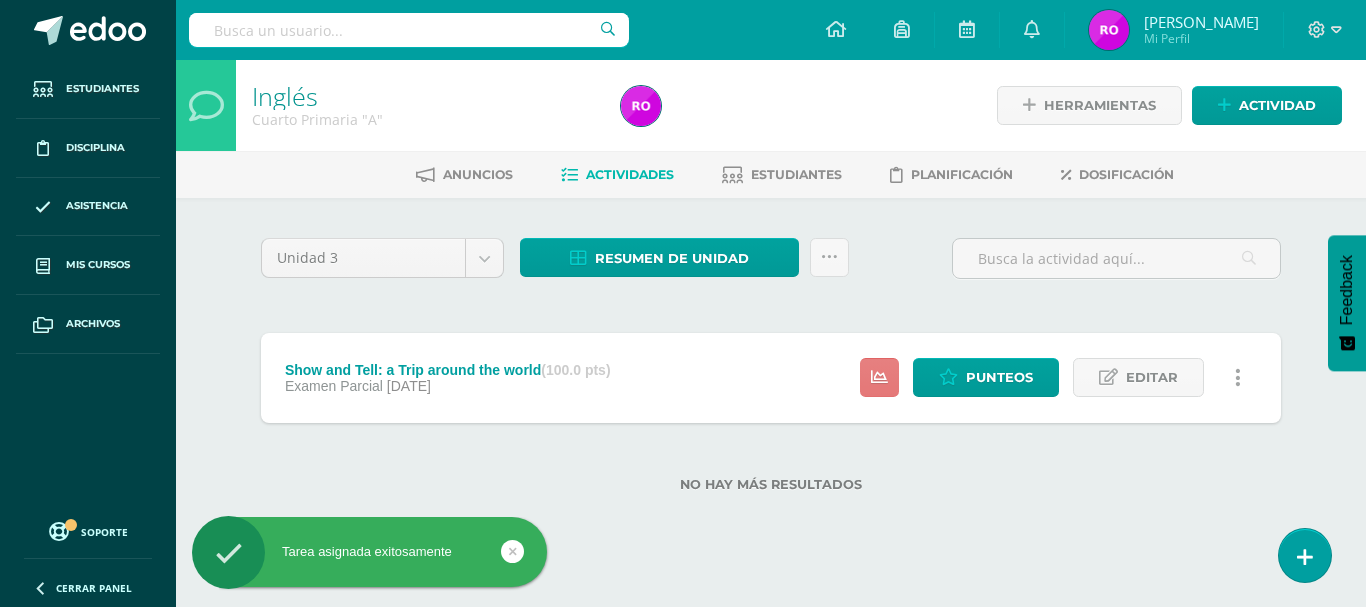 click at bounding box center [879, 377] 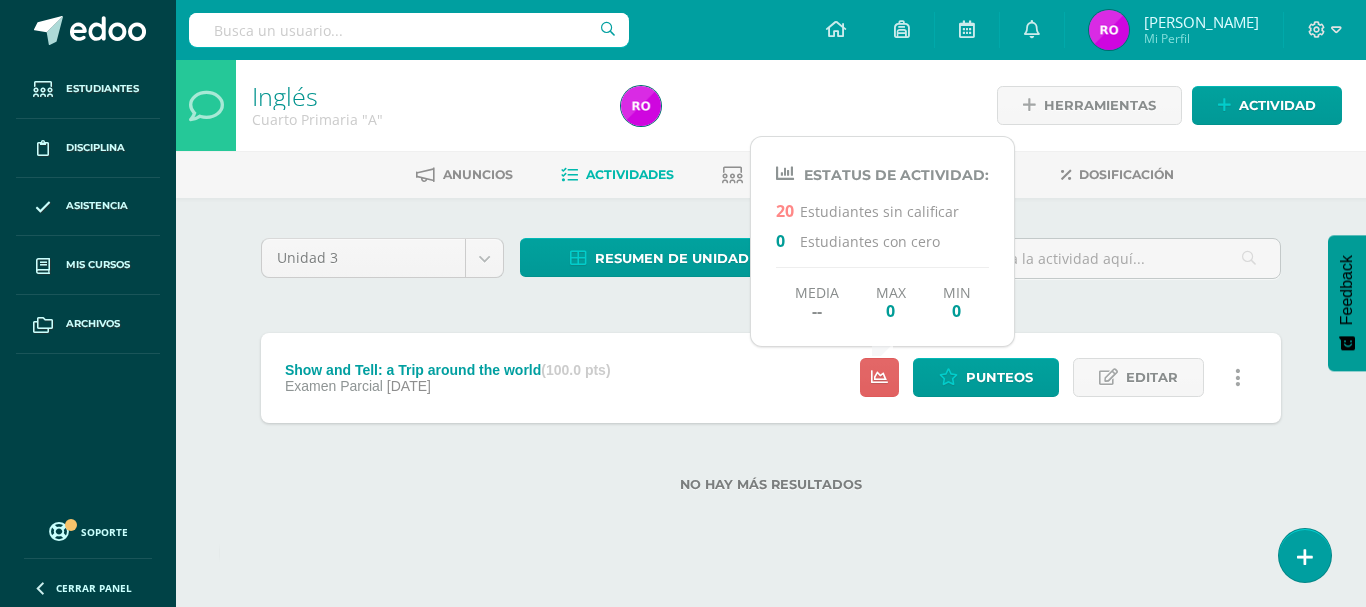 click on "Show and Tell: a Trip around the world  (100.0 pts)
Examen Parcial
13 de Julio
Punteos
Editar
Ocultar
Historial de actividad
Eliminar" at bounding box center [771, 378] 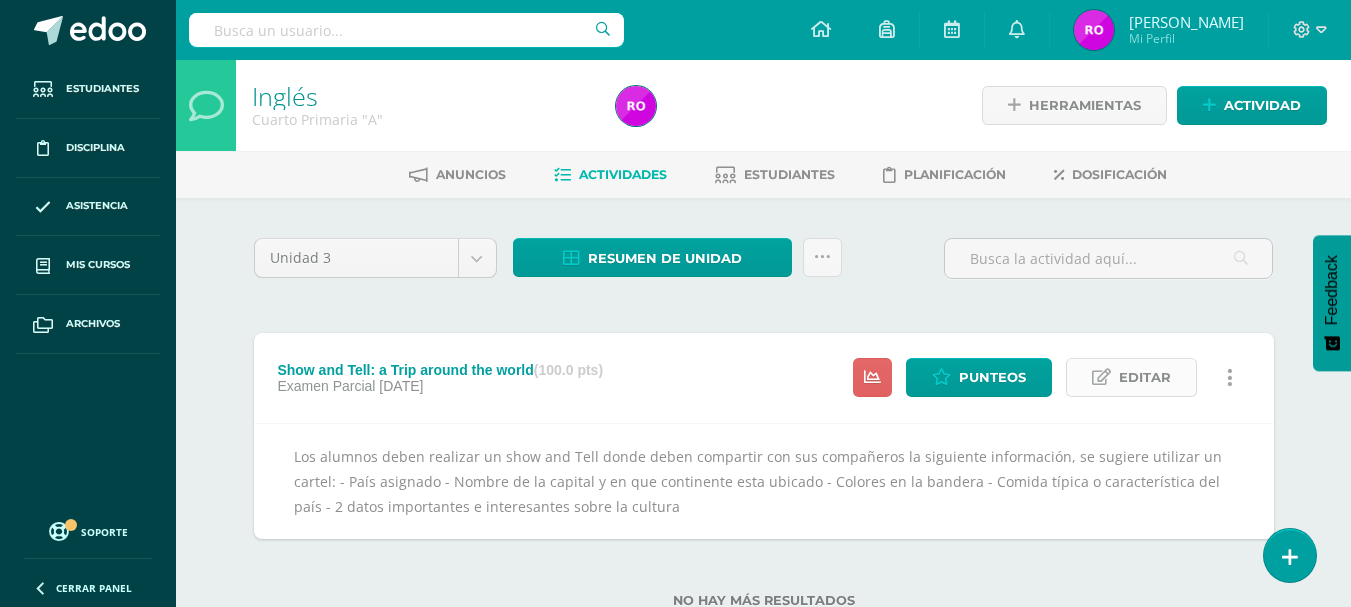 click on "Editar" at bounding box center (1131, 377) 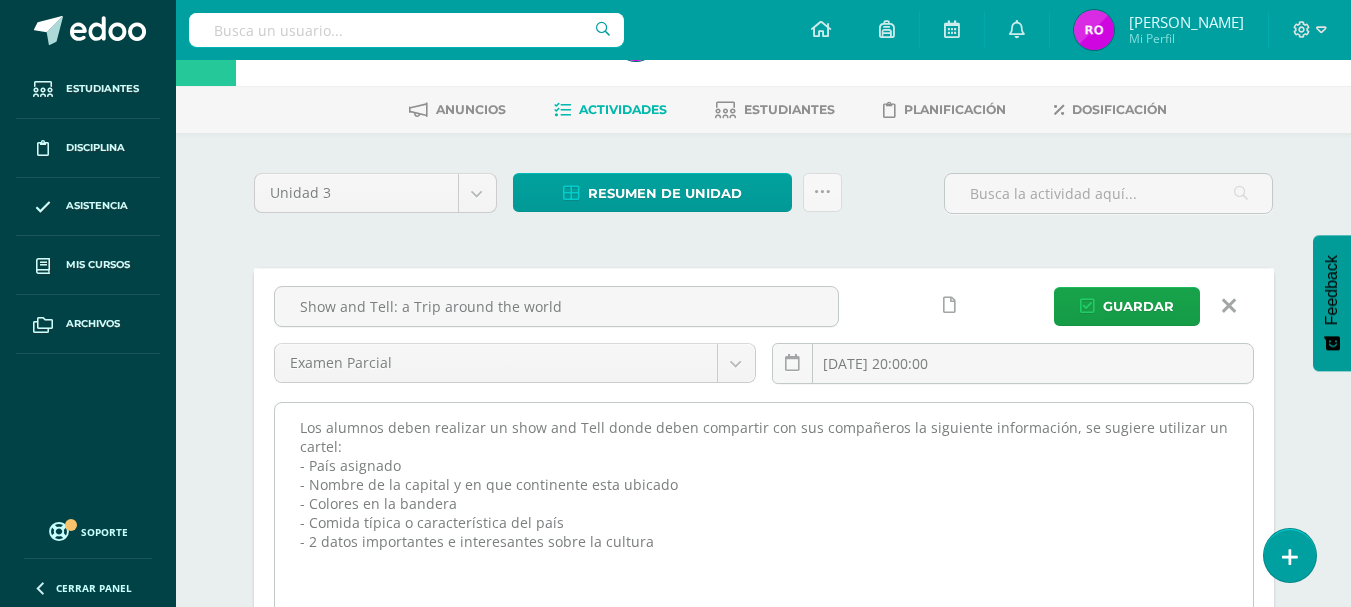 scroll, scrollTop: 100, scrollLeft: 0, axis: vertical 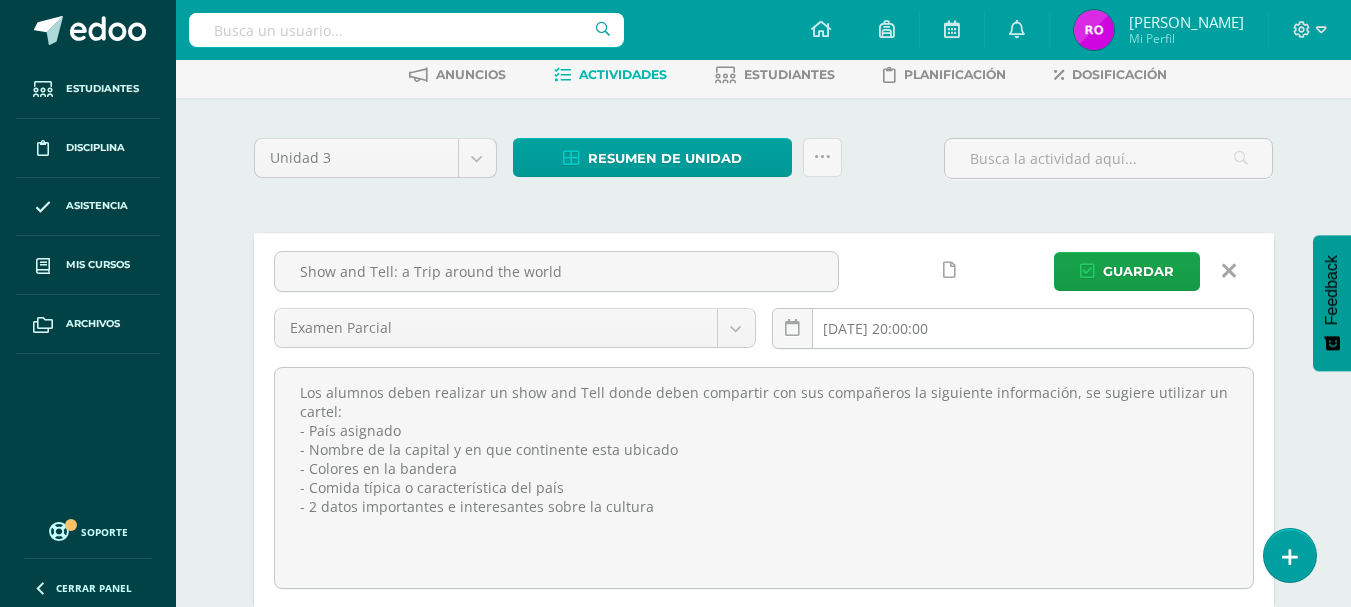 click on "[DATE] 20:00:00" at bounding box center [1013, 328] 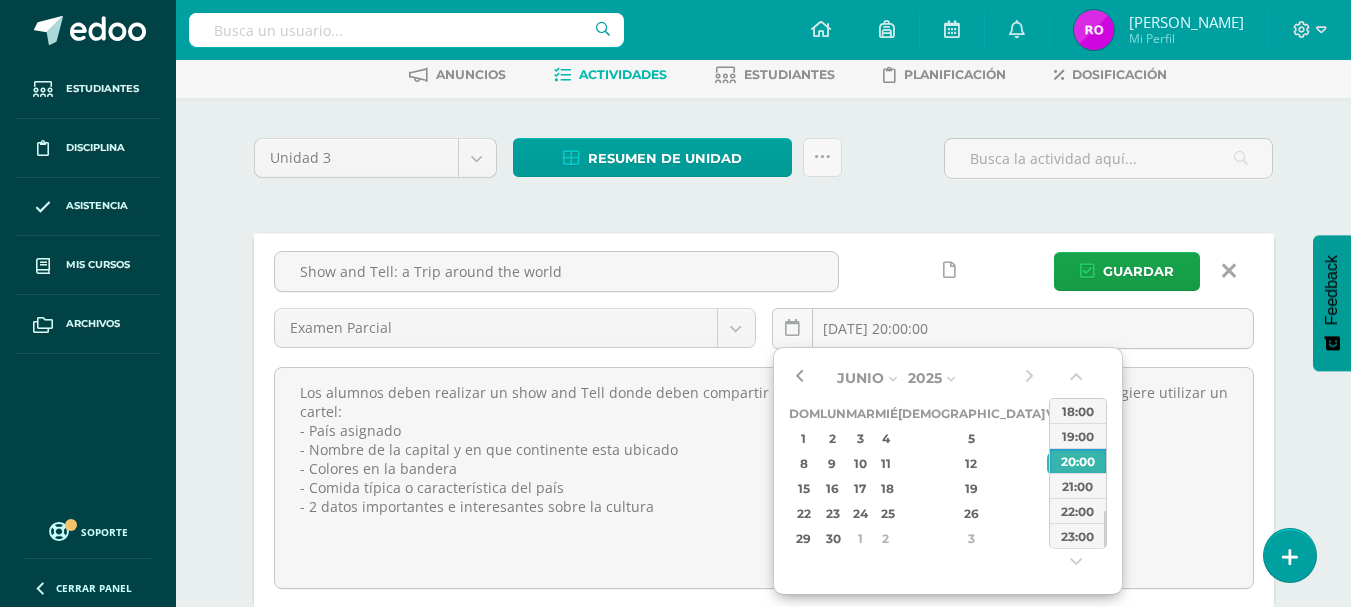 click at bounding box center (799, 378) 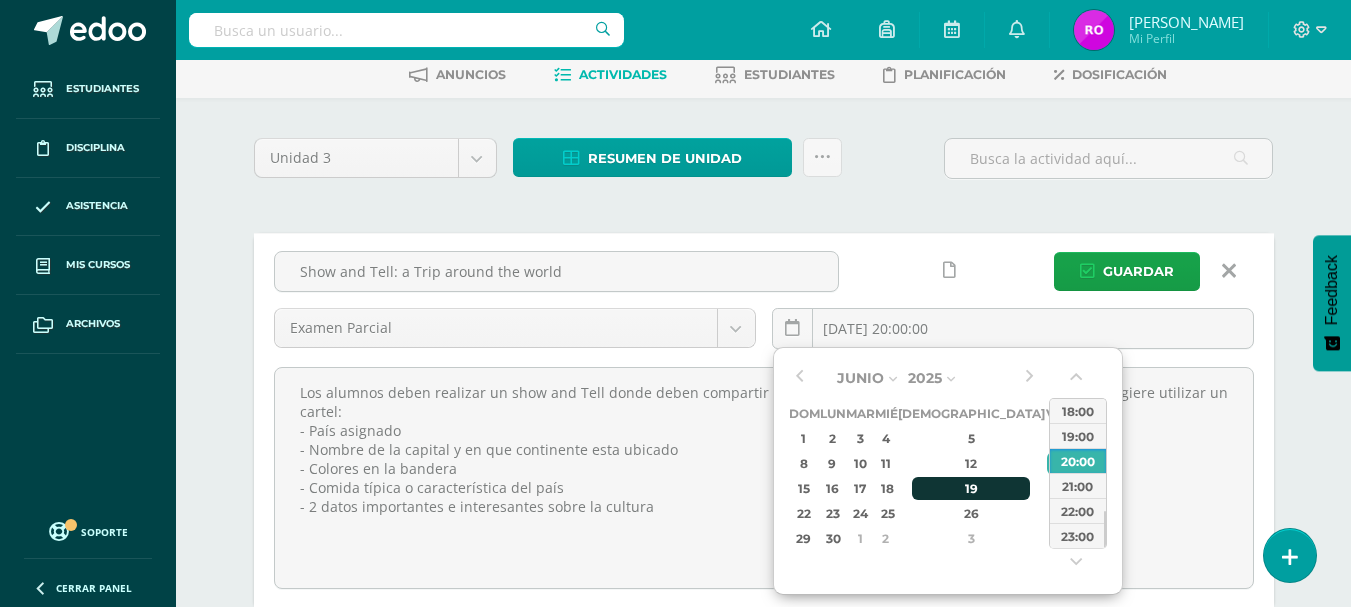 click on "19" at bounding box center (971, 488) 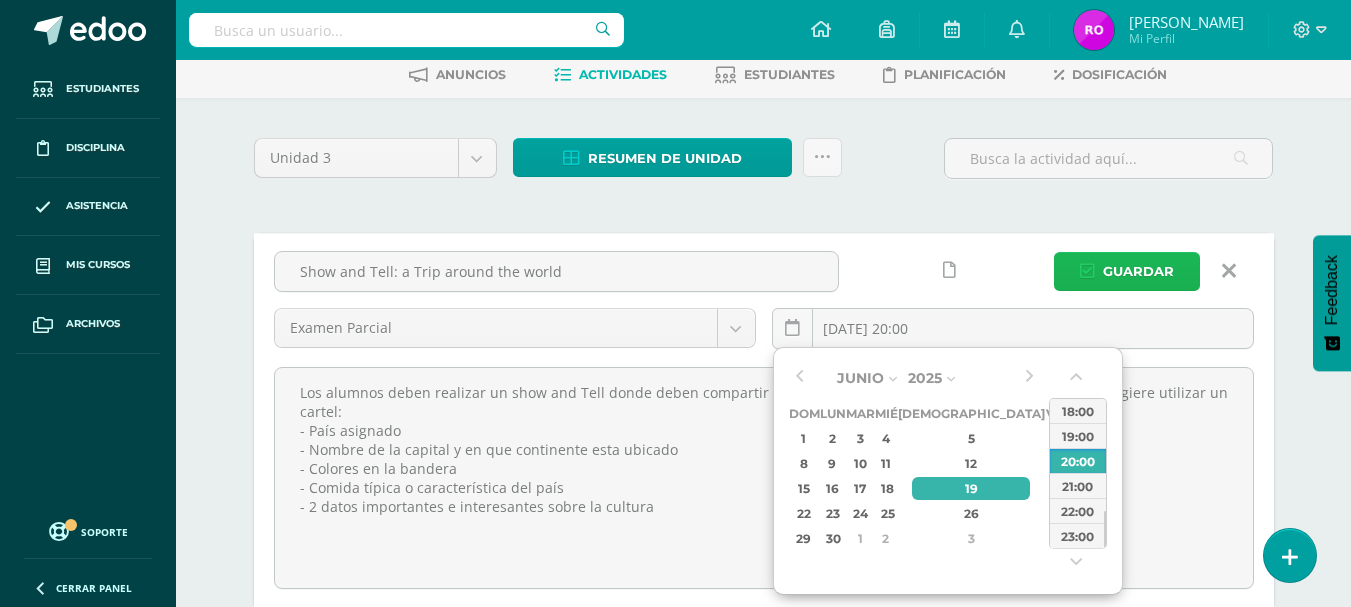 click at bounding box center [1087, 271] 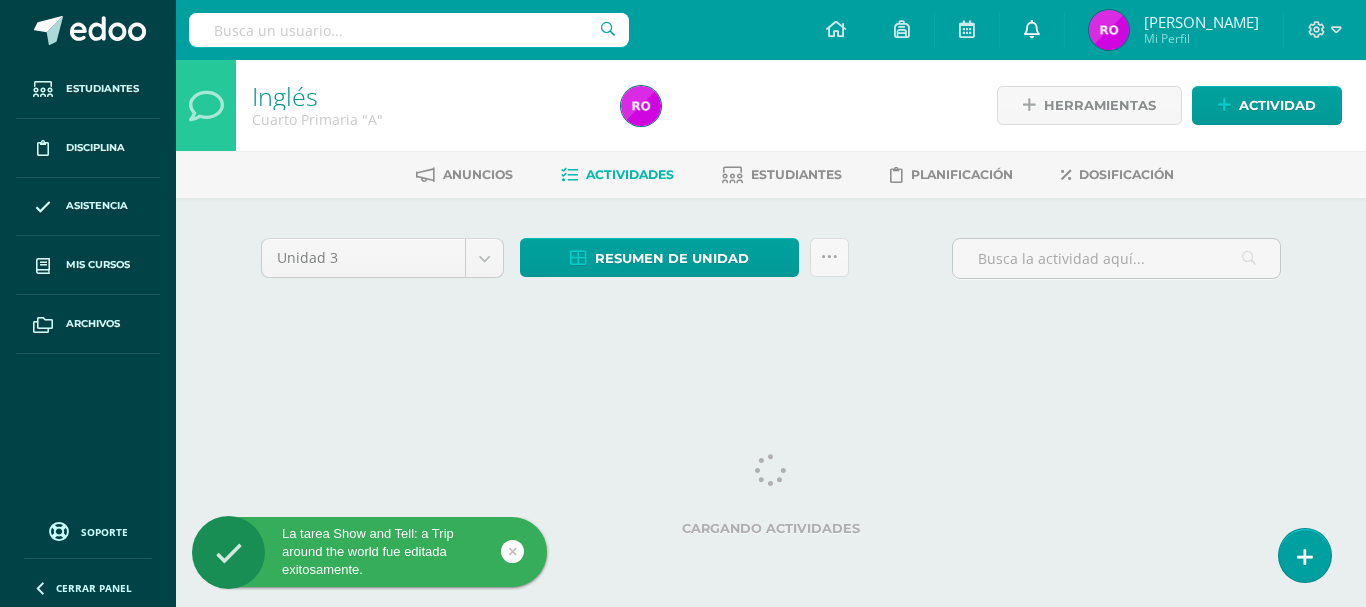 scroll, scrollTop: 0, scrollLeft: 0, axis: both 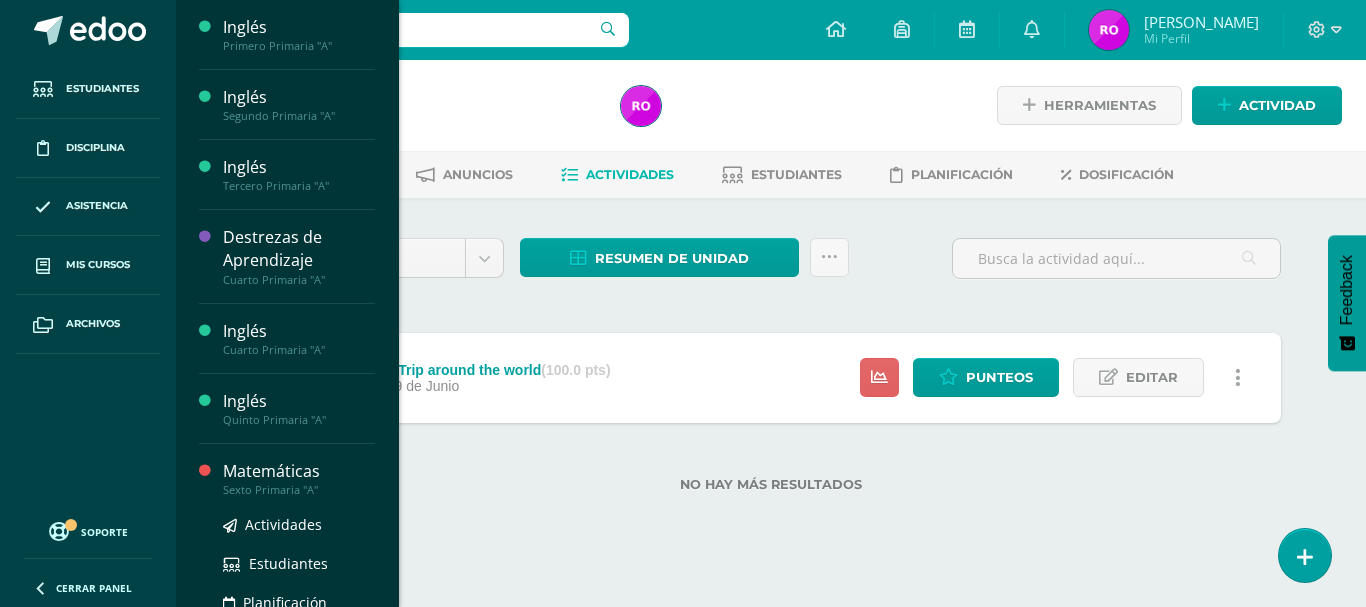 click on "Matemáticas" at bounding box center [299, 471] 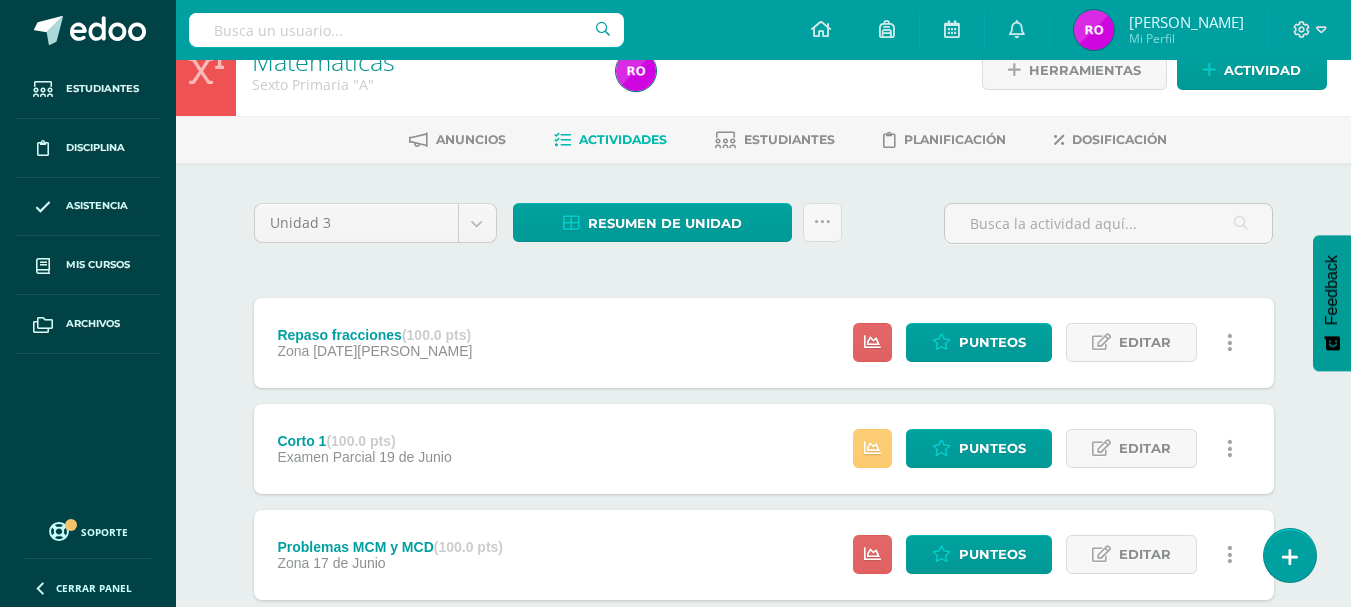 scroll, scrollTop: 0, scrollLeft: 0, axis: both 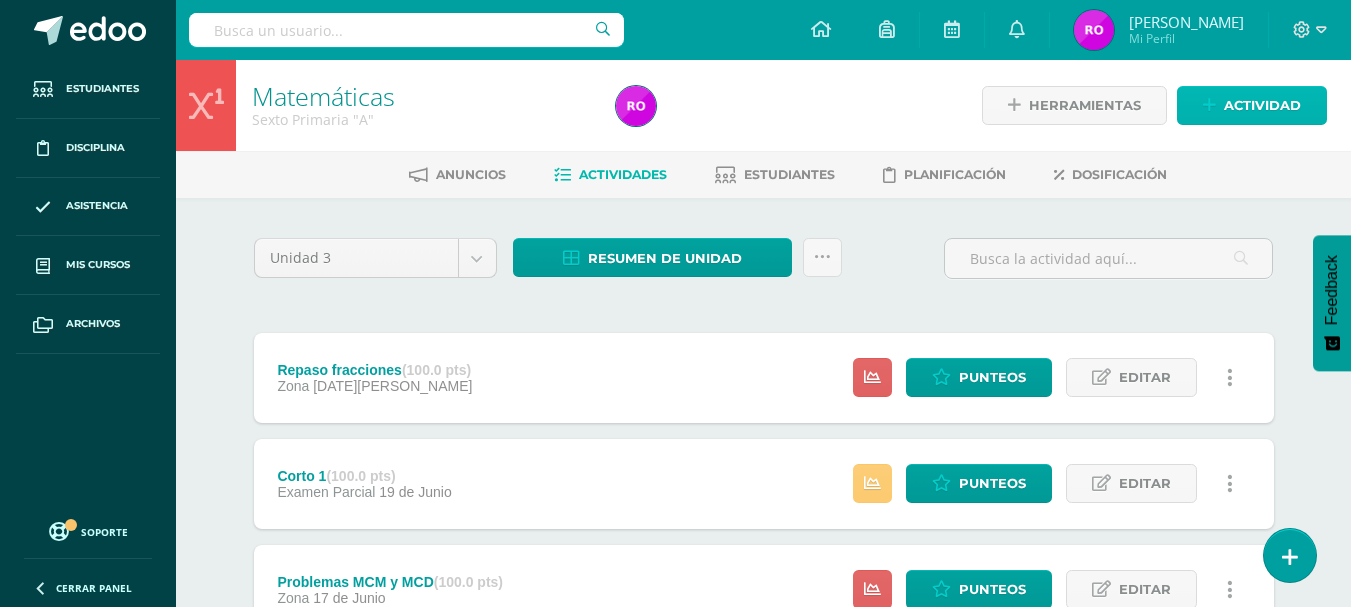 click on "Actividad" at bounding box center (1262, 105) 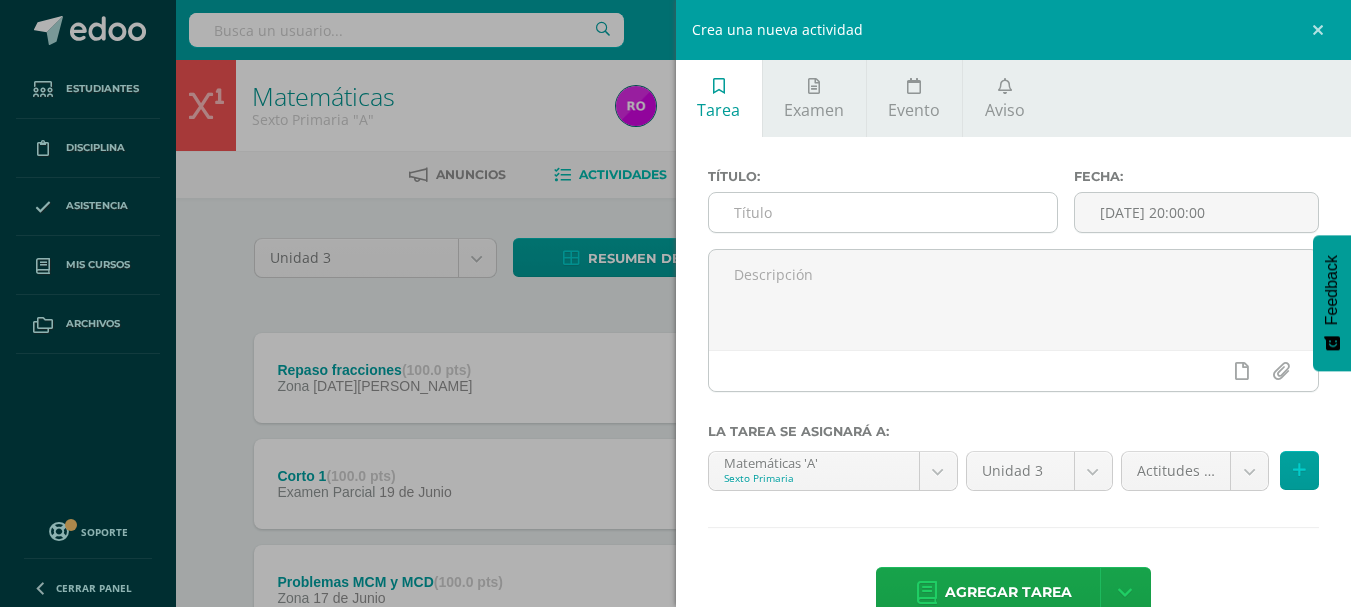 click at bounding box center [883, 212] 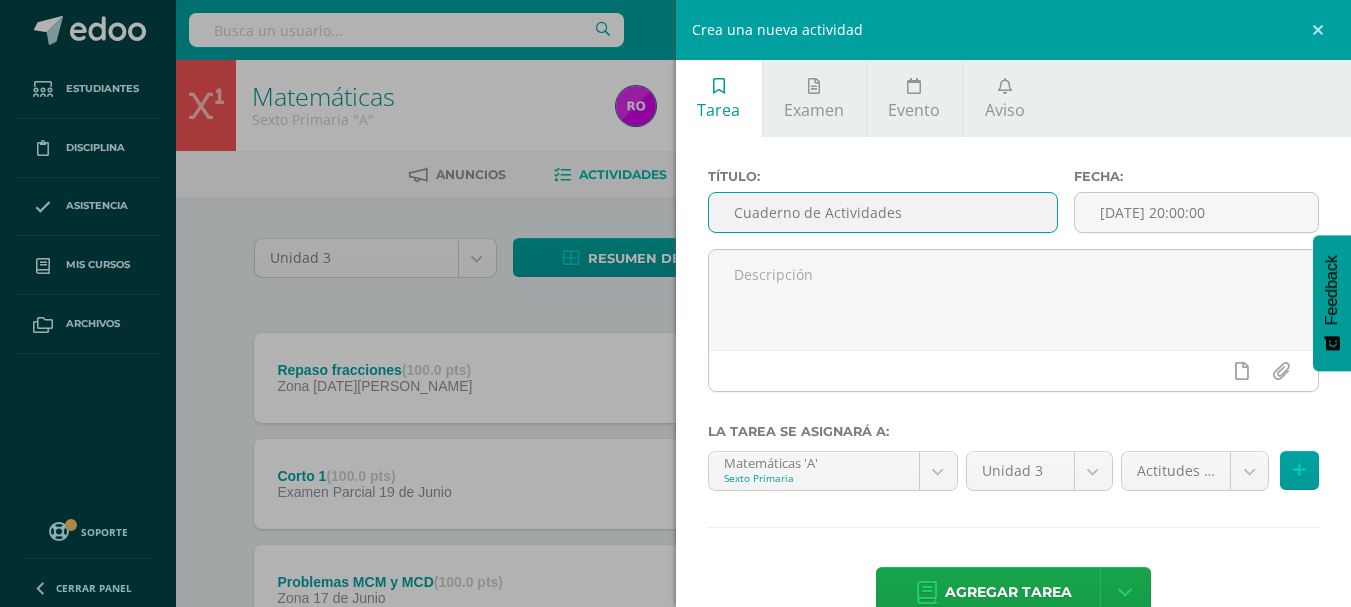 drag, startPoint x: 947, startPoint y: 217, endPoint x: 727, endPoint y: 221, distance: 220.03636 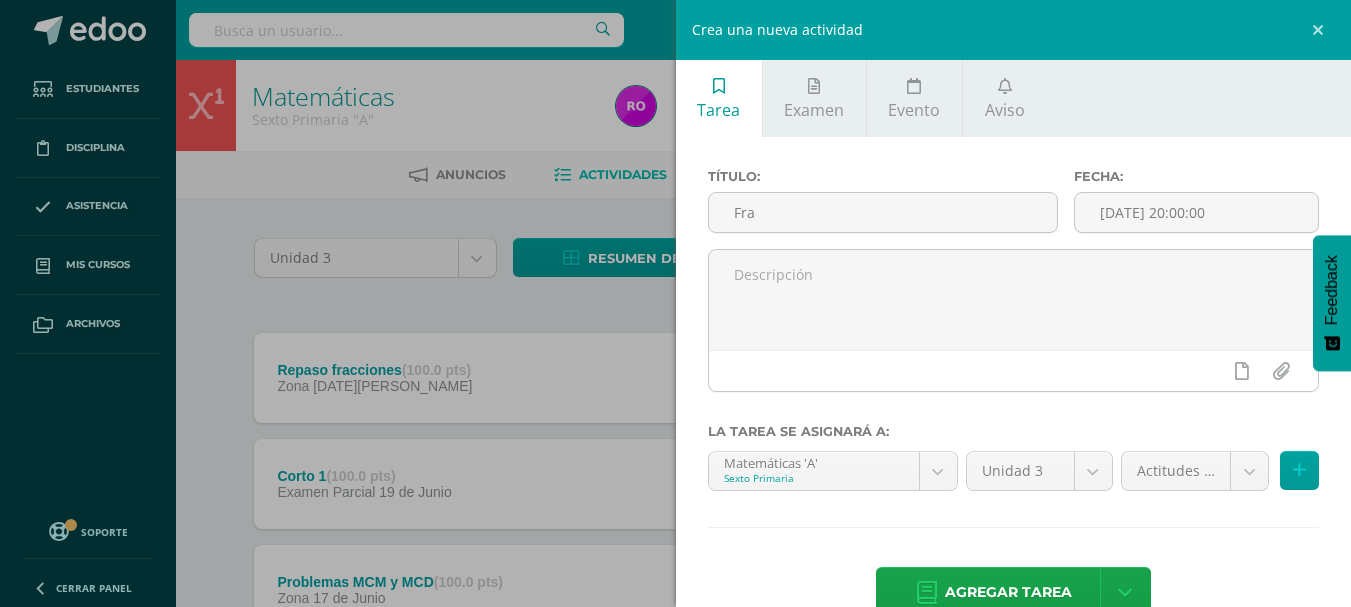 click on "Crea una nueva actividad
Tarea Examen Evento Aviso Título: Fra Fecha: 2025-07-13 20:00:00 La tarea se asignará a:
Matemáticas 'A'
Sexto Primaria
Inglés 'A'
Inglés 'A'
Inglés 'A'
Destrezas de Aprendizaje 'A'
Inglés 'A'
Inglés 'A'
Matemáticas 'A'
Unidad 3
Unidad 3
Unidad 4
Actitudes (10.0%)
Actitudes (10.0%)
Examen Final  (30.0%)
Examen Parcial  (20.0%)
Título: Mo" at bounding box center [675, 303] 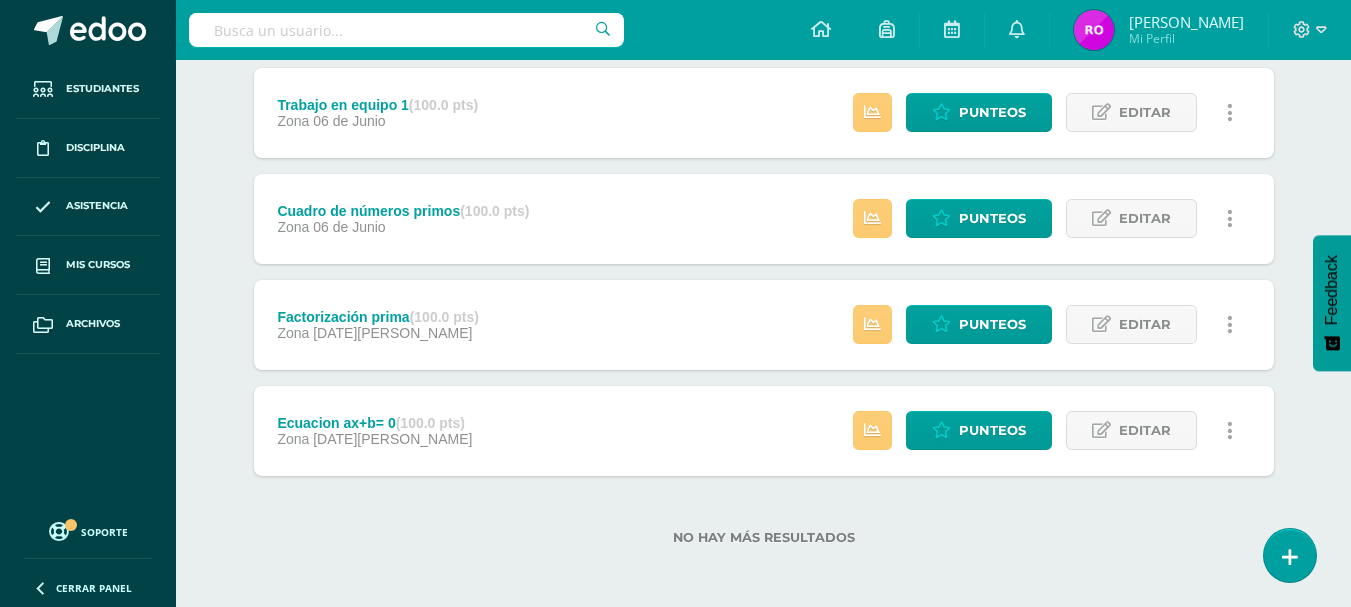 scroll, scrollTop: 691, scrollLeft: 0, axis: vertical 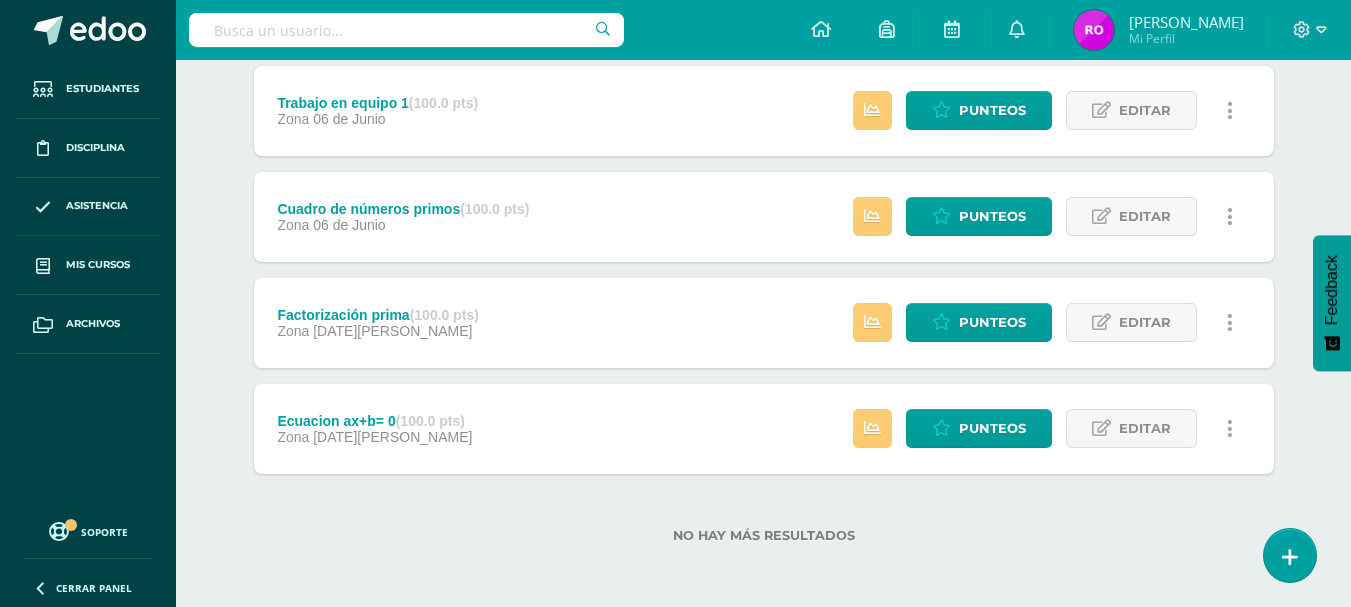 click on "Factorización prima  (100.0 pts)
Zona
05 de Junio" at bounding box center (378, 323) 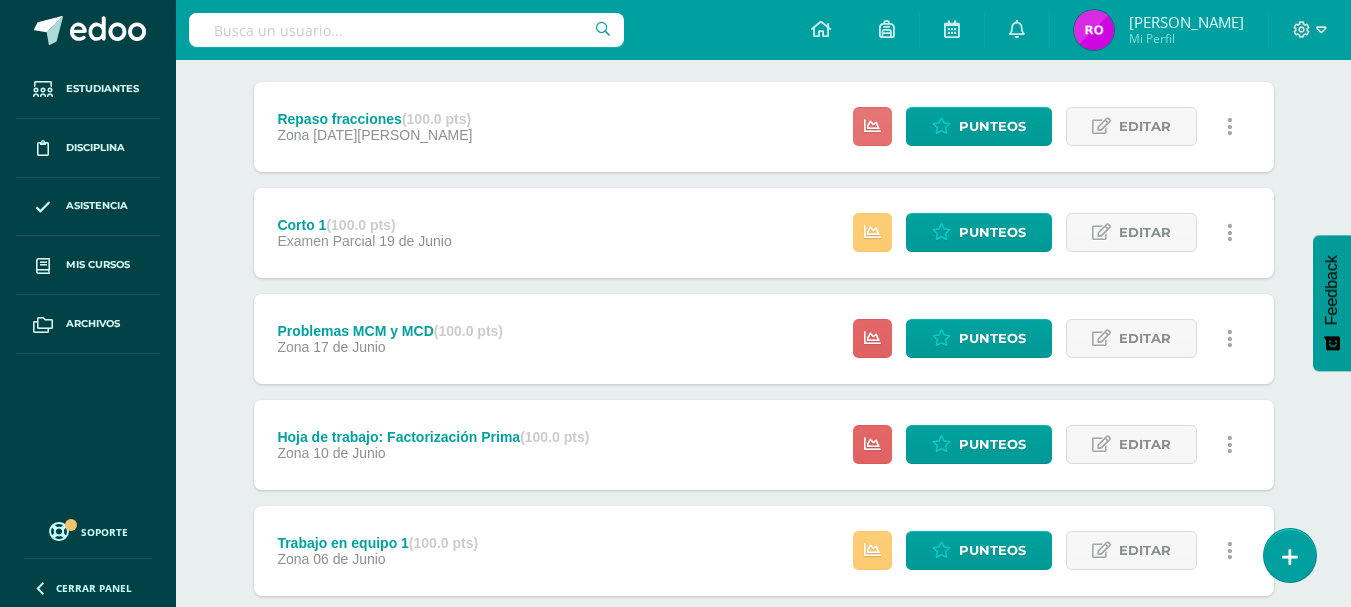 scroll, scrollTop: 0, scrollLeft: 0, axis: both 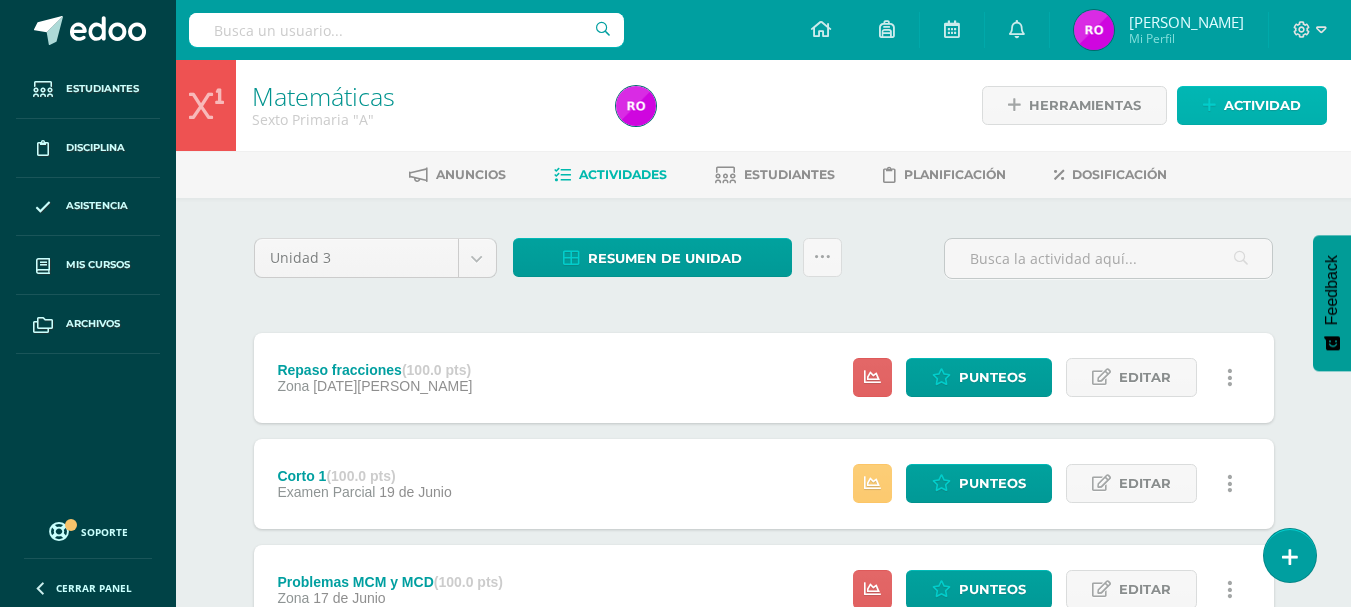 click on "Actividad" at bounding box center [1262, 105] 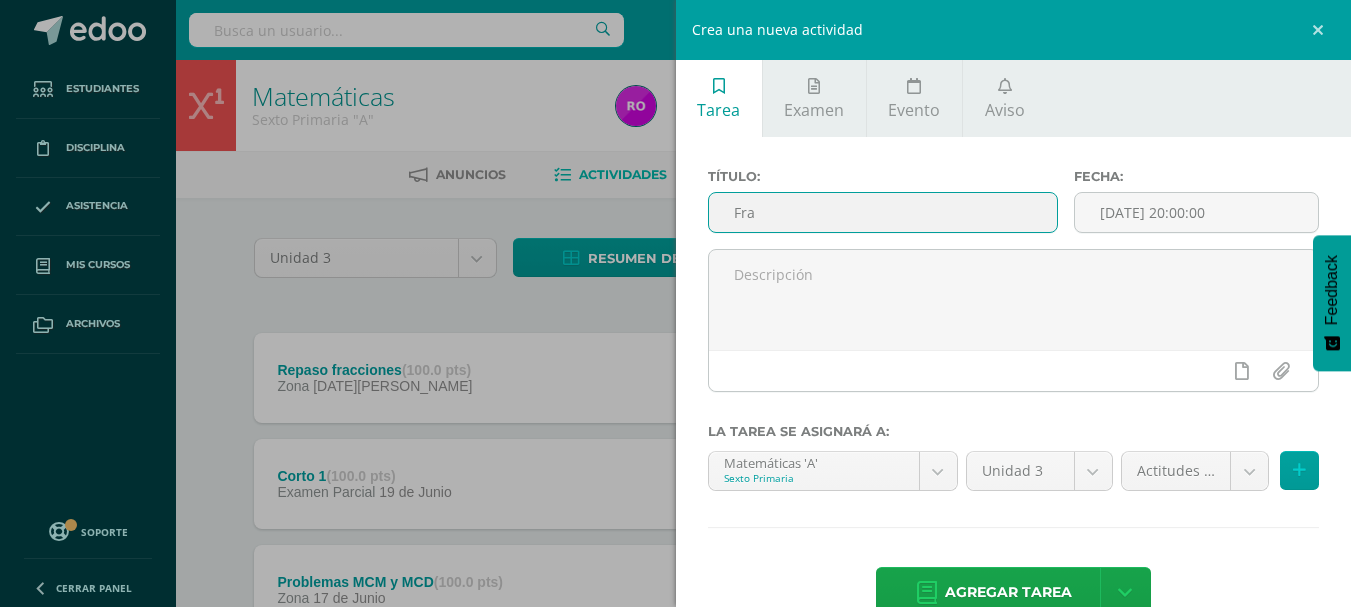 drag, startPoint x: 889, startPoint y: 218, endPoint x: 684, endPoint y: 232, distance: 205.4775 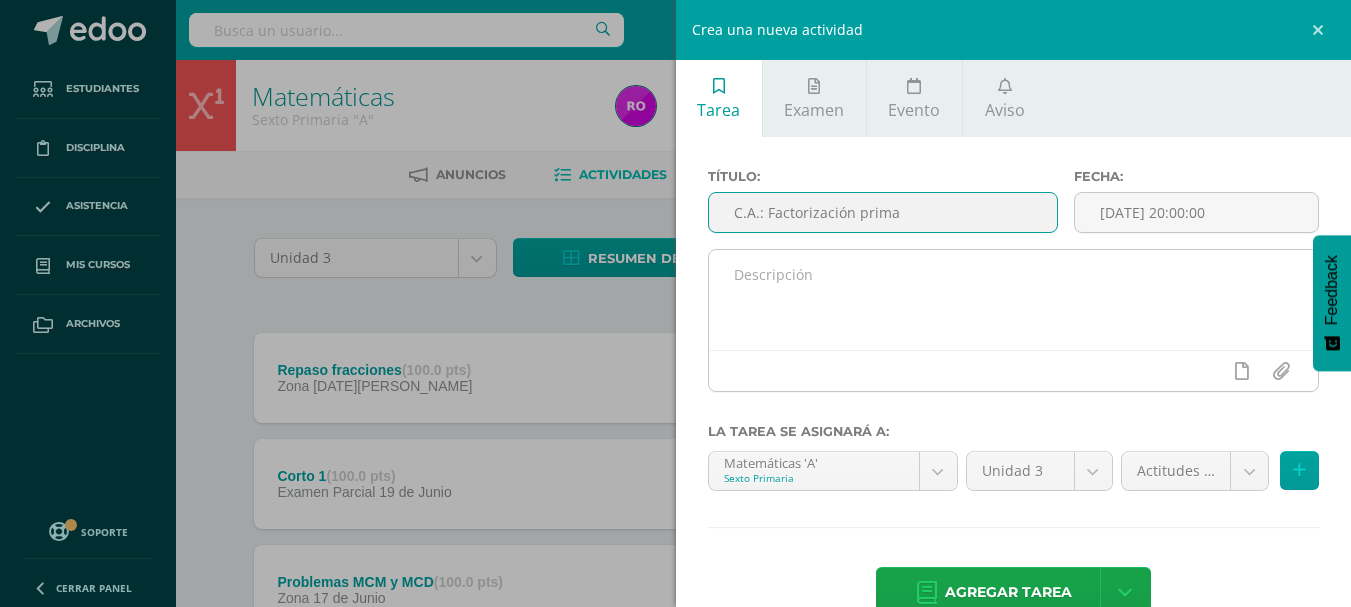 type on "C.A.: Factorización prima" 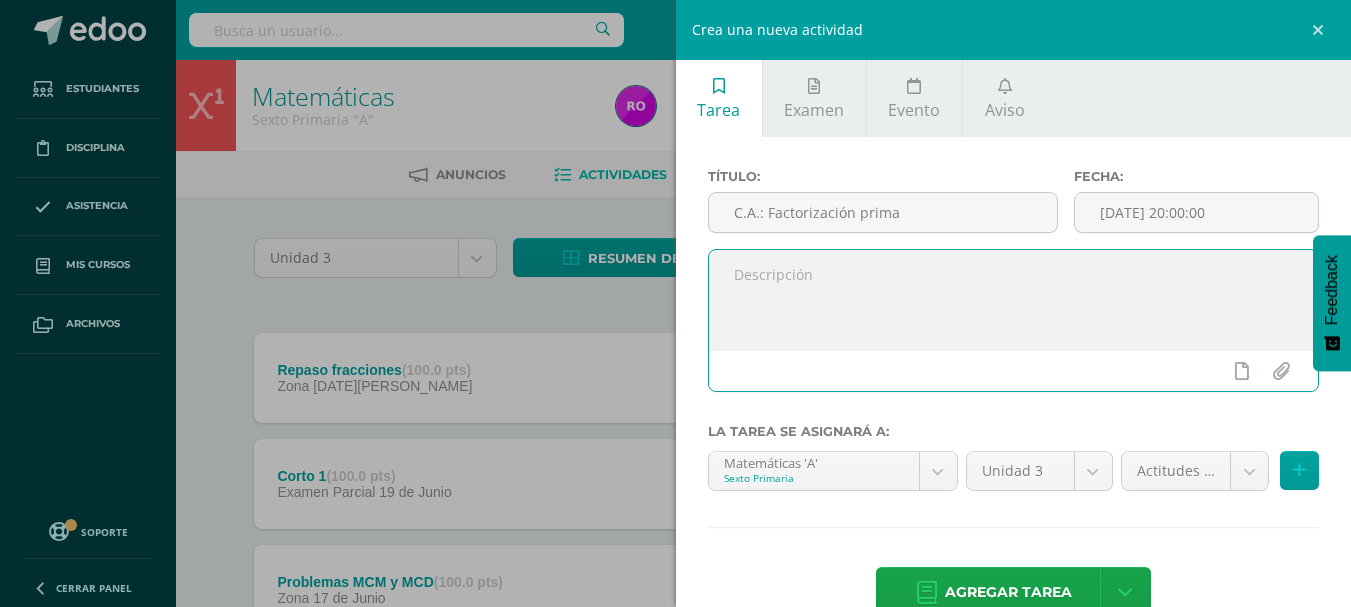 click at bounding box center [1014, 300] 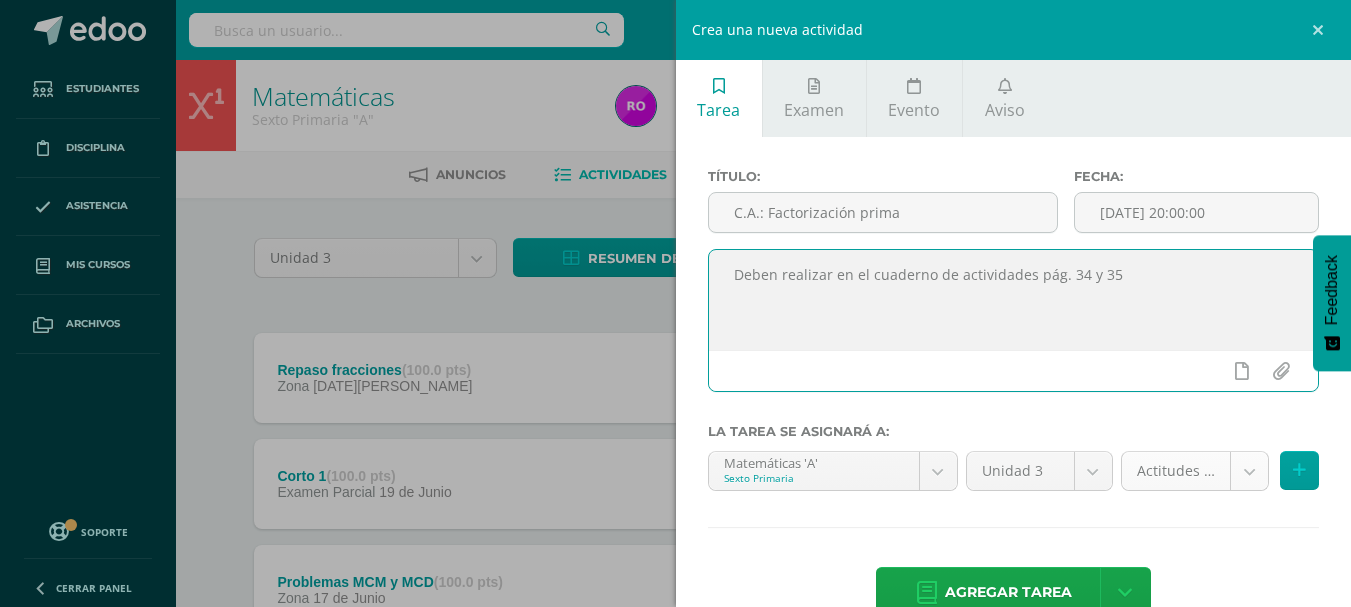 type on "Deben realizar en el cuaderno de actividades pág. 34 y 35" 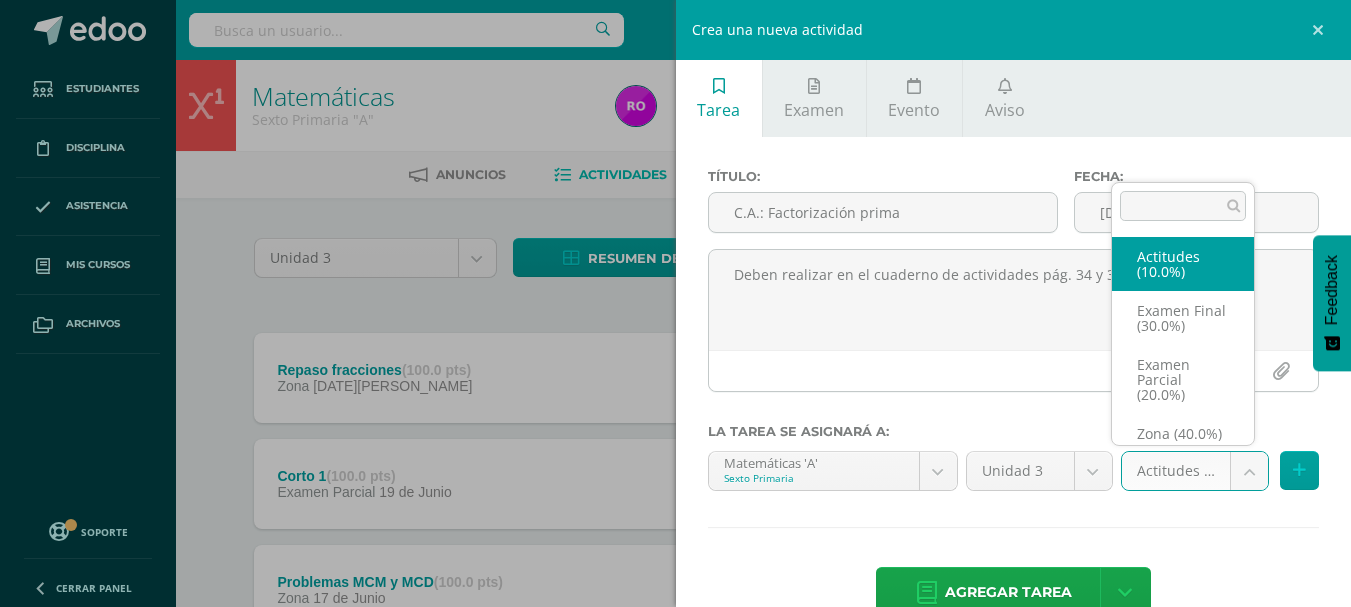 scroll, scrollTop: 38, scrollLeft: 0, axis: vertical 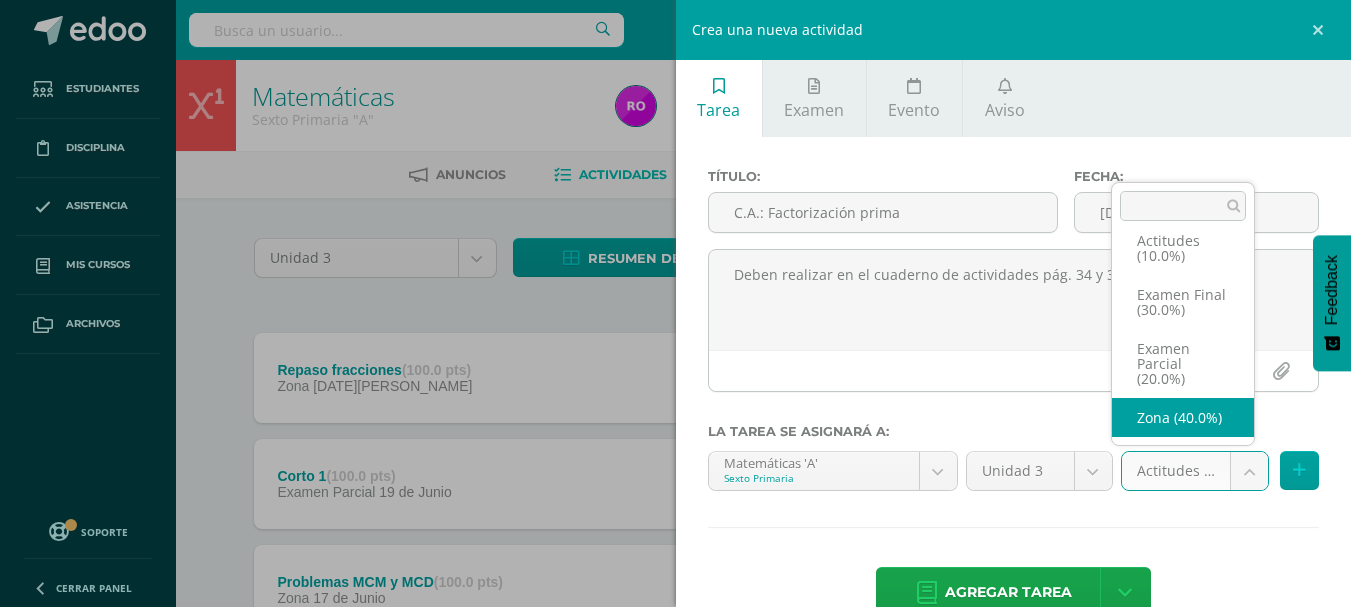 select on "167383" 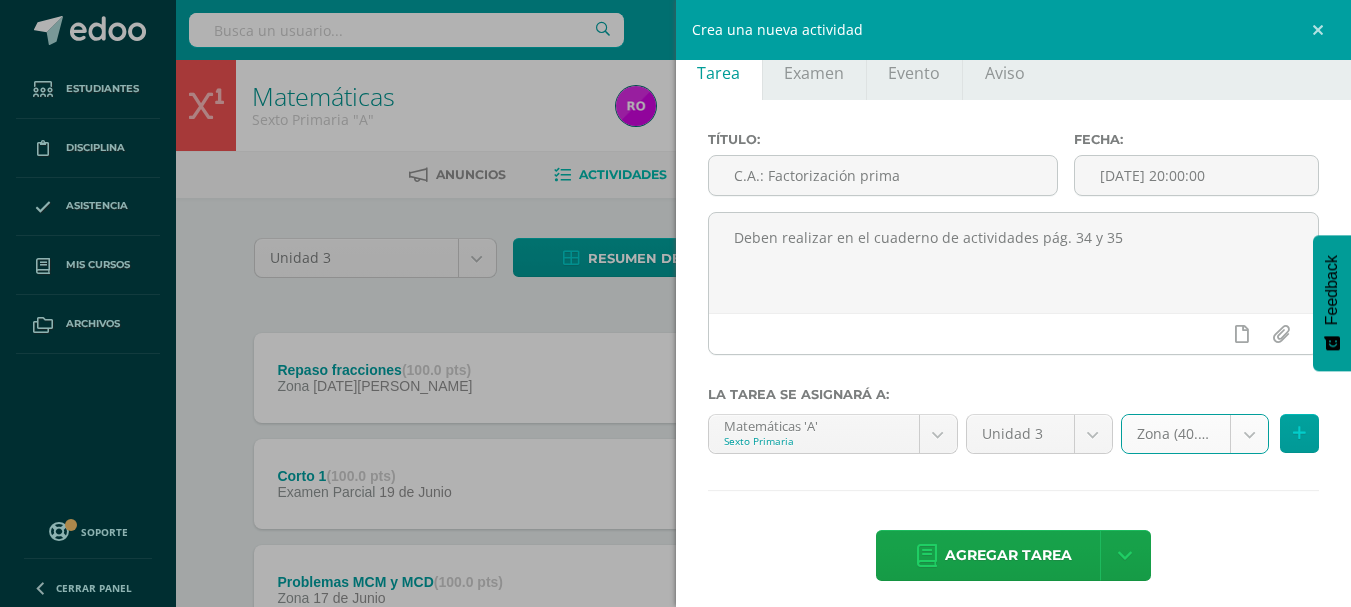 scroll, scrollTop: 47, scrollLeft: 0, axis: vertical 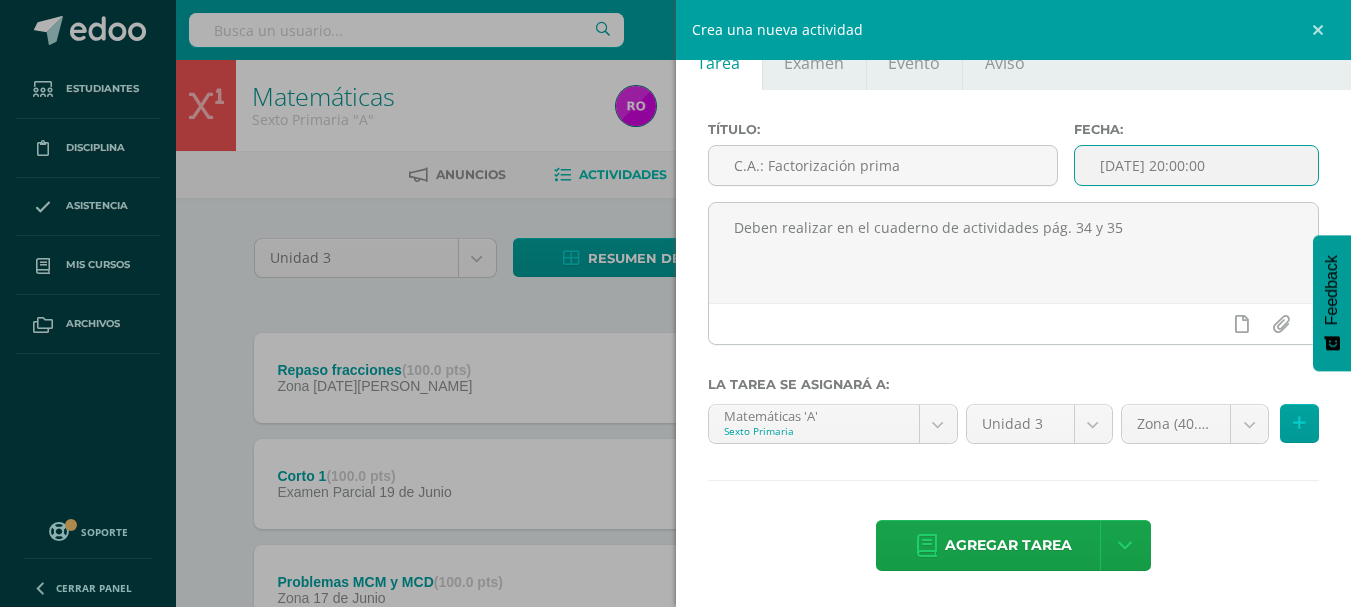 click on "[DATE] 20:00:00" at bounding box center (1196, 165) 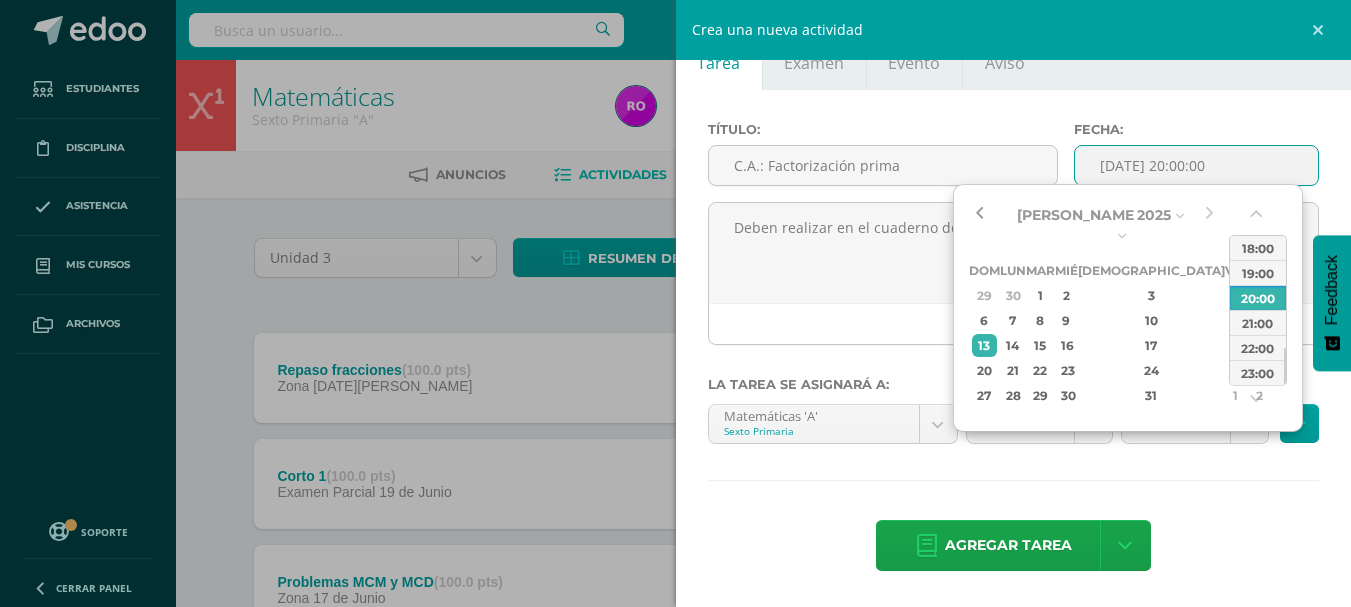 click at bounding box center (979, 215) 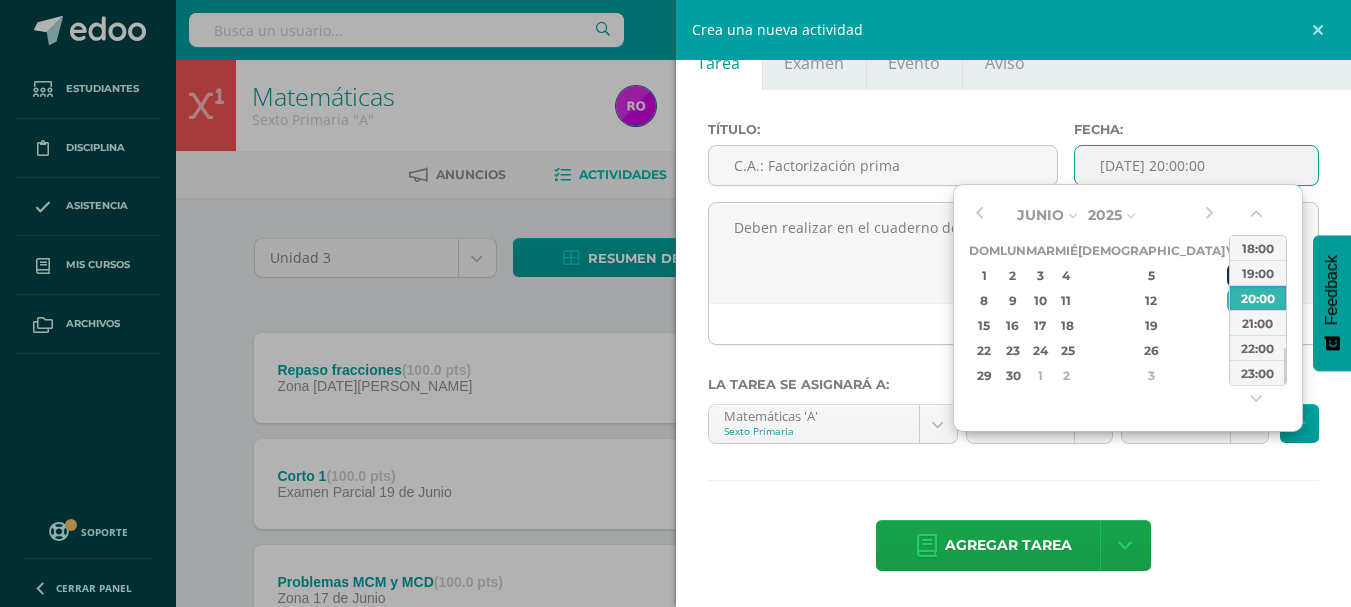 click on "6" at bounding box center (1236, 275) 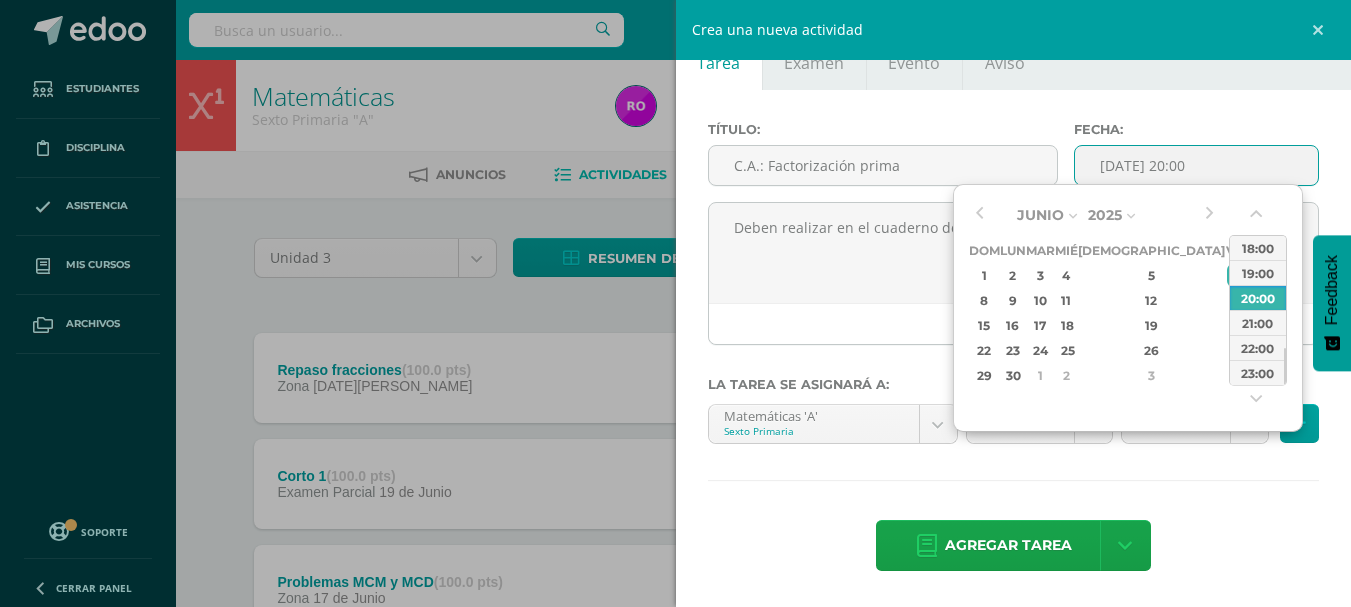 click on "Título: C.A.: Factorización prima Fecha: 2025-06-06 20:00 Deben realizar en el cuaderno de actividades pág. 34 y 35 La tarea se asignará a:
Matemáticas 'A'
Sexto Primaria
Inglés 'A'
Inglés 'A'
Inglés 'A'
Destrezas de Aprendizaje 'A'
Inglés 'A'
Inglés 'A'
Matemáticas 'A'
Unidad 3
Unidad 3
Unidad 4
Zona (40.0%)
Actitudes (10.0%)
Examen Final  (30.0%)
Examen Parcial  (20.0%)
Agregar tarea" at bounding box center [1014, 348] 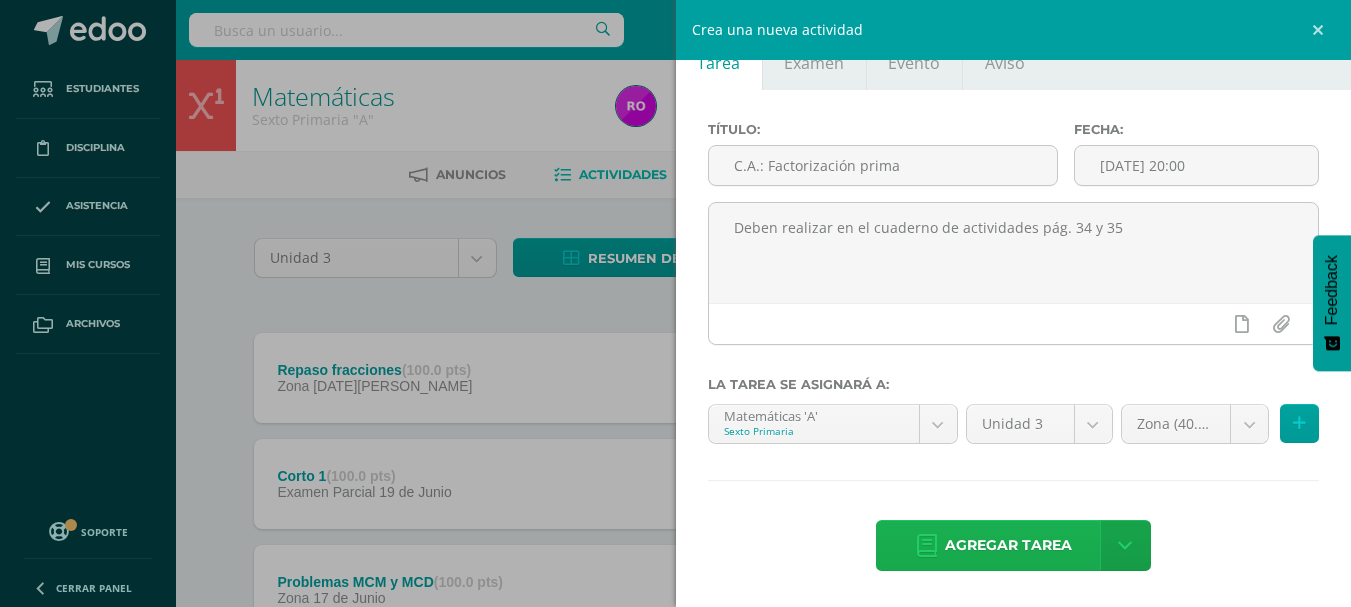 click on "Agregar tarea" at bounding box center (1008, 545) 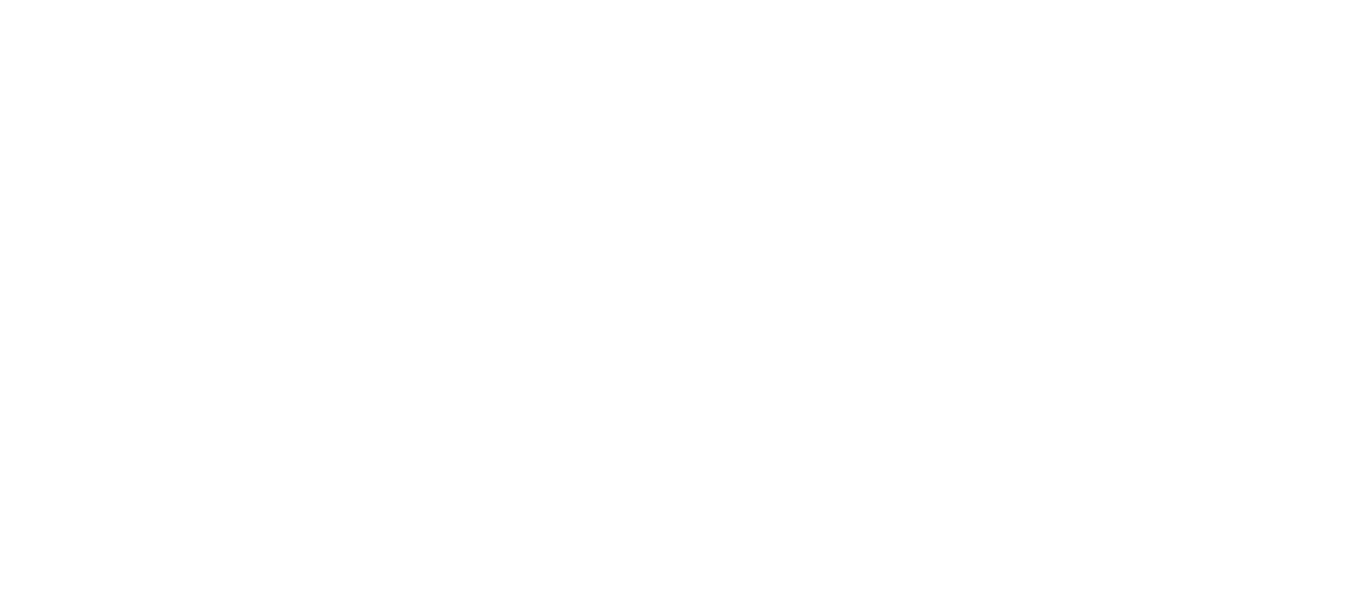 scroll, scrollTop: 0, scrollLeft: 0, axis: both 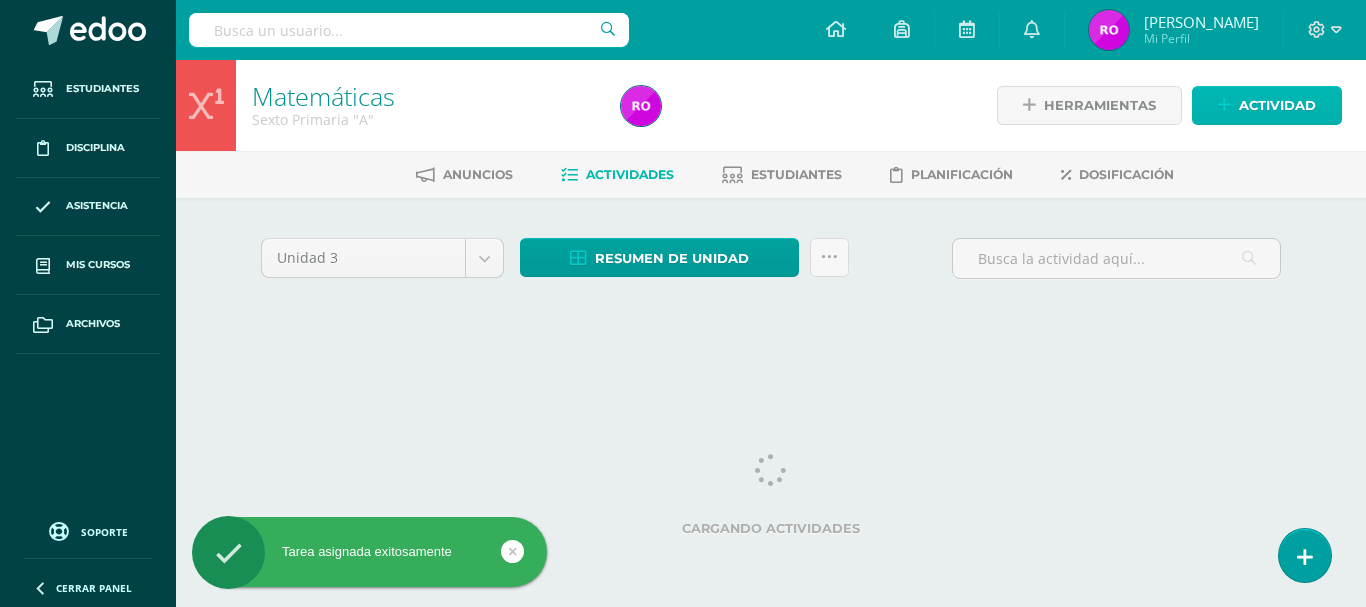 click on "Actividad" at bounding box center [1277, 105] 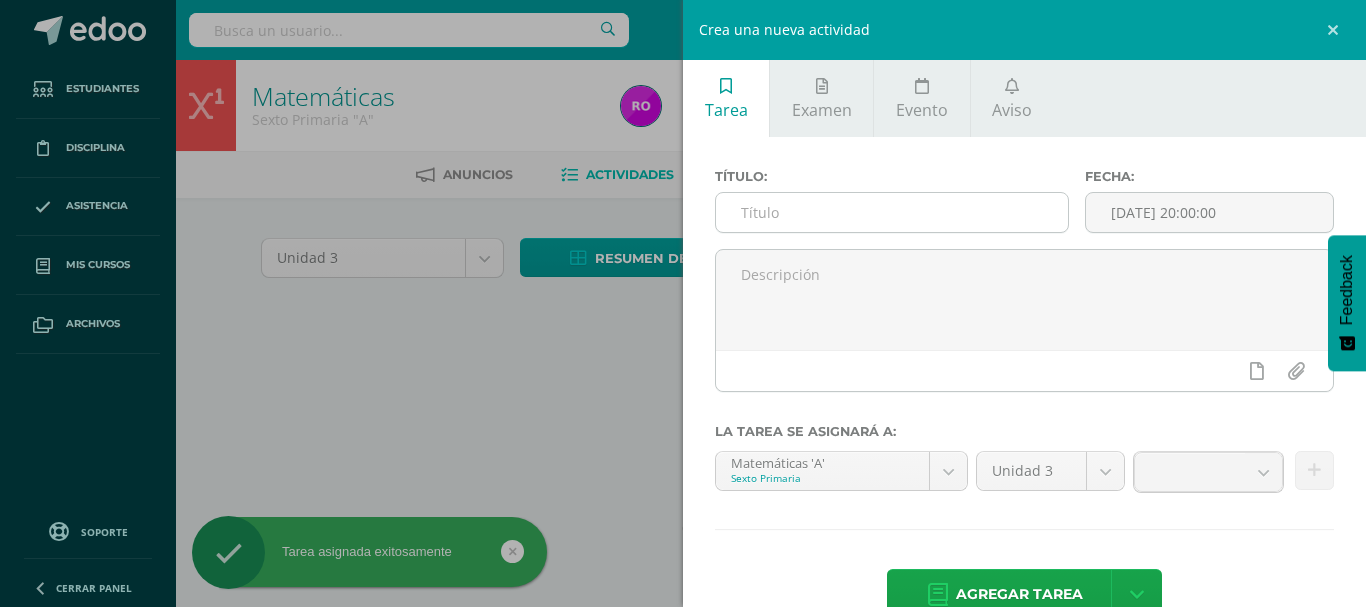 click at bounding box center (892, 212) 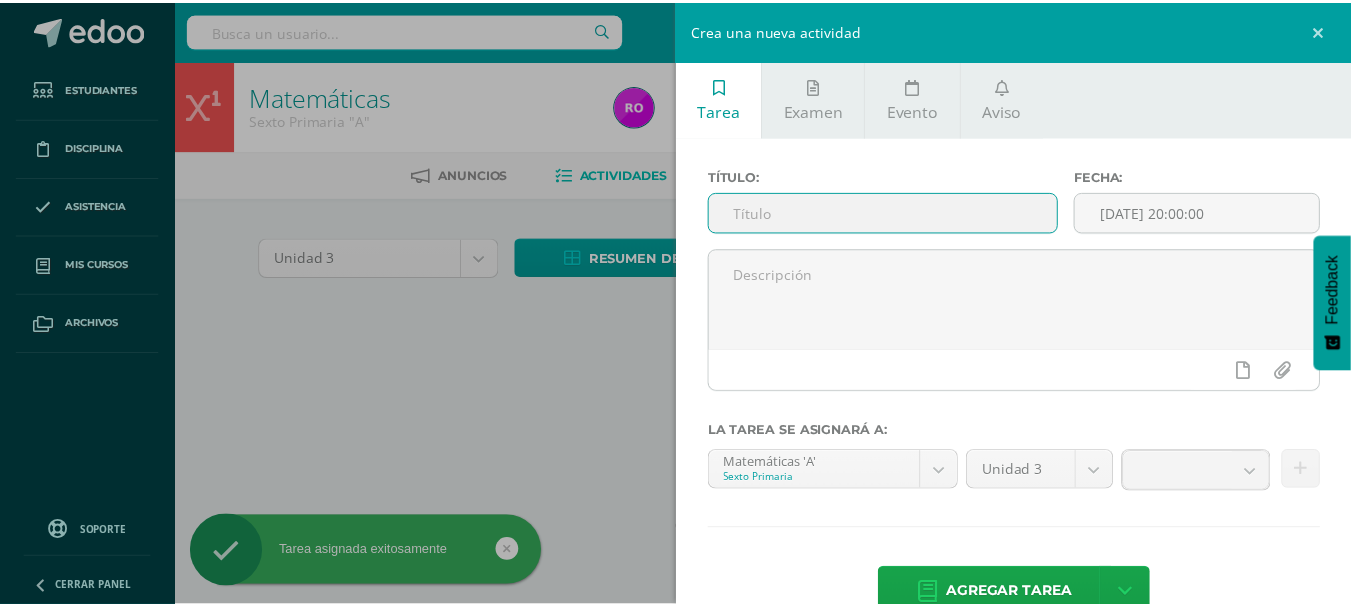 scroll, scrollTop: 0, scrollLeft: 0, axis: both 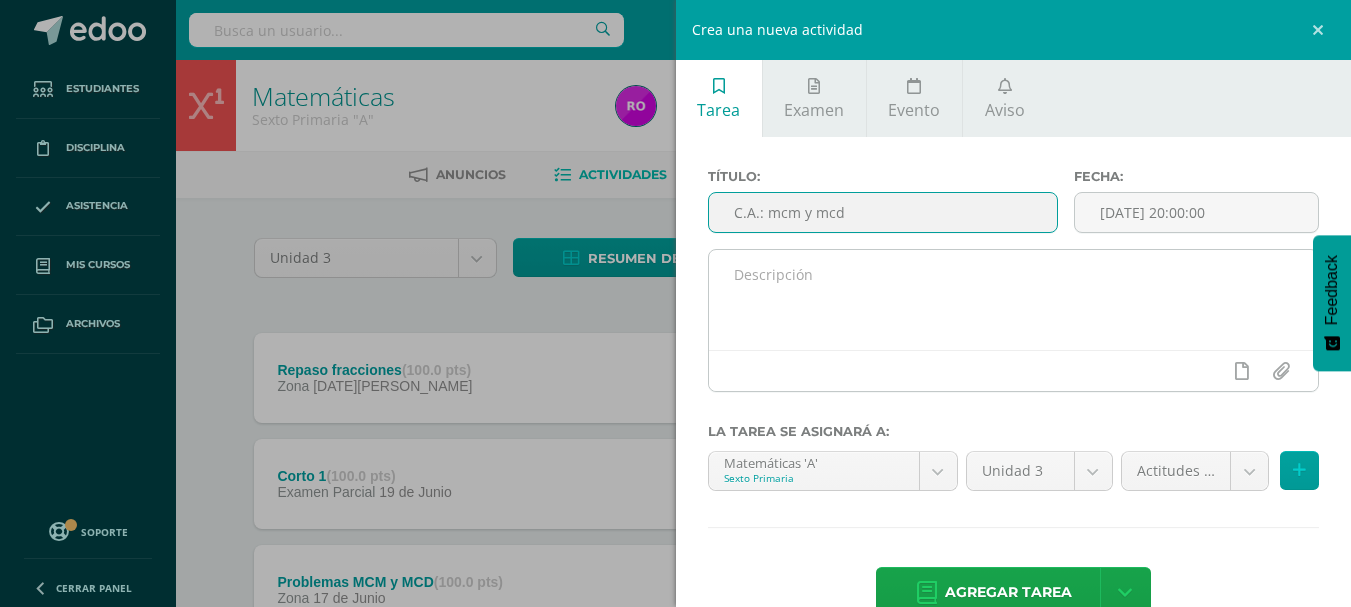 type on "C.A.: mcm y mcd" 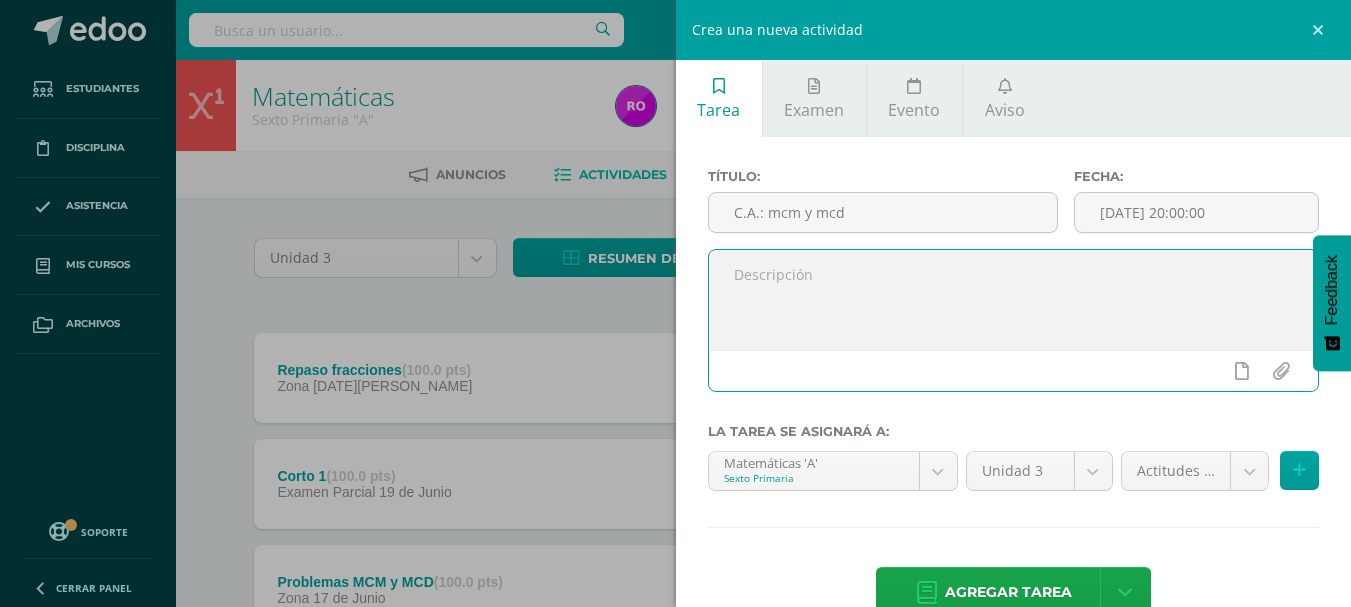 click at bounding box center [1014, 300] 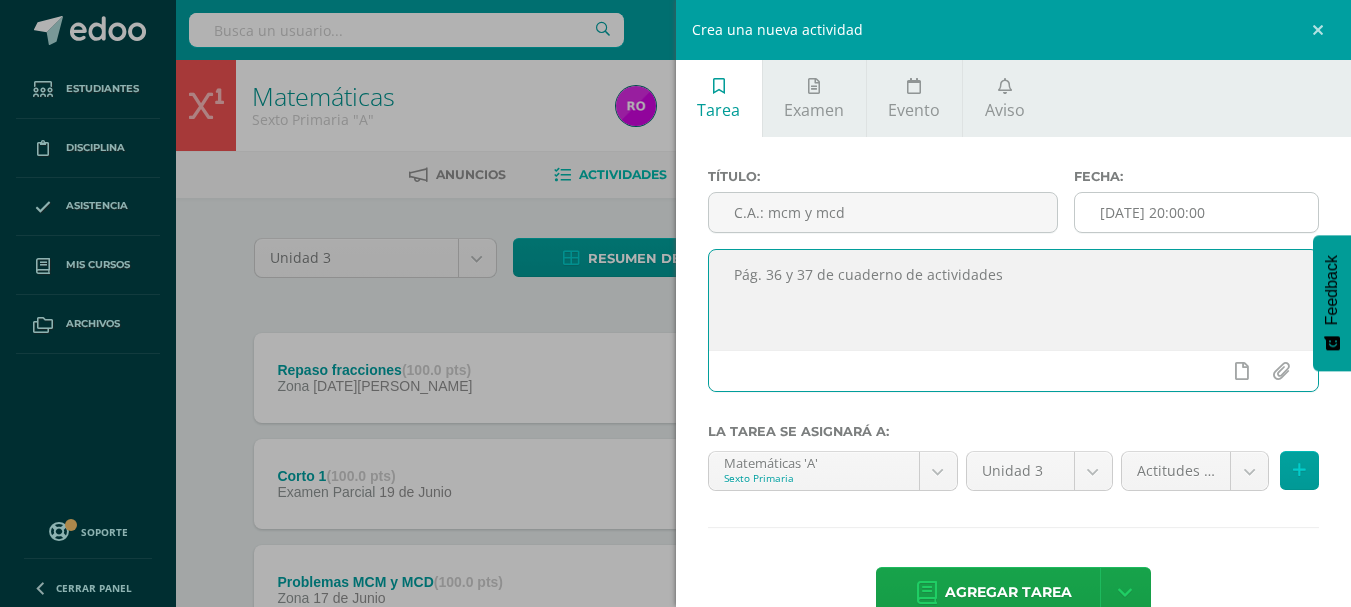 type on "Pág. 36 y 37 de cuaderno de actividades" 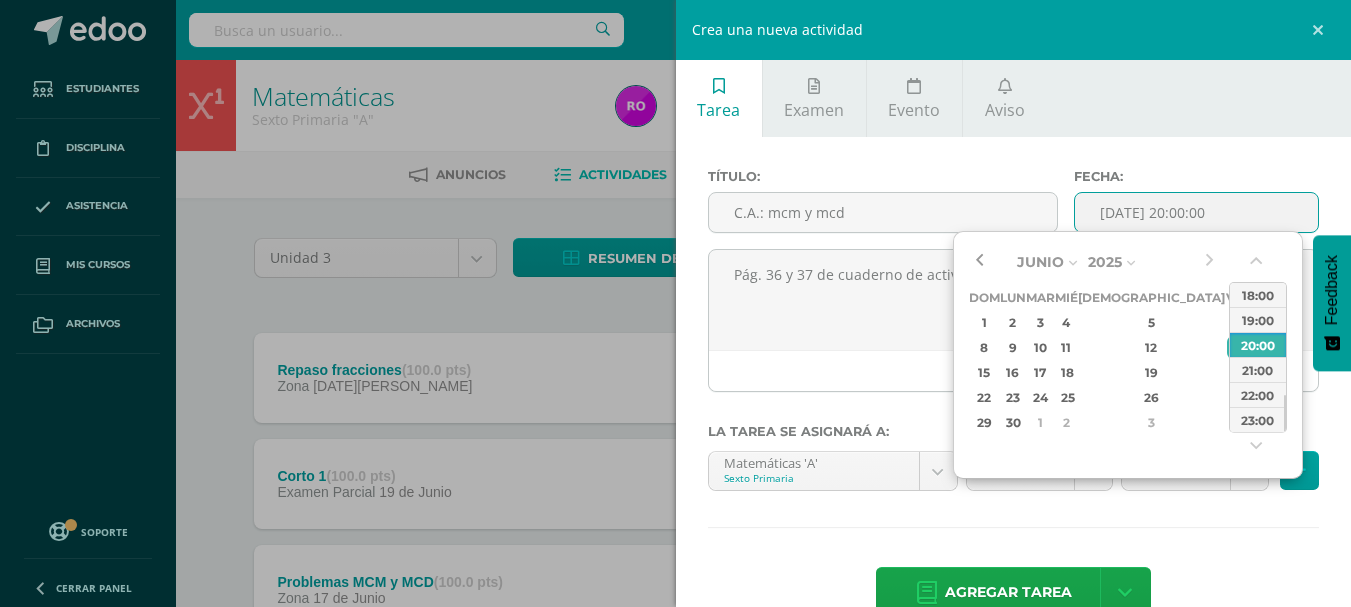 click at bounding box center (979, 262) 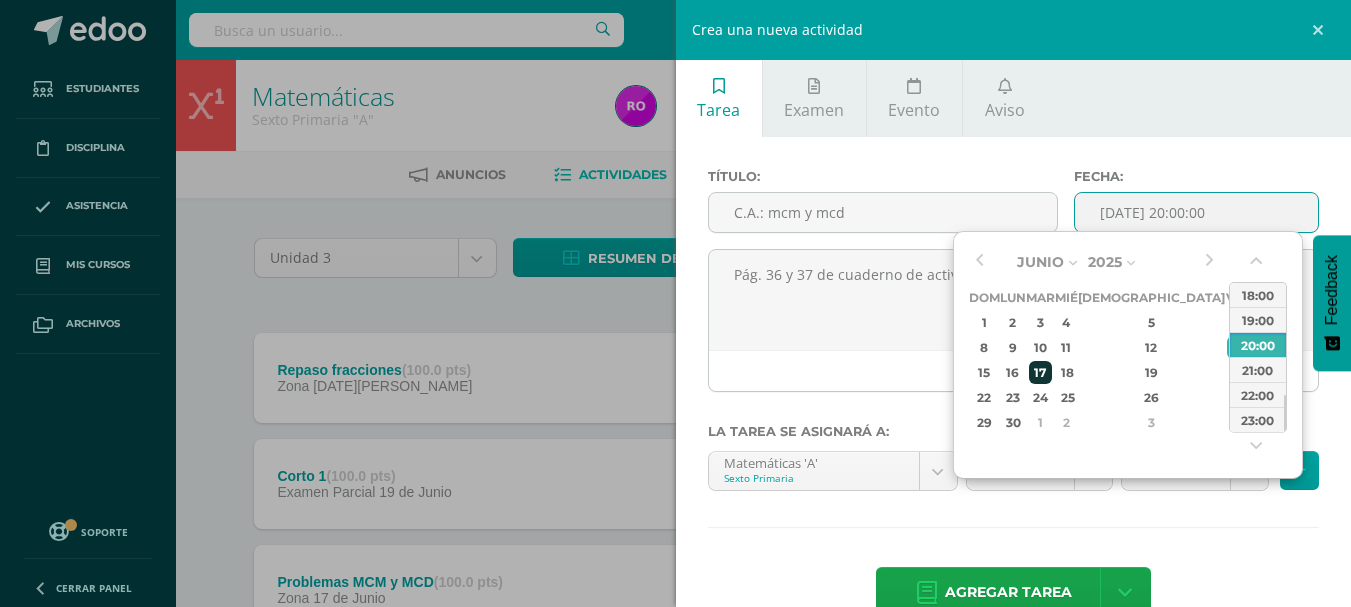 click on "17" at bounding box center [1040, 372] 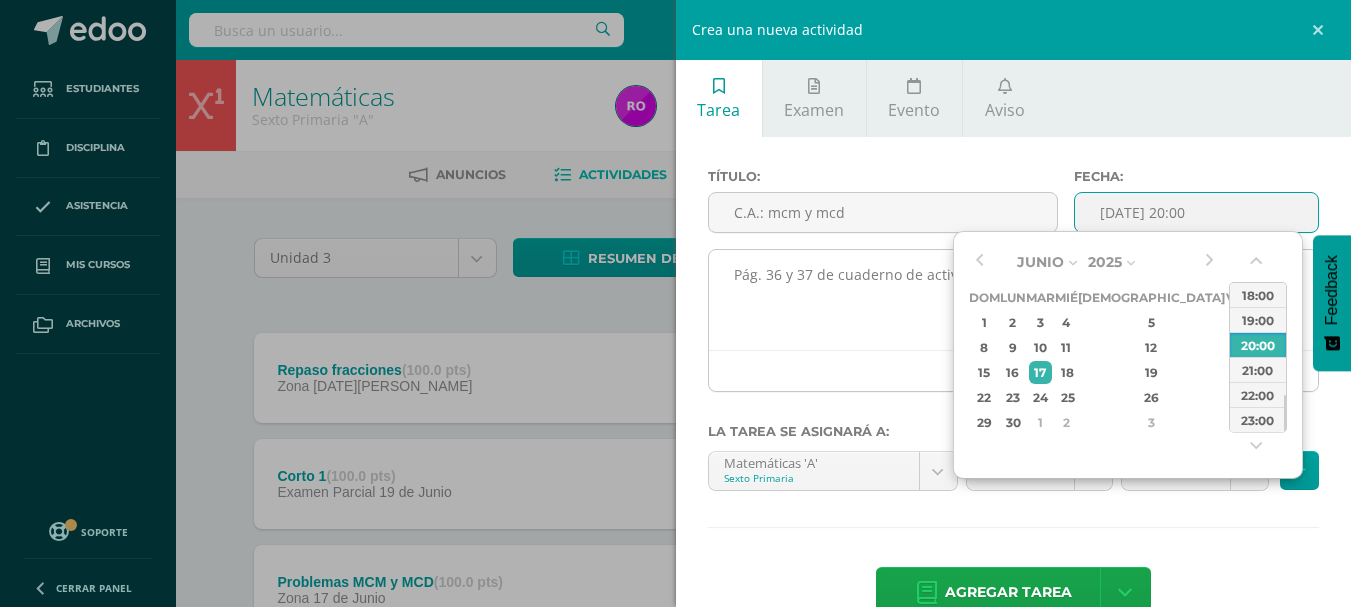 click on "Pág. 36 y 37 de cuaderno de actividades" at bounding box center (1014, 300) 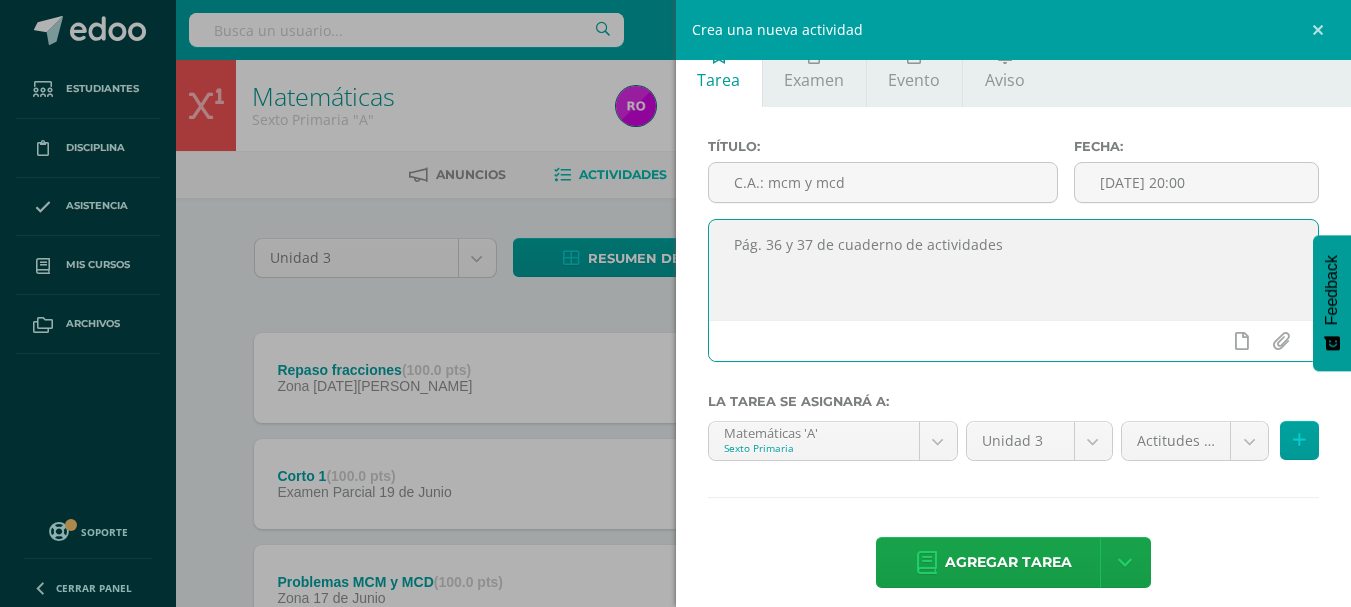 scroll, scrollTop: 47, scrollLeft: 0, axis: vertical 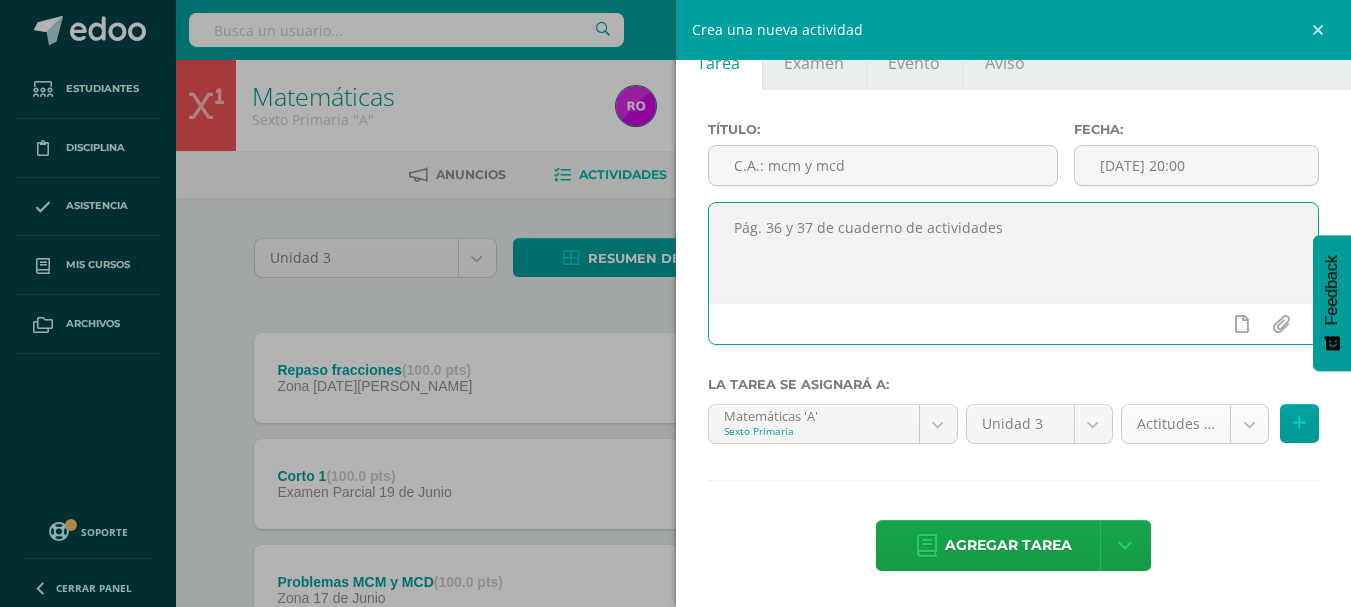 click on "Tarea asignada exitosamente         Estudiantes Disciplina Asistencia Mis cursos Archivos Soporte
Centro de ayuda
Últimas actualizaciones
10+ Cerrar panel
Inglés
Primero
Primaria
"A"
Actividades Estudiantes Planificación Dosificación
Inglés
Segundo
Primaria
"A"
Actividades Estudiantes Planificación Dosificación
Inglés
Tercero
Primaria
"A"
Actividades Estudiantes Planificación Dosificación
Destrezas de Aprendizaje
Actividades Estudiantes Actividades" at bounding box center [675, 702] 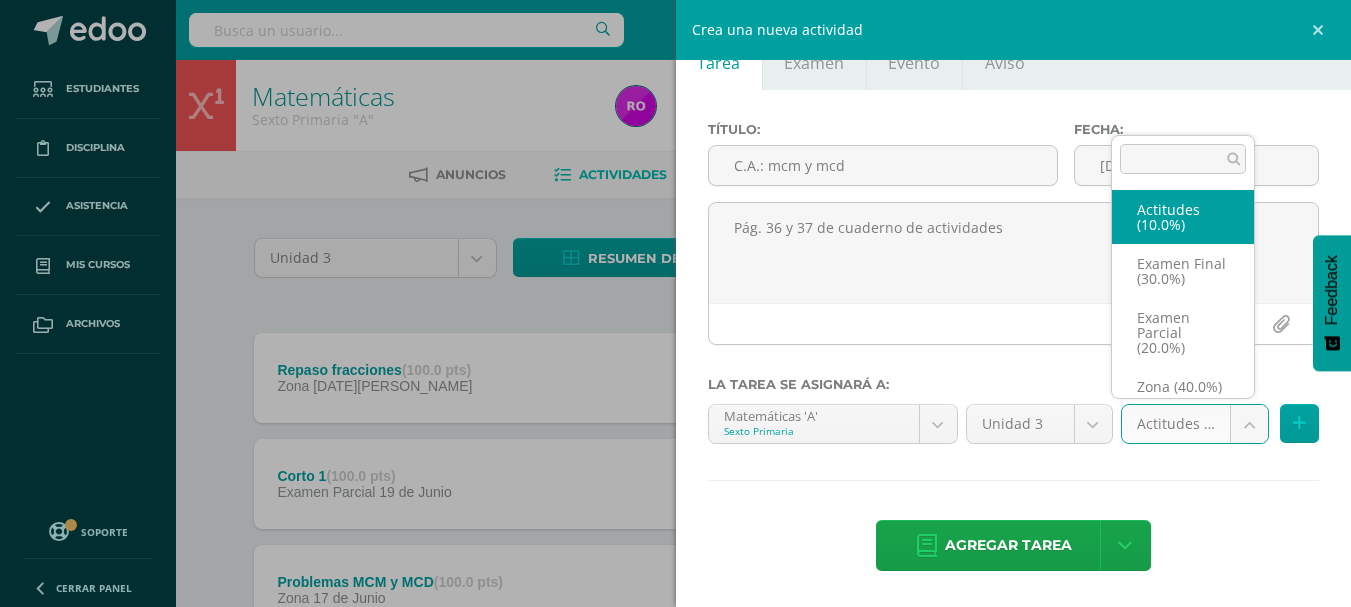 scroll, scrollTop: 38, scrollLeft: 0, axis: vertical 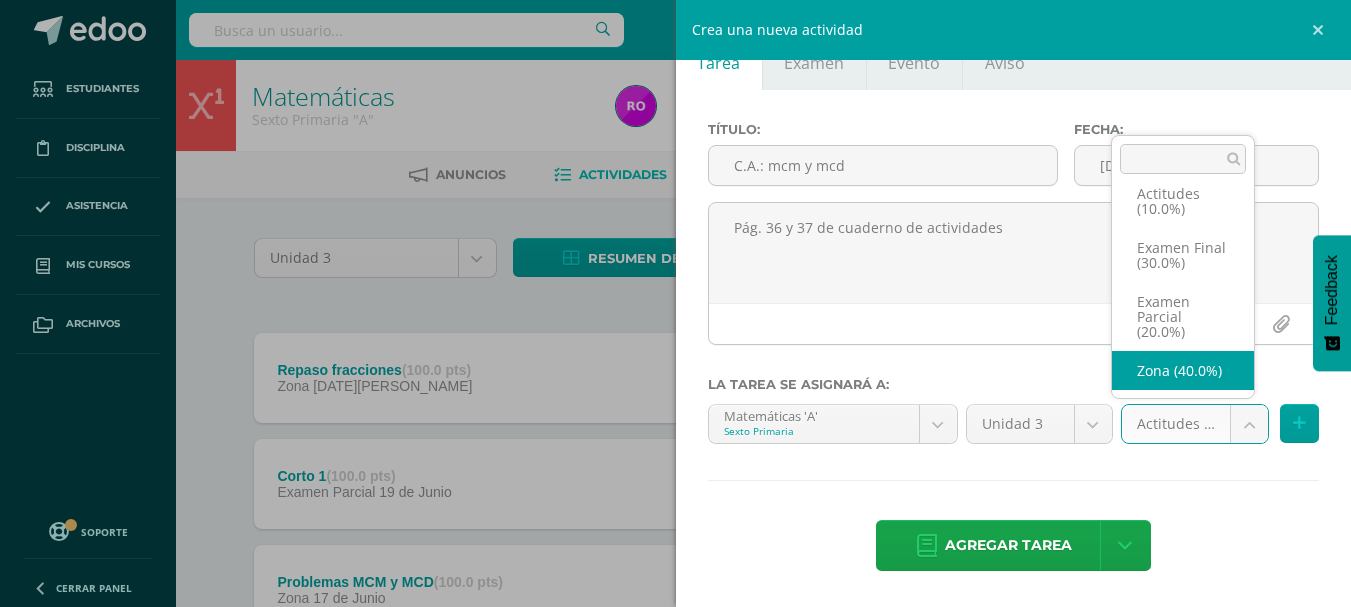 select on "167383" 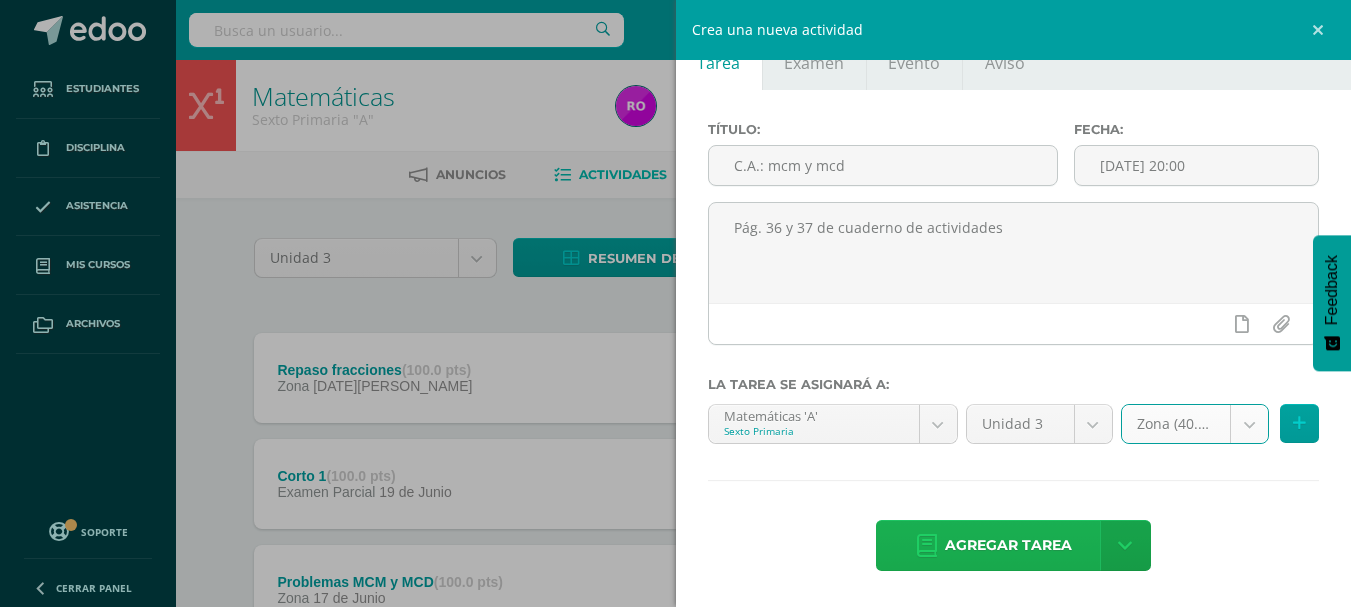 click on "Agregar tarea" at bounding box center (1008, 545) 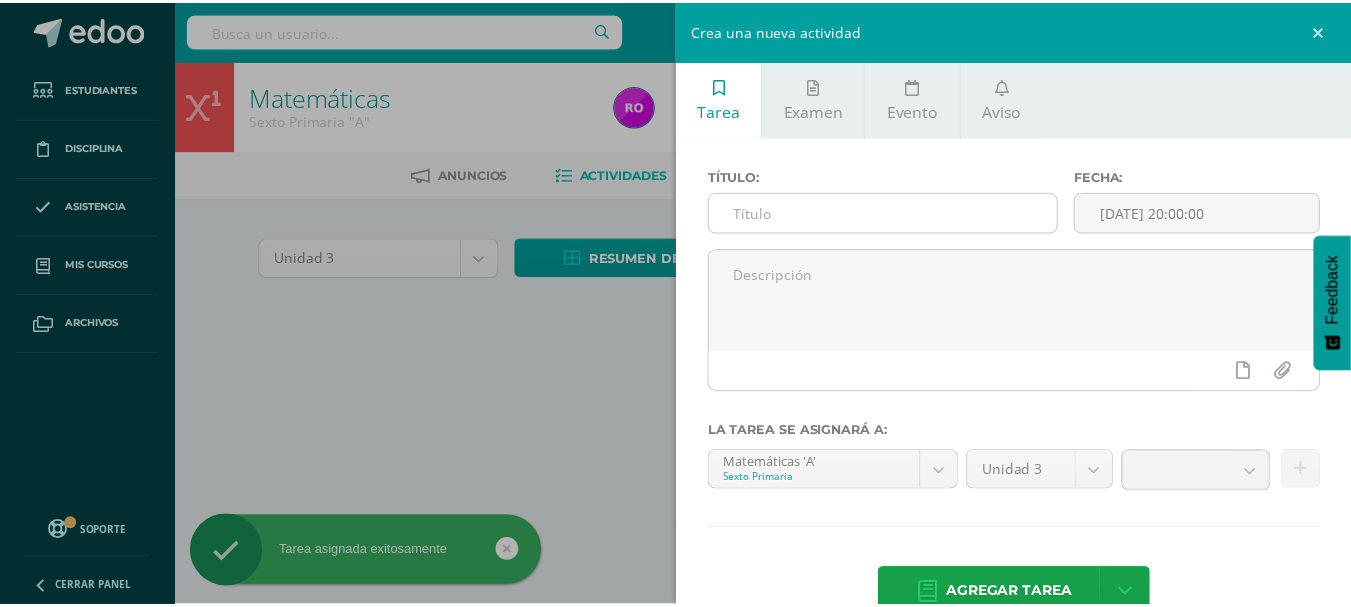 scroll, scrollTop: 0, scrollLeft: 0, axis: both 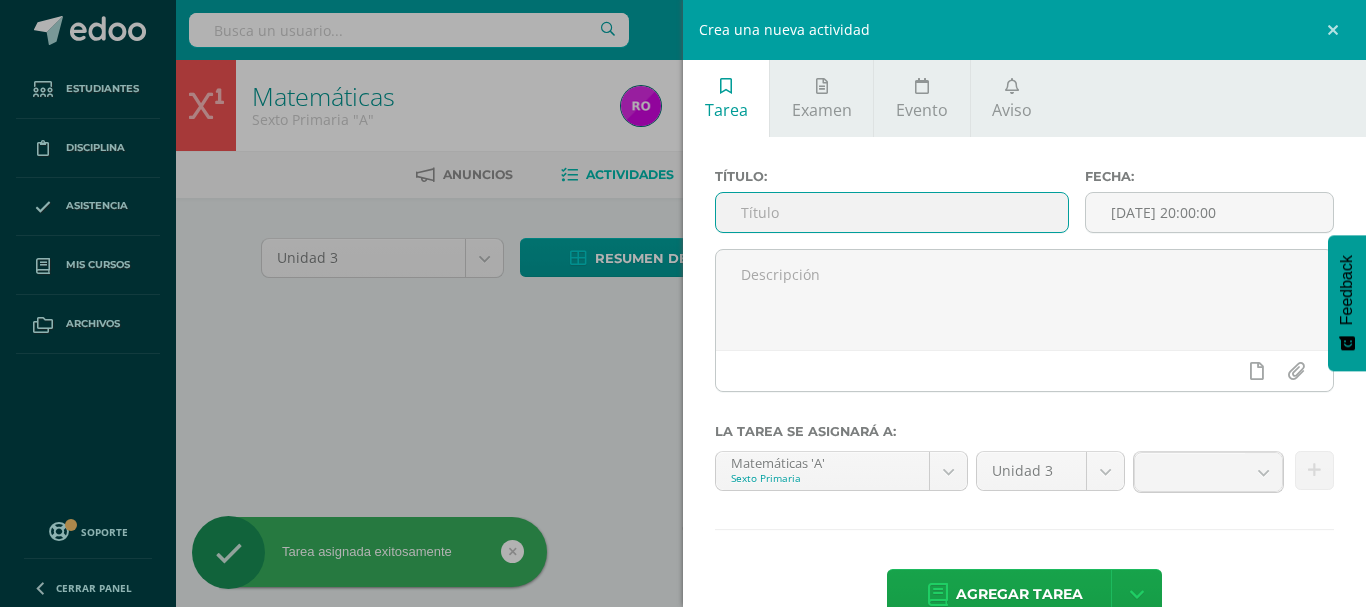 click at bounding box center (892, 212) 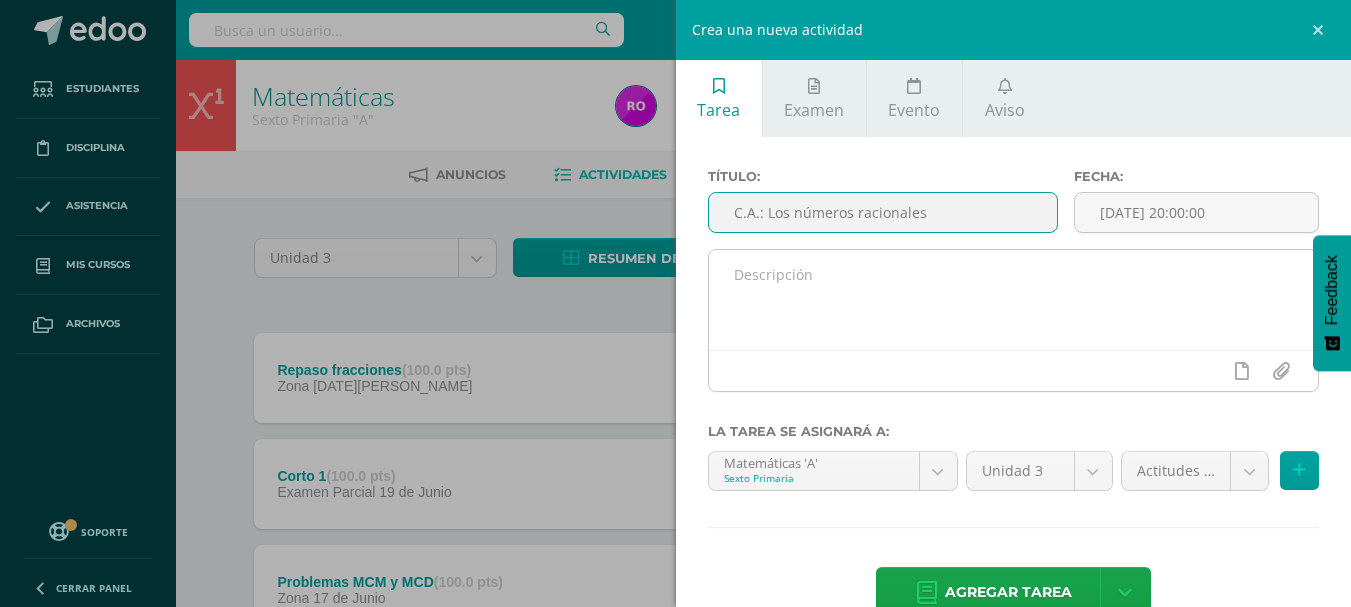 type on "C.A.: Los números racionales" 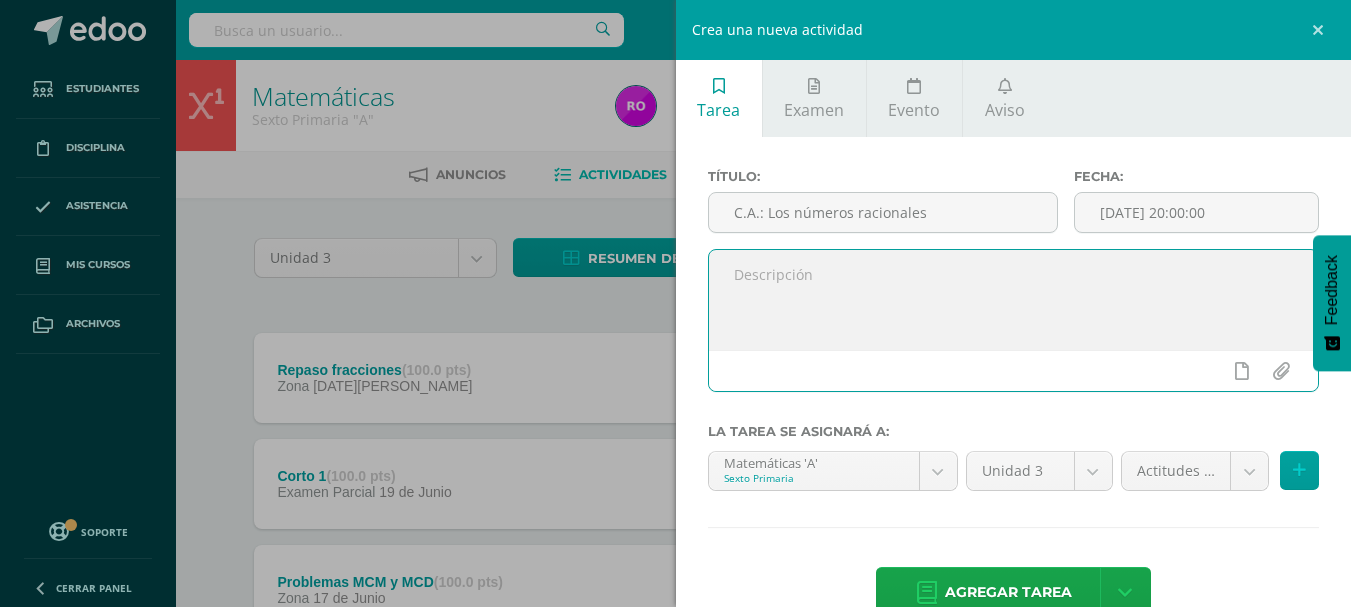 click at bounding box center (1014, 300) 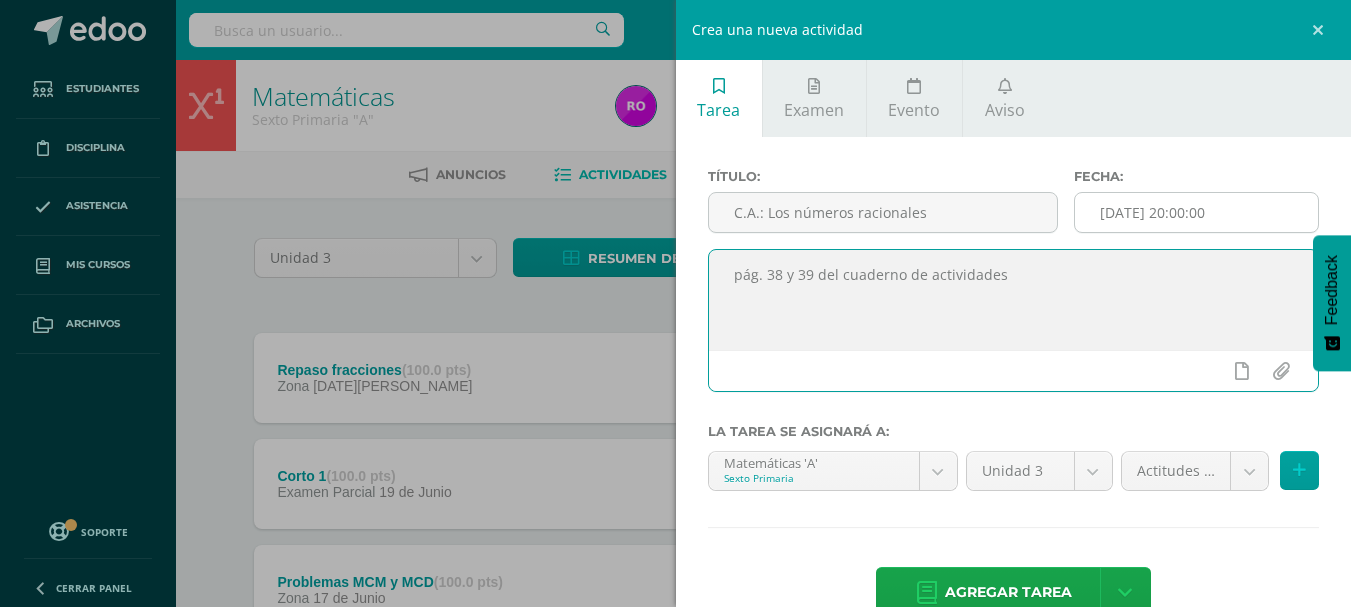 type on "pág. 38 y 39 del cuaderno de actividades" 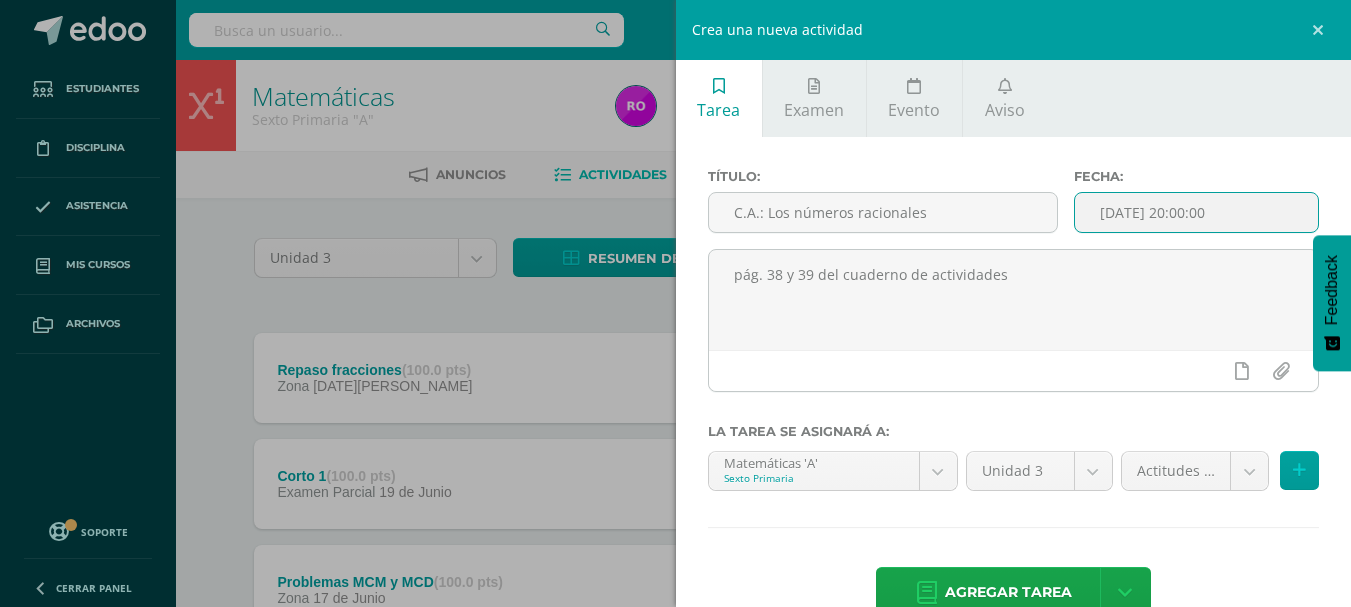 click on "[DATE] 20:00:00" at bounding box center (1196, 212) 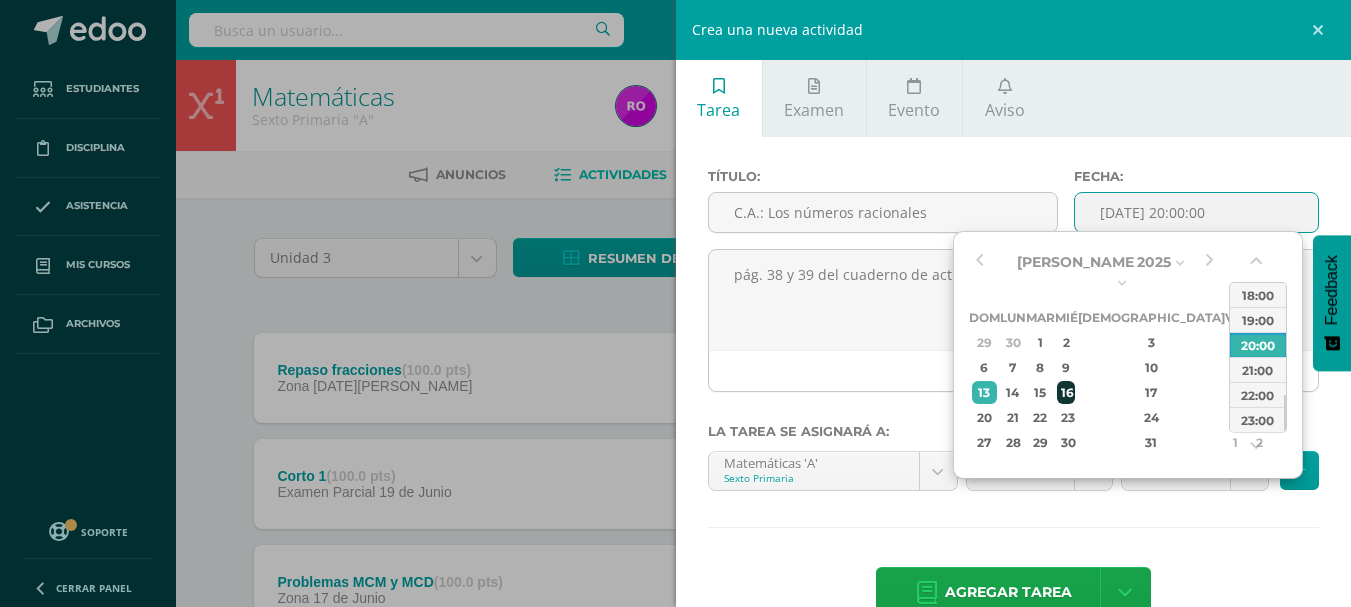 click on "16" at bounding box center [1066, 392] 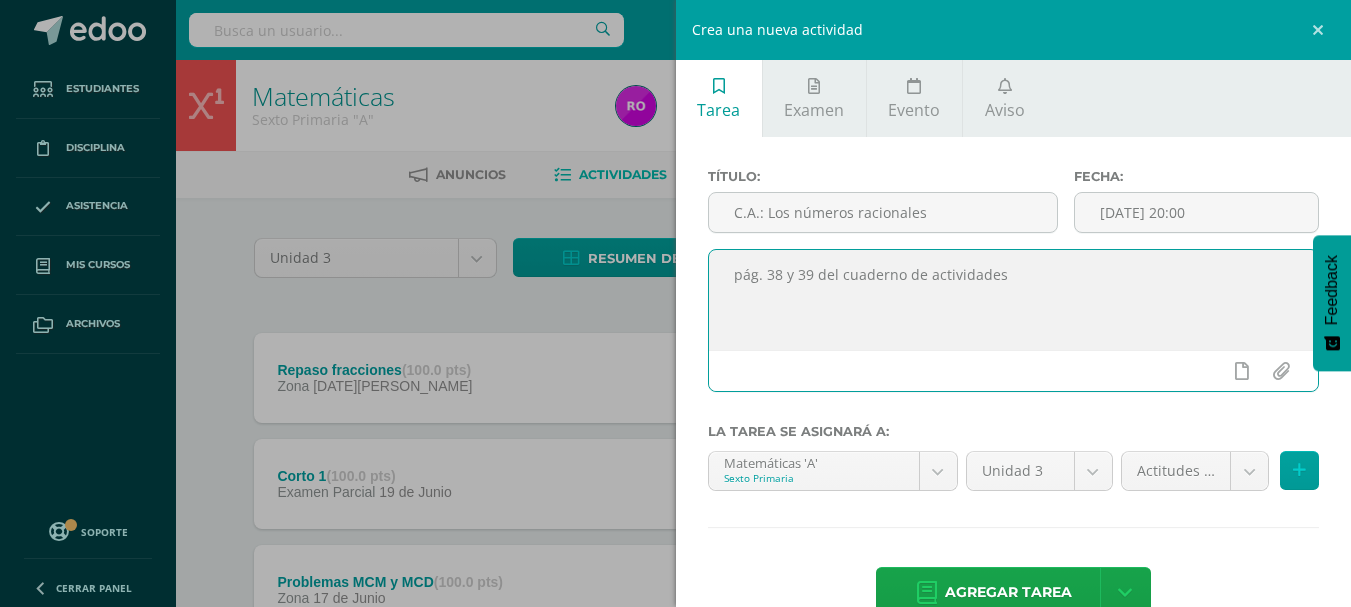 click on "pág. 38 y 39 del cuaderno de actividades" at bounding box center (1014, 300) 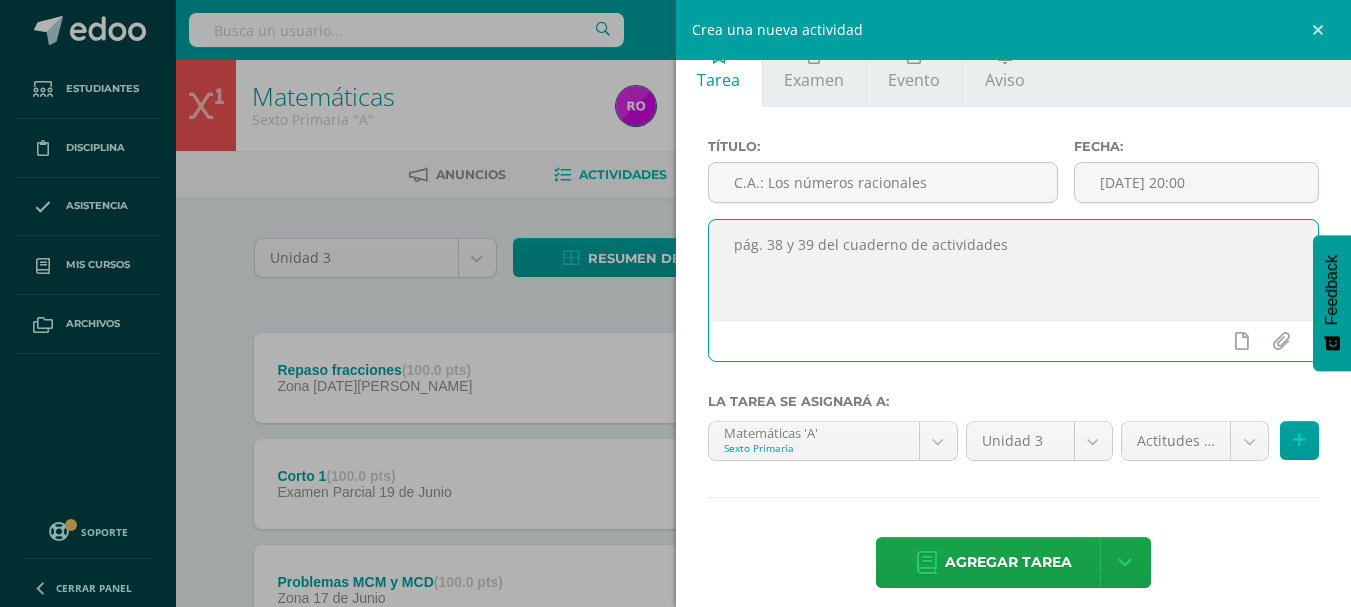 scroll, scrollTop: 47, scrollLeft: 0, axis: vertical 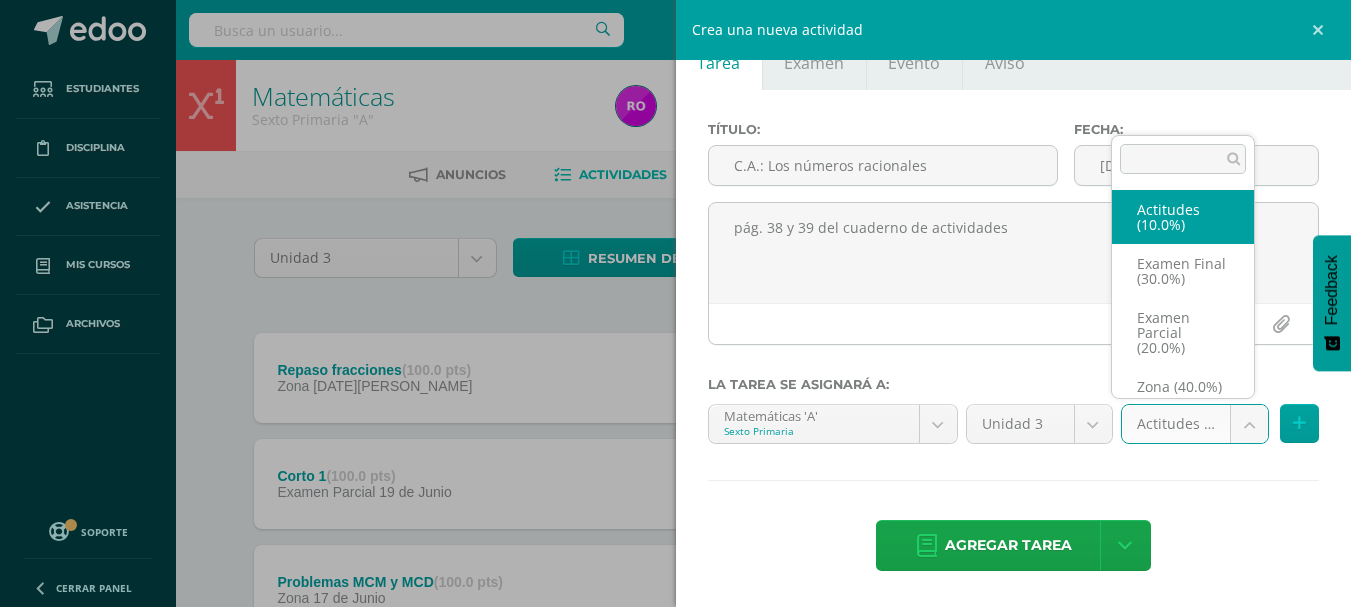 click on "Tarea asignada exitosamente         Estudiantes Disciplina Asistencia Mis cursos Archivos Soporte
Centro de ayuda
Últimas actualizaciones
10+ Cerrar panel
Inglés
Primero
Primaria
"A"
Actividades Estudiantes Planificación Dosificación
Inglés
Segundo
Primaria
"A"
Actividades Estudiantes Planificación Dosificación
Inglés
Tercero
Primaria
"A"
Actividades Estudiantes Planificación Dosificación
Destrezas de Aprendizaje
Actividades Estudiantes Actividades" at bounding box center (675, 751) 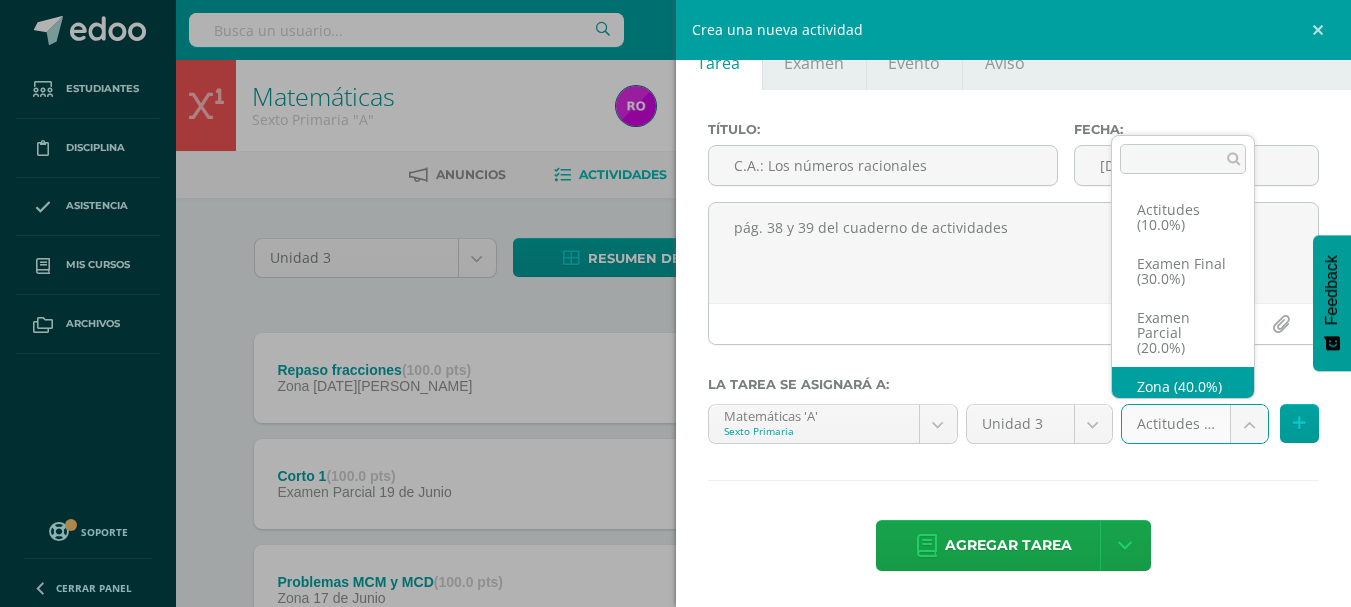 scroll, scrollTop: 38, scrollLeft: 0, axis: vertical 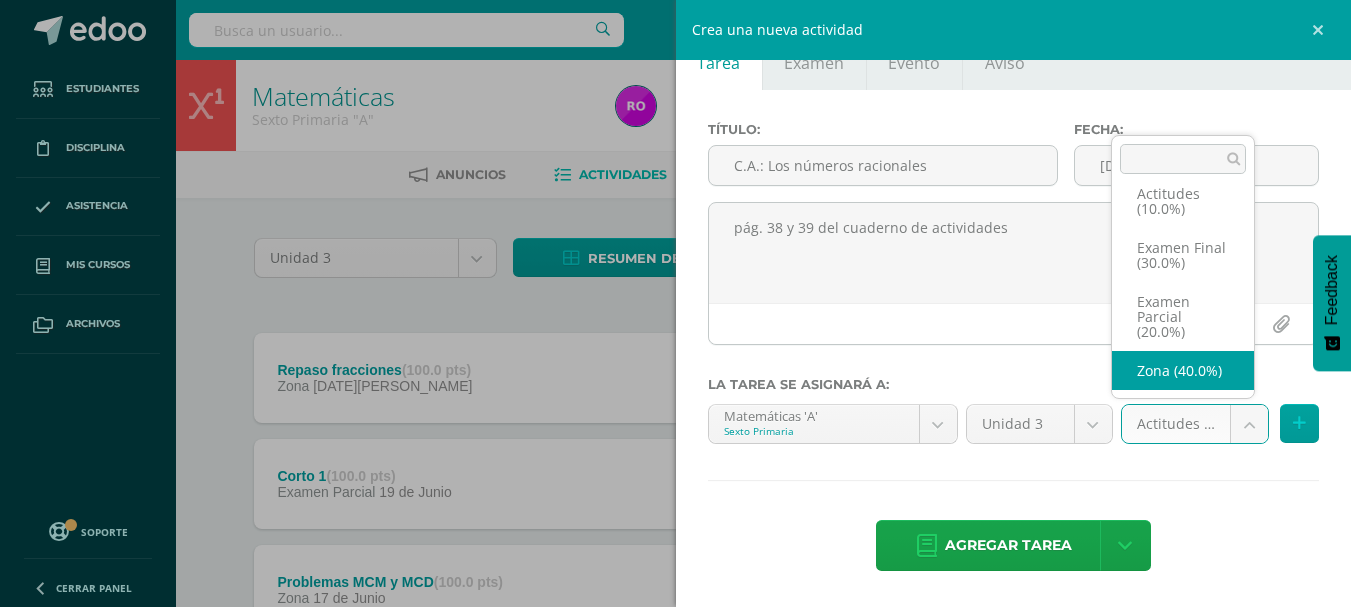 select on "167383" 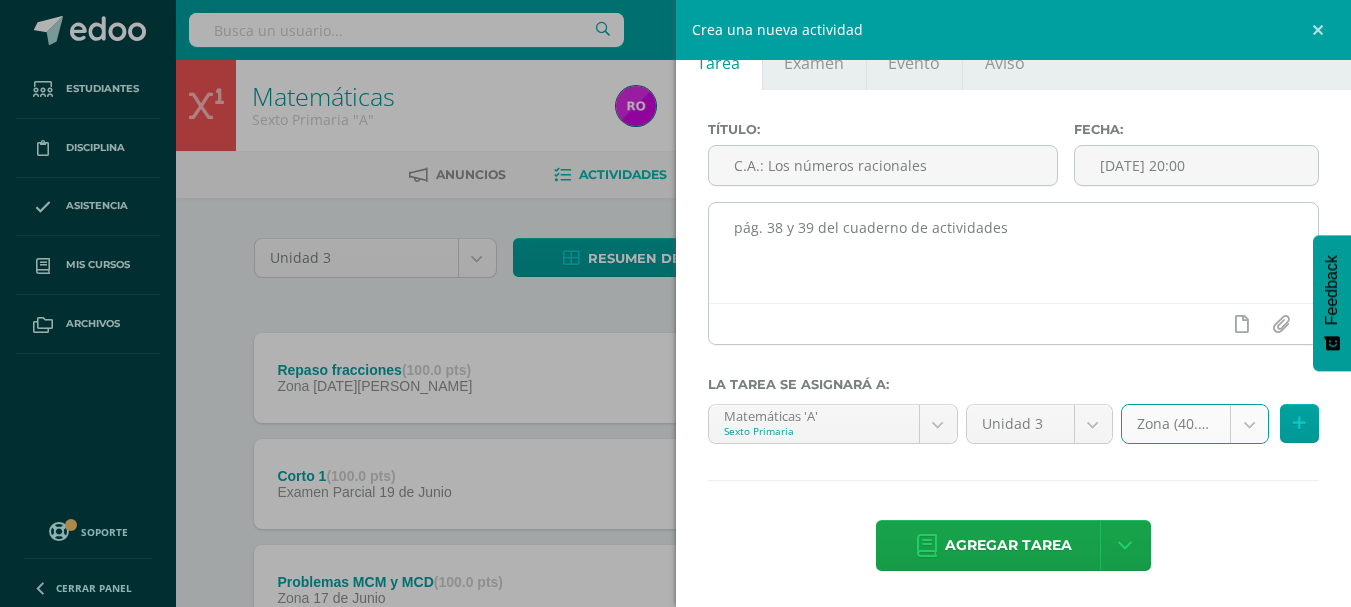 click on "pág. 38 y 39 del cuaderno de actividades" at bounding box center (1014, 253) 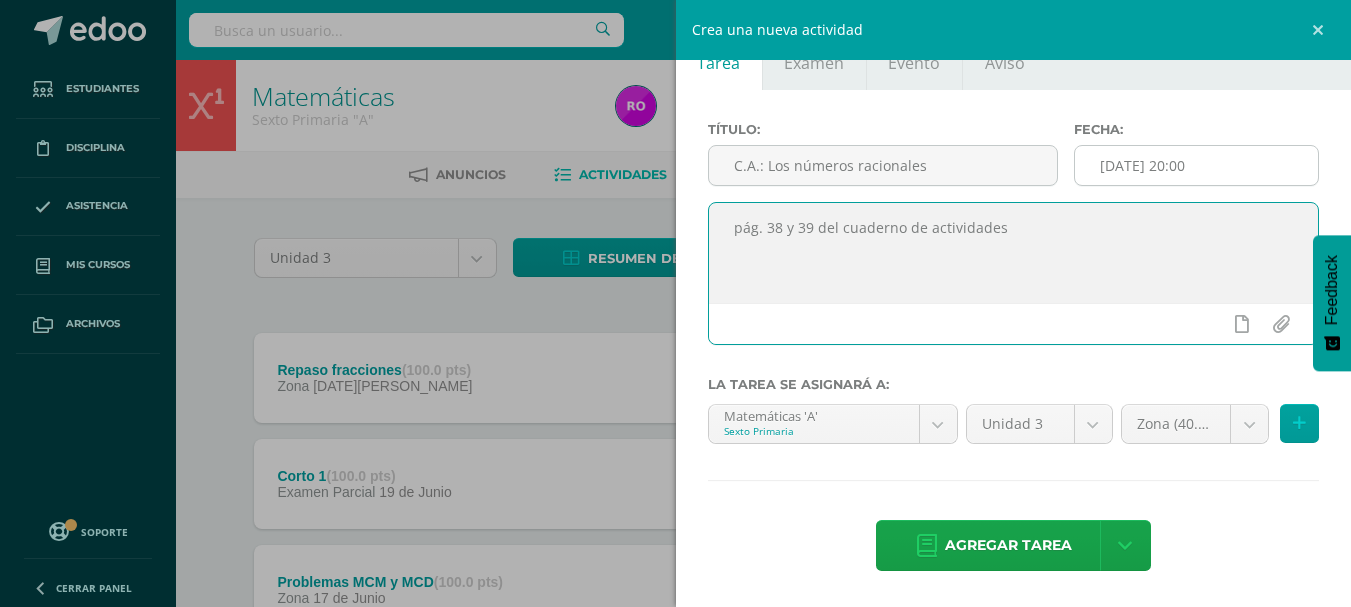 click on "2025-07-16 20:00" at bounding box center [1196, 165] 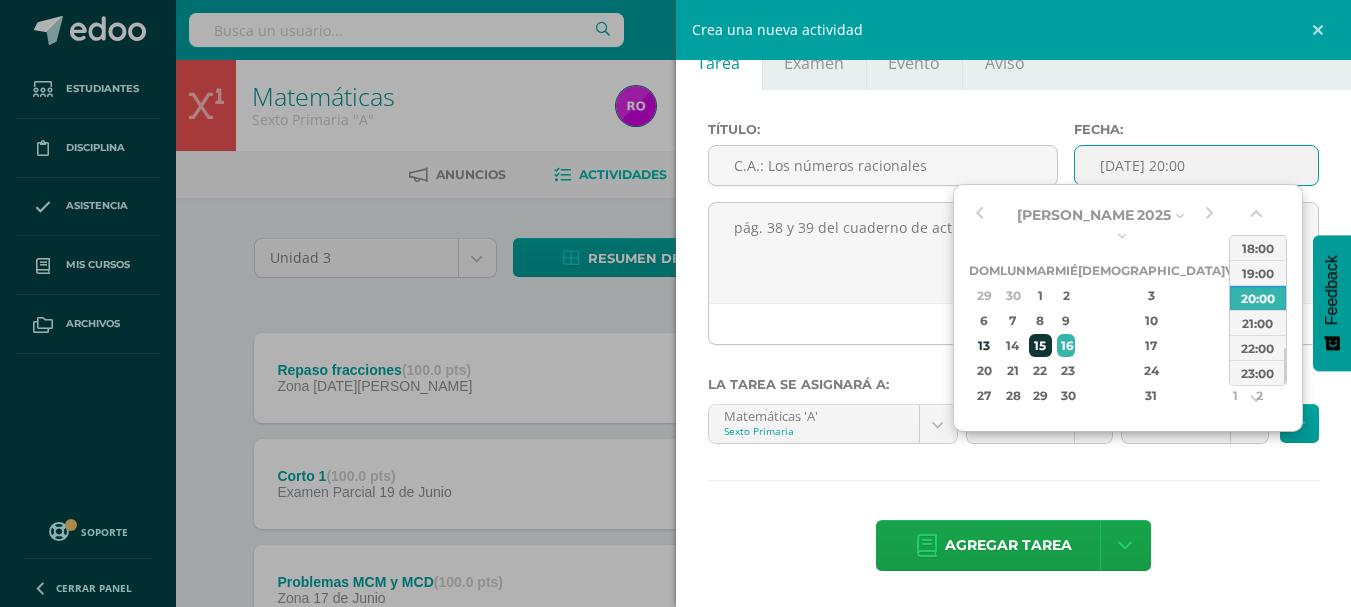 click on "15" at bounding box center [1040, 345] 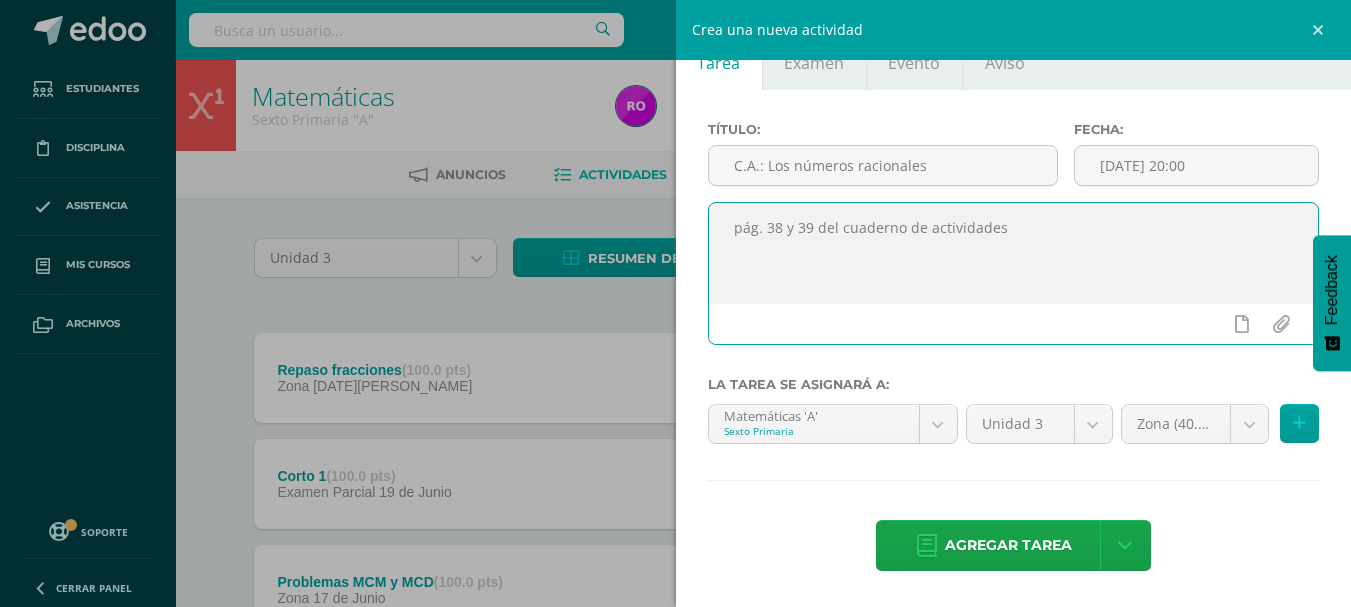 click on "pág. 38 y 39 del cuaderno de actividades" at bounding box center [1014, 253] 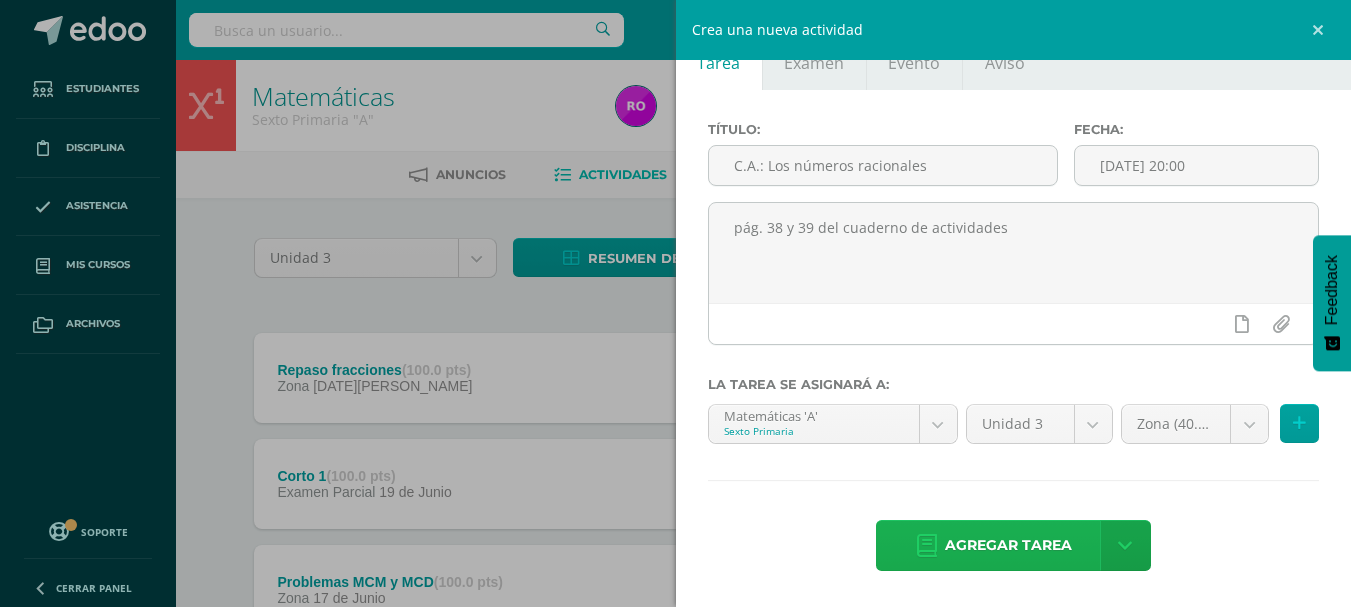 click on "Agregar tarea" at bounding box center (1008, 545) 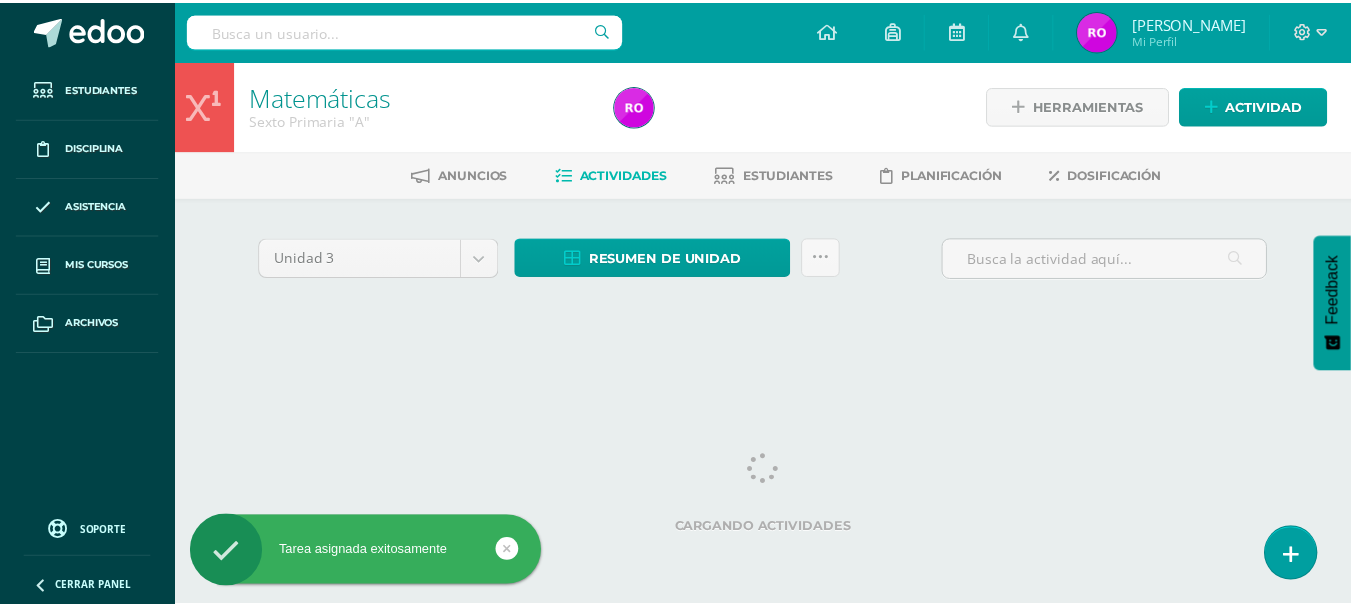scroll, scrollTop: 0, scrollLeft: 0, axis: both 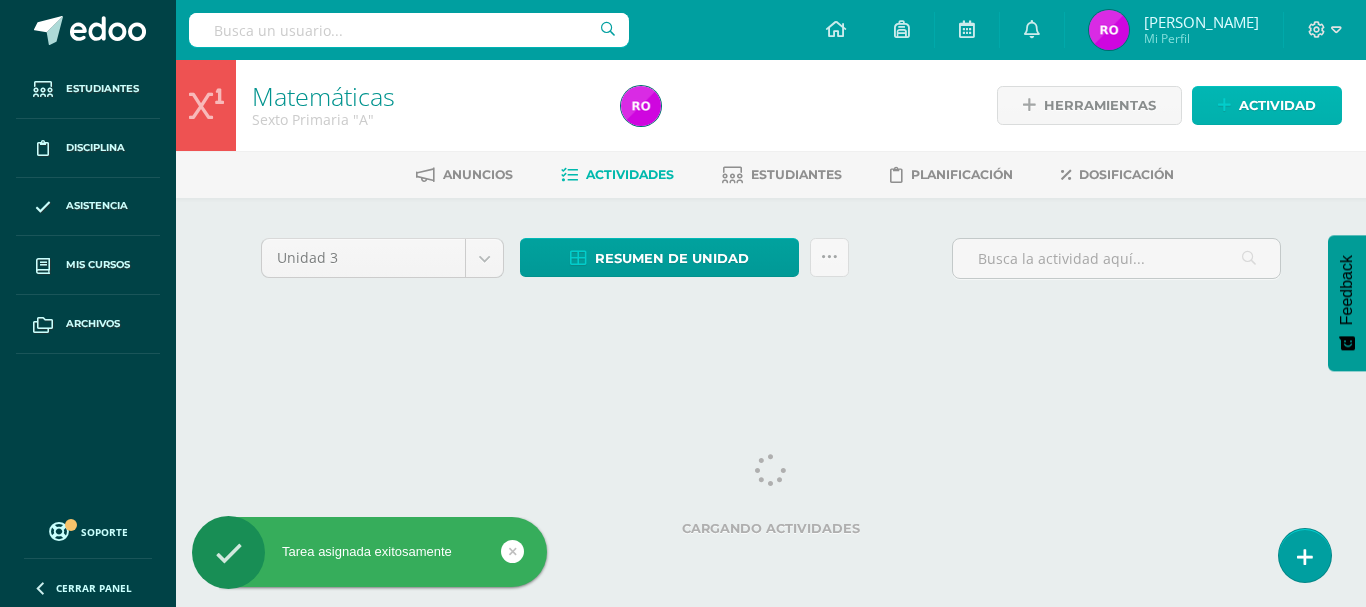 click on "Actividad" at bounding box center [1277, 105] 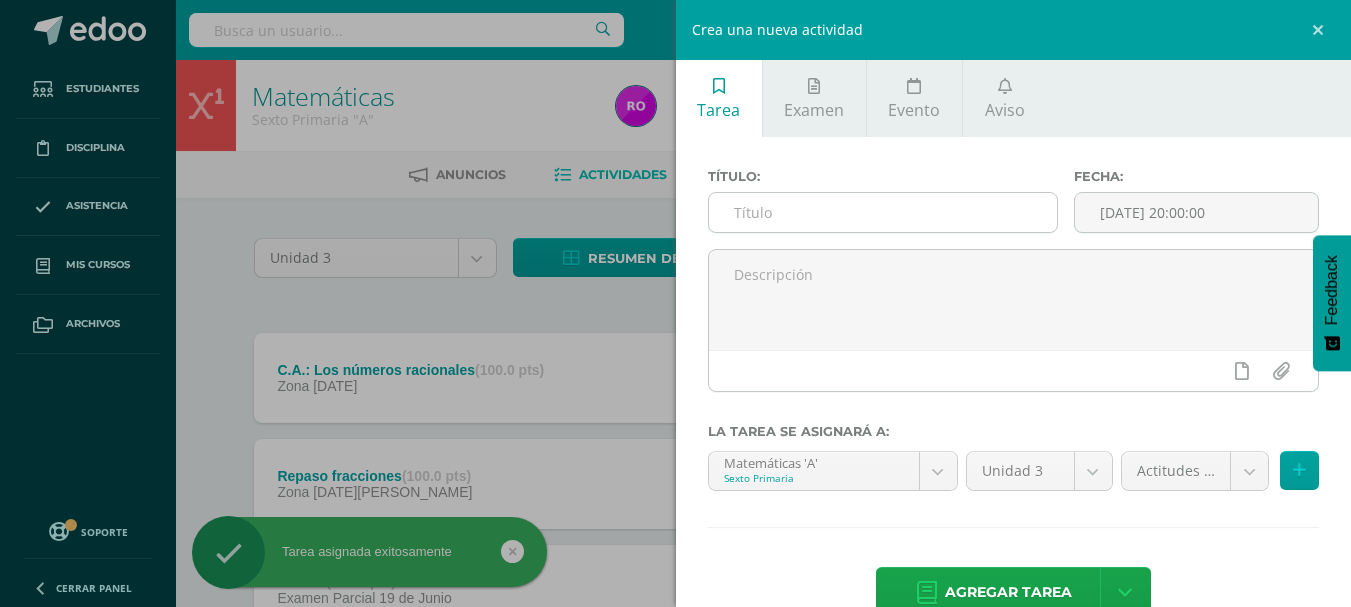 click at bounding box center [883, 212] 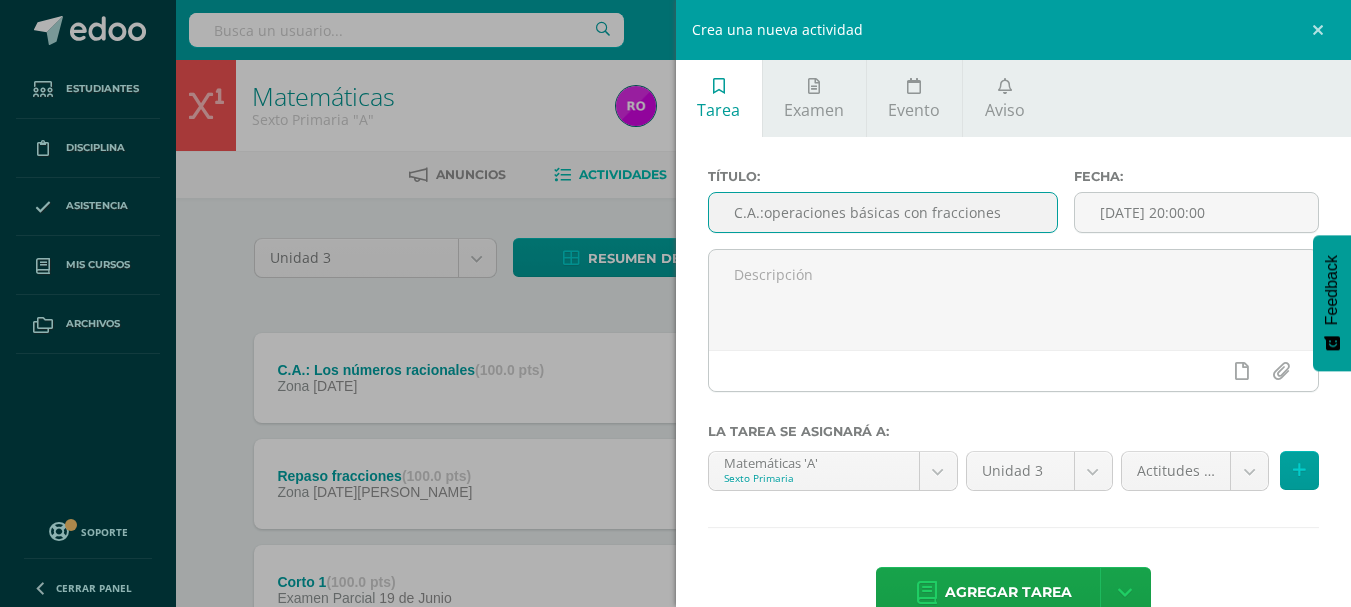 click on "C.A.:operaciones básicas con fracciones" at bounding box center (883, 212) 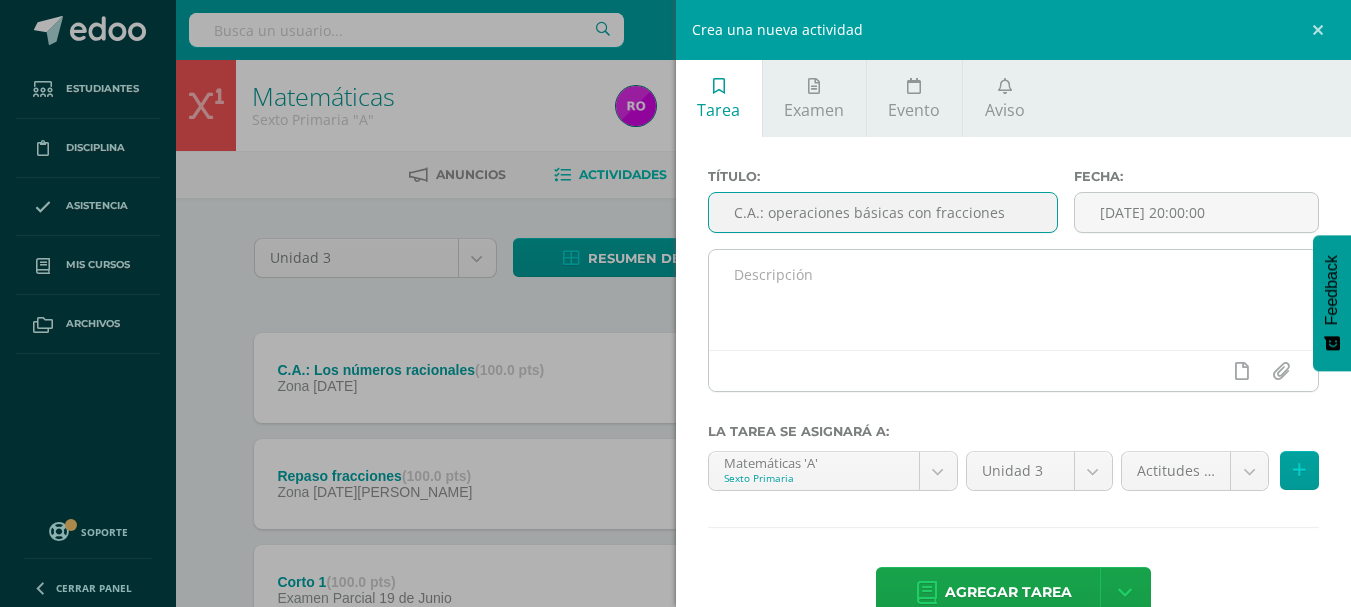 type on "C.A.: operaciones básicas con fracciones" 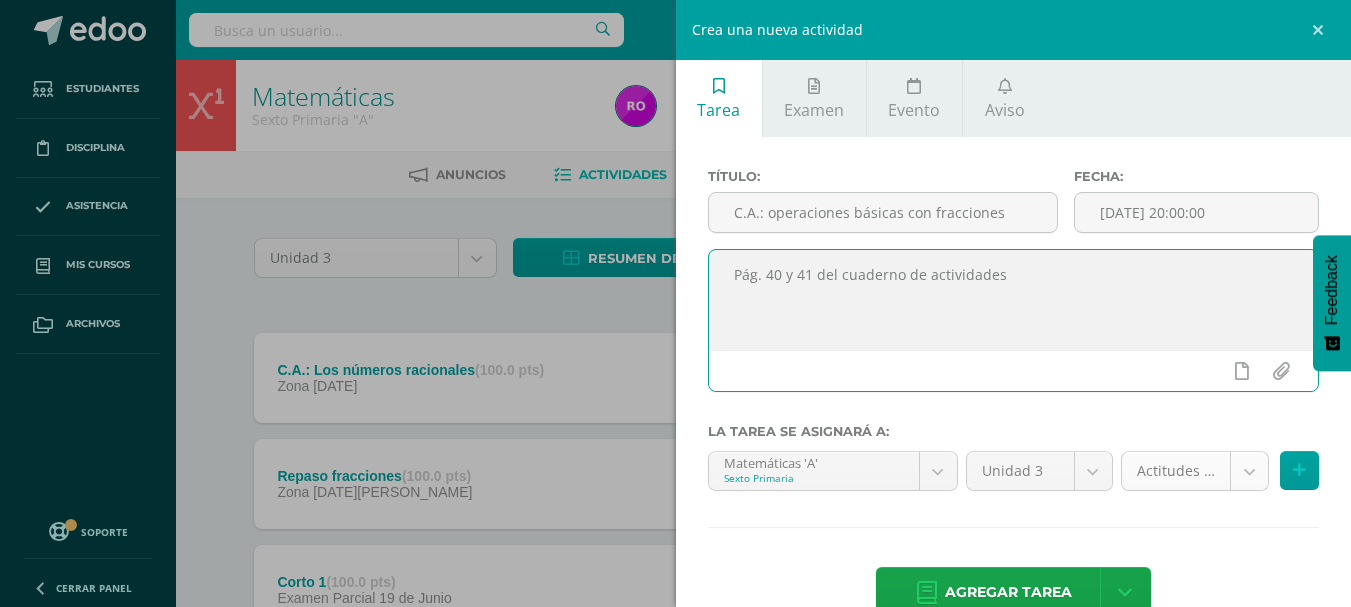 type on "Pág. 40 y 41 del cuaderno de actividades" 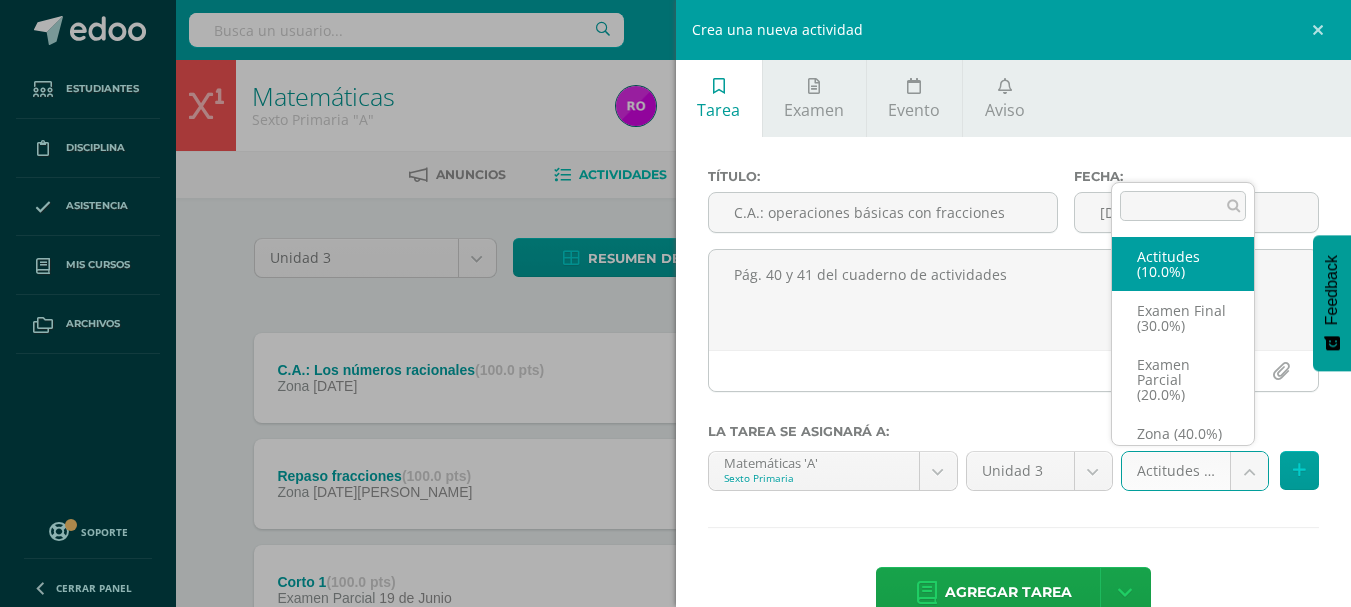 click on "Tarea asignada exitosamente         Estudiantes Disciplina Asistencia Mis cursos Archivos Soporte
Centro de ayuda
Últimas actualizaciones
10+ Cerrar panel
Inglés
Primero
Primaria
"A"
Actividades Estudiantes Planificación Dosificación
Inglés
Segundo
Primaria
"A"
Actividades Estudiantes Planificación Dosificación
Inglés
Tercero
Primaria
"A"
Actividades Estudiantes Planificación Dosificación
Destrezas de Aprendizaje
Actividades Estudiantes Actividades" at bounding box center [675, 751] 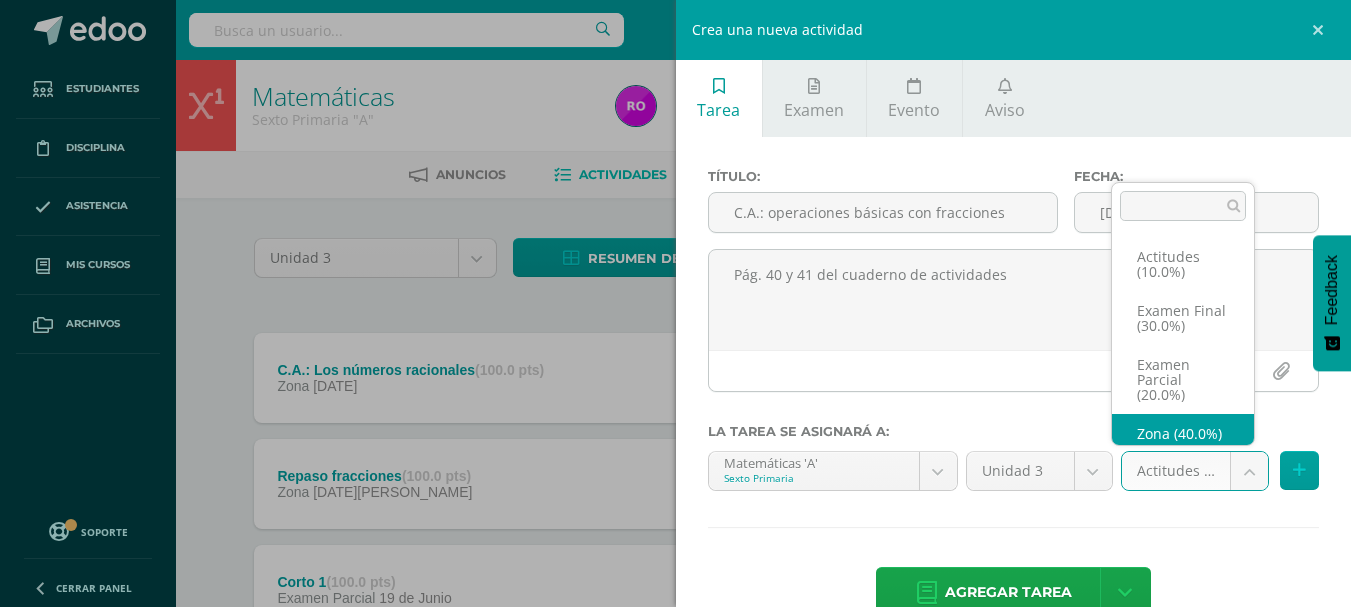 scroll, scrollTop: 38, scrollLeft: 0, axis: vertical 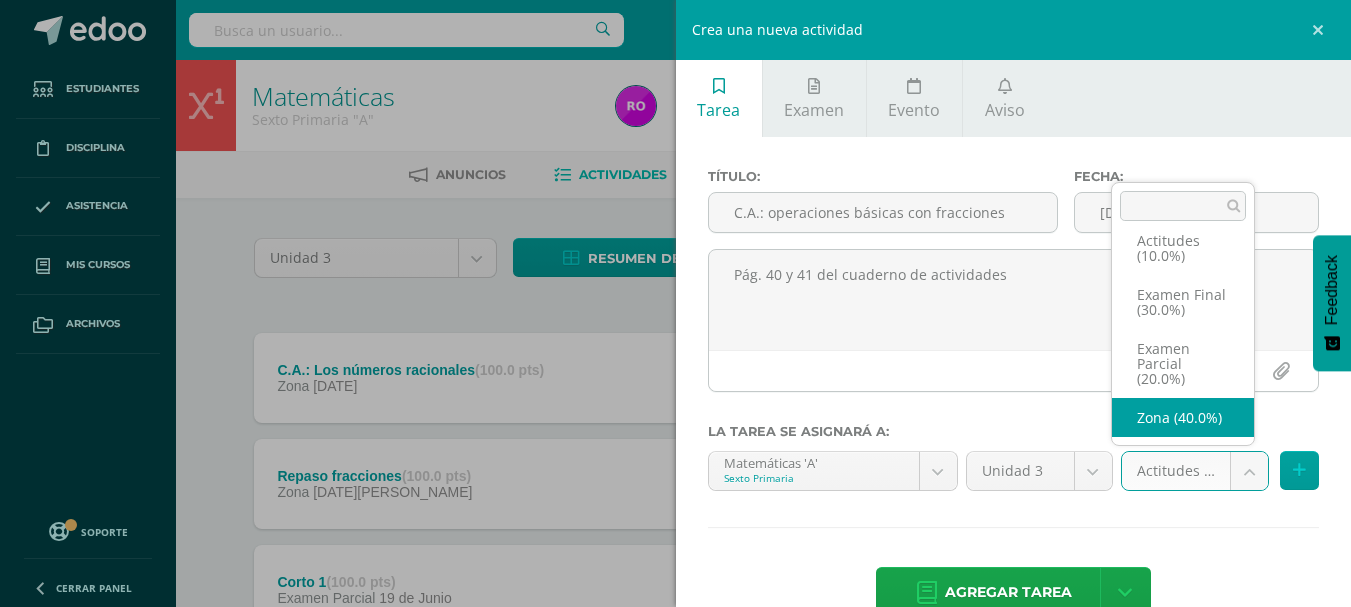 select on "167383" 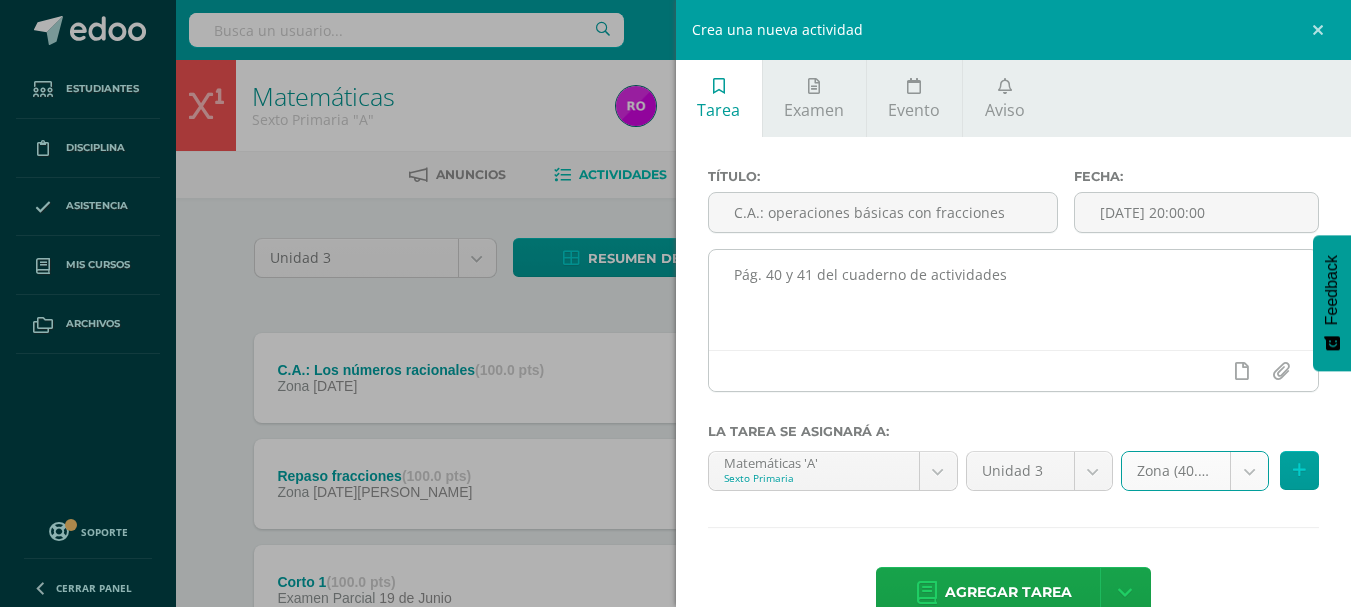 click at bounding box center (1241, 371) 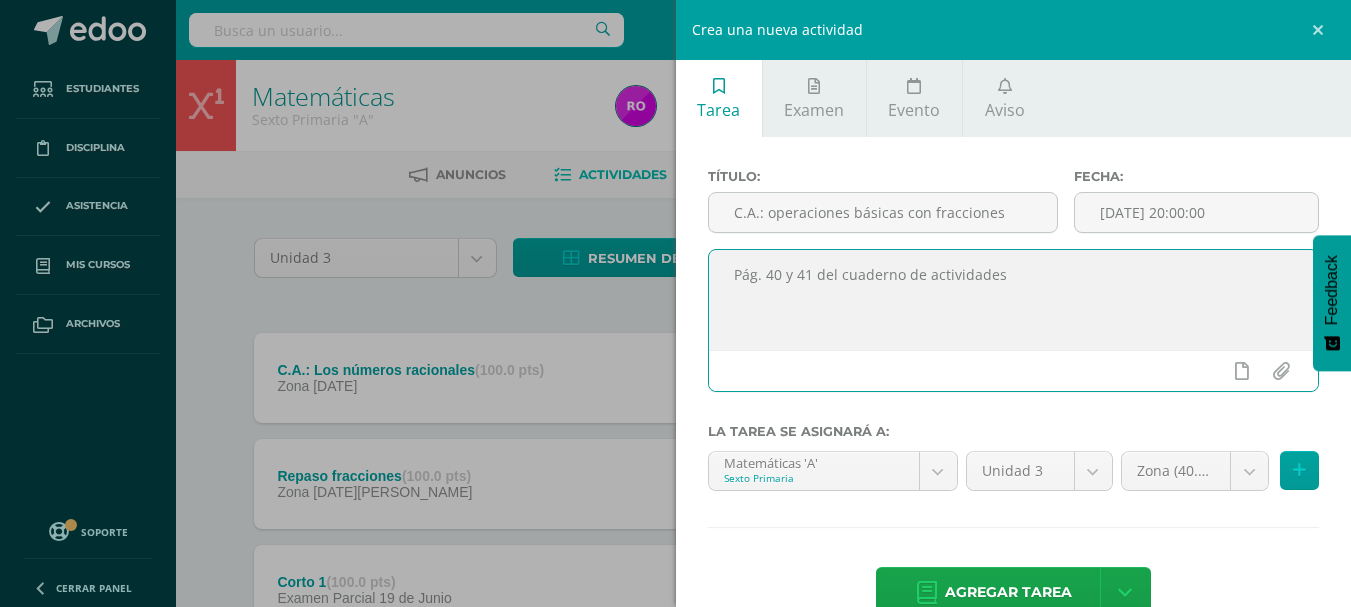 click on "Pág. 40 y 41 del cuaderno de actividades" at bounding box center [1014, 300] 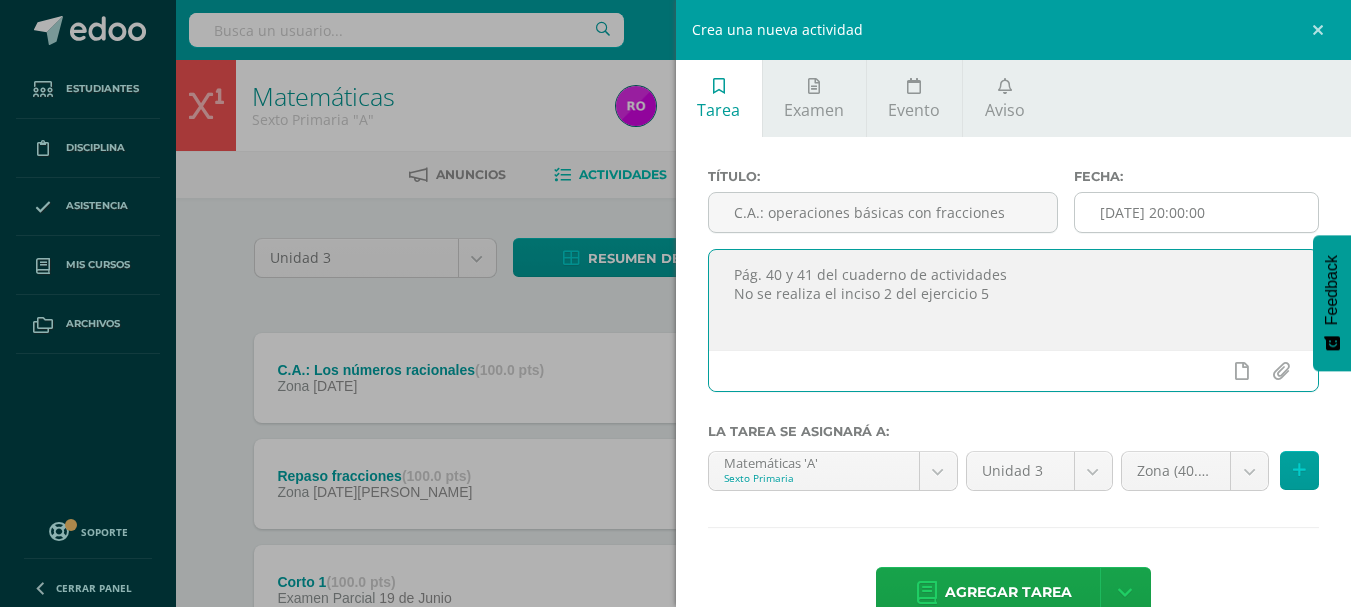 type on "Pág. 40 y 41 del cuaderno de actividades
No se realiza el inciso 2 del ejercicio 5" 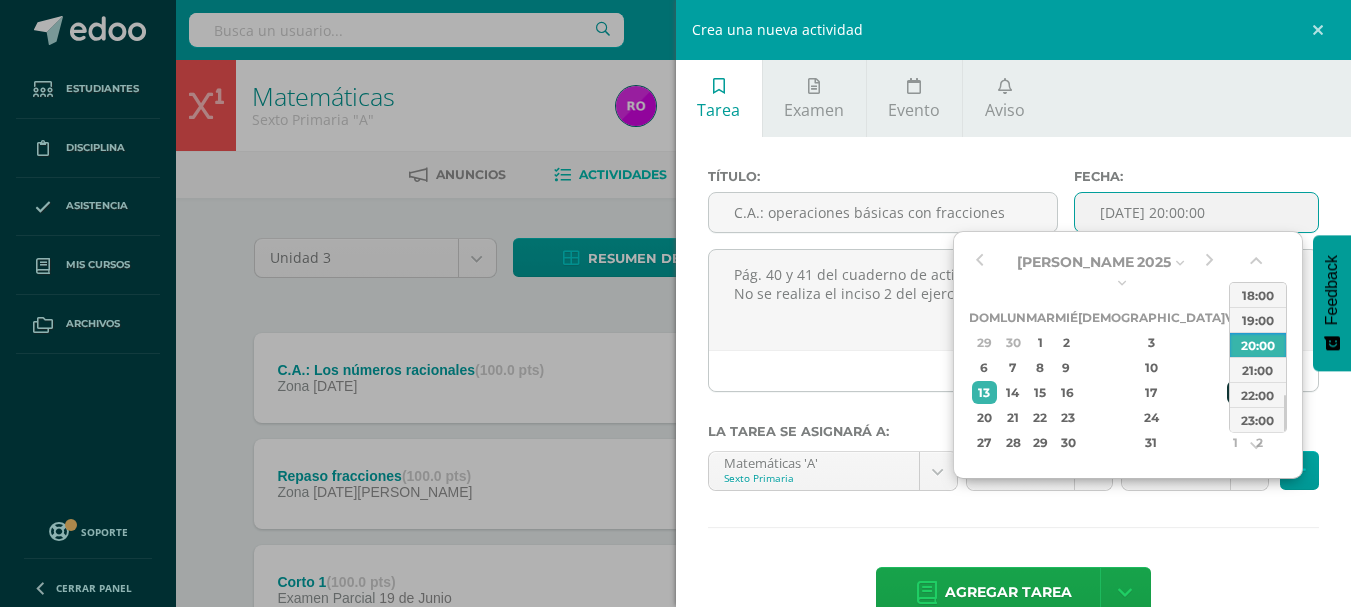 click on "18" at bounding box center [1236, 392] 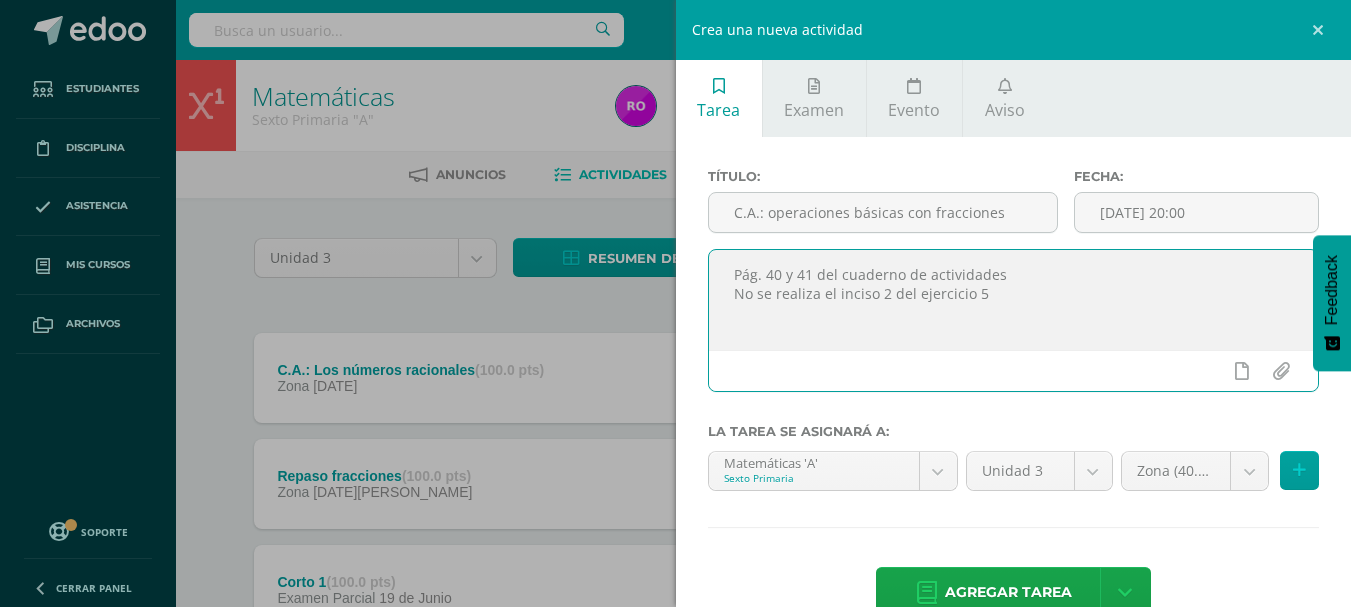 click on "Pág. 40 y 41 del cuaderno de actividades
No se realiza el inciso 2 del ejercicio 5" at bounding box center (1014, 300) 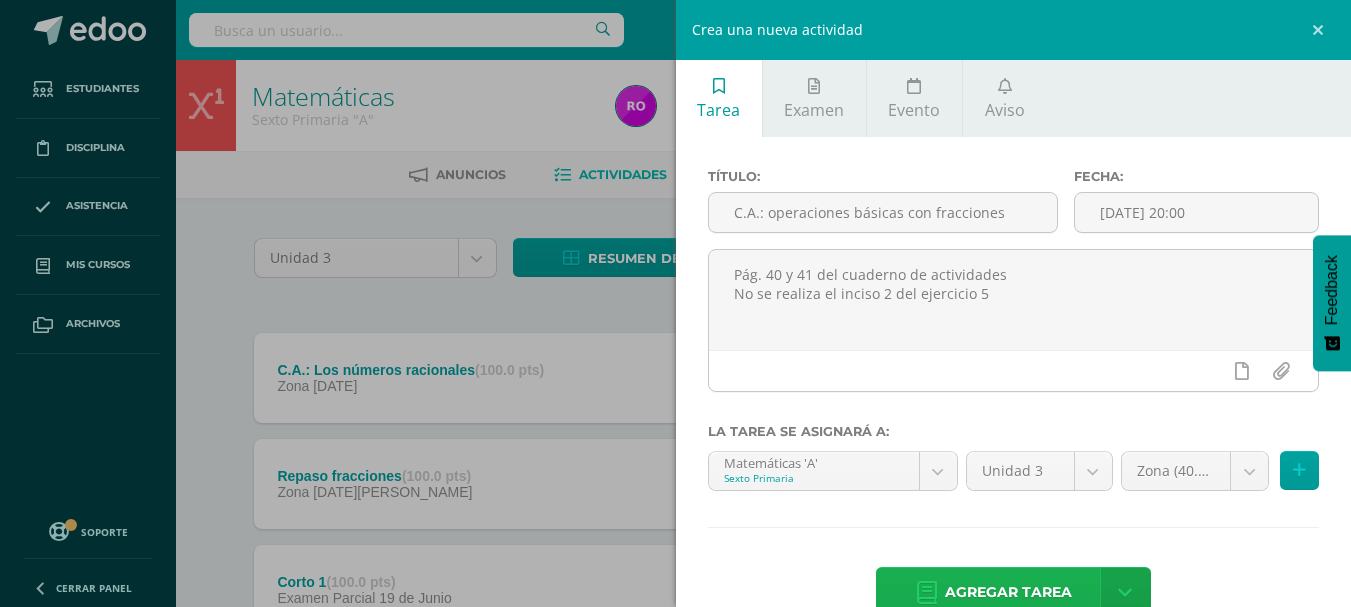click on "Agregar tarea" at bounding box center (1008, 592) 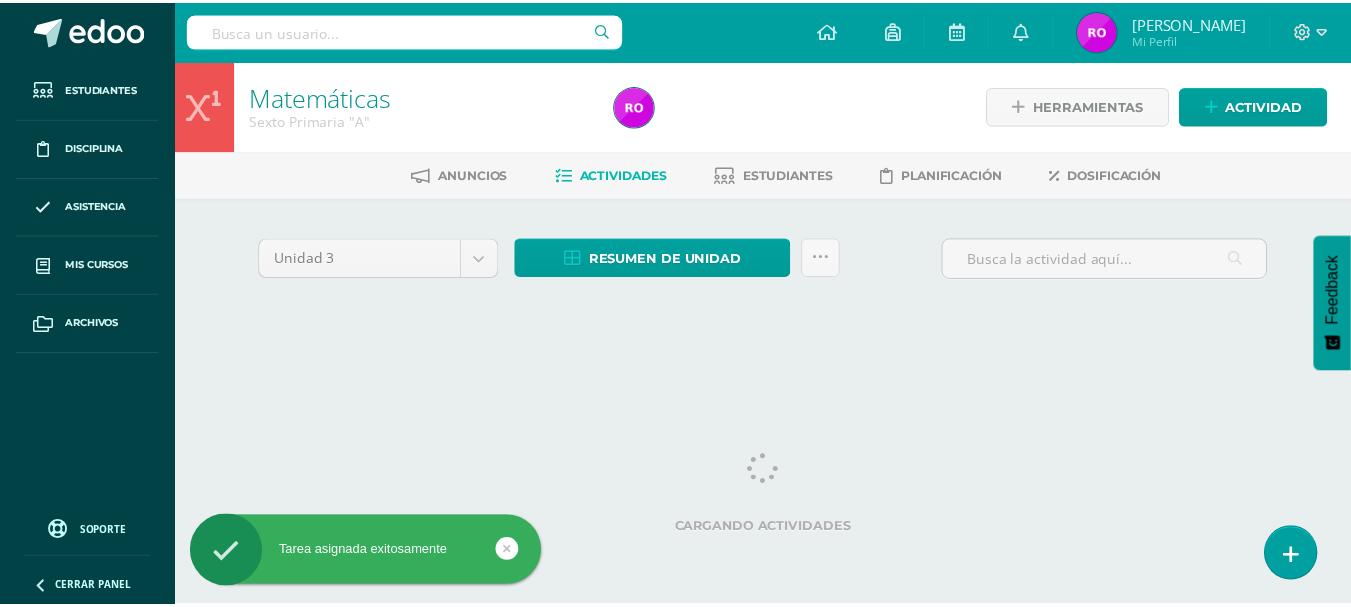 scroll, scrollTop: 0, scrollLeft: 0, axis: both 